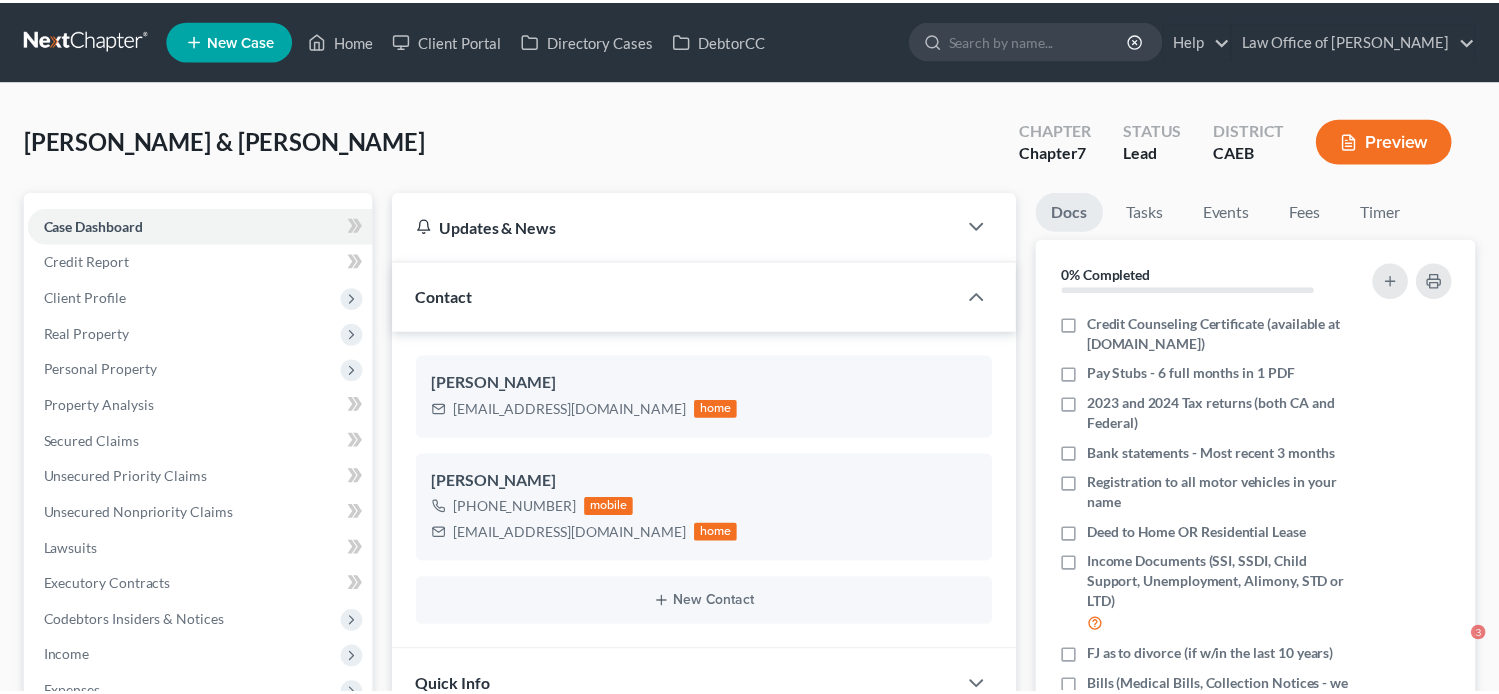 scroll, scrollTop: 0, scrollLeft: 0, axis: both 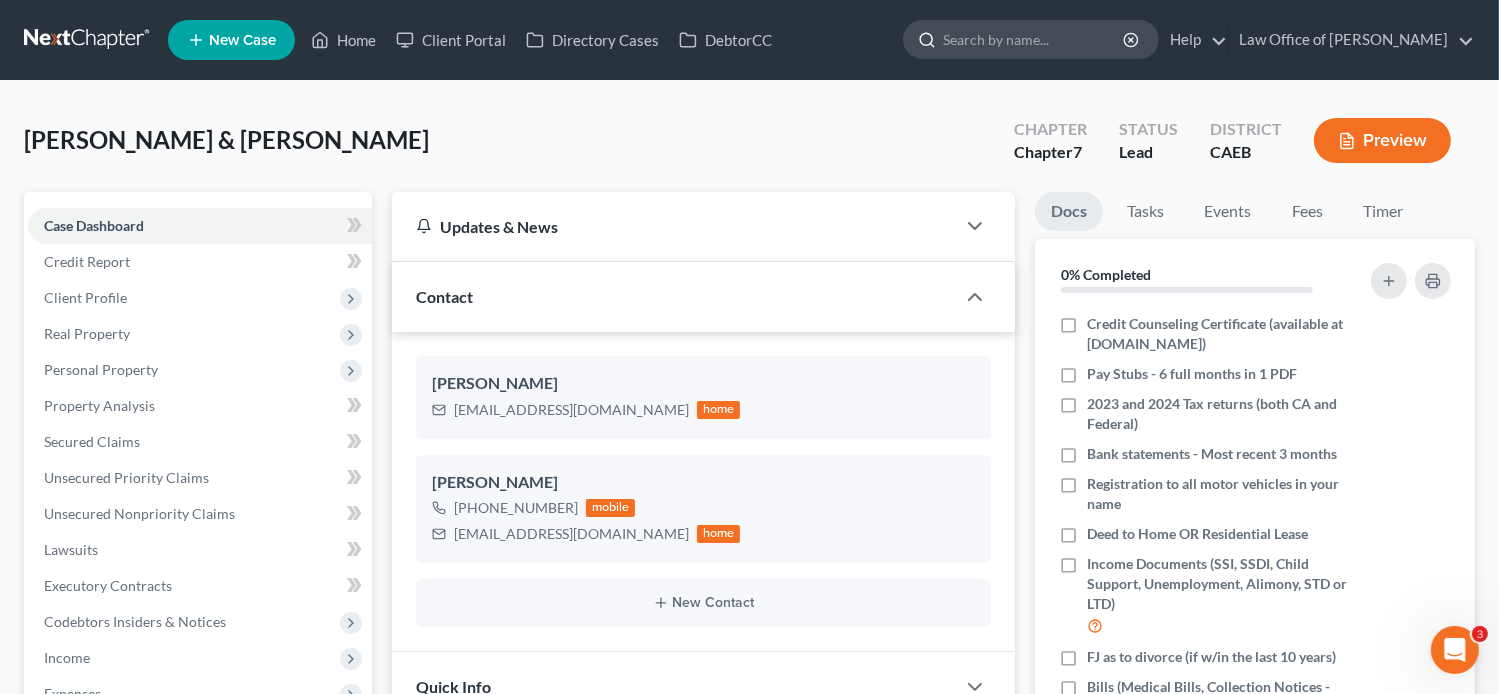 paste on "[PERSON_NAME]" 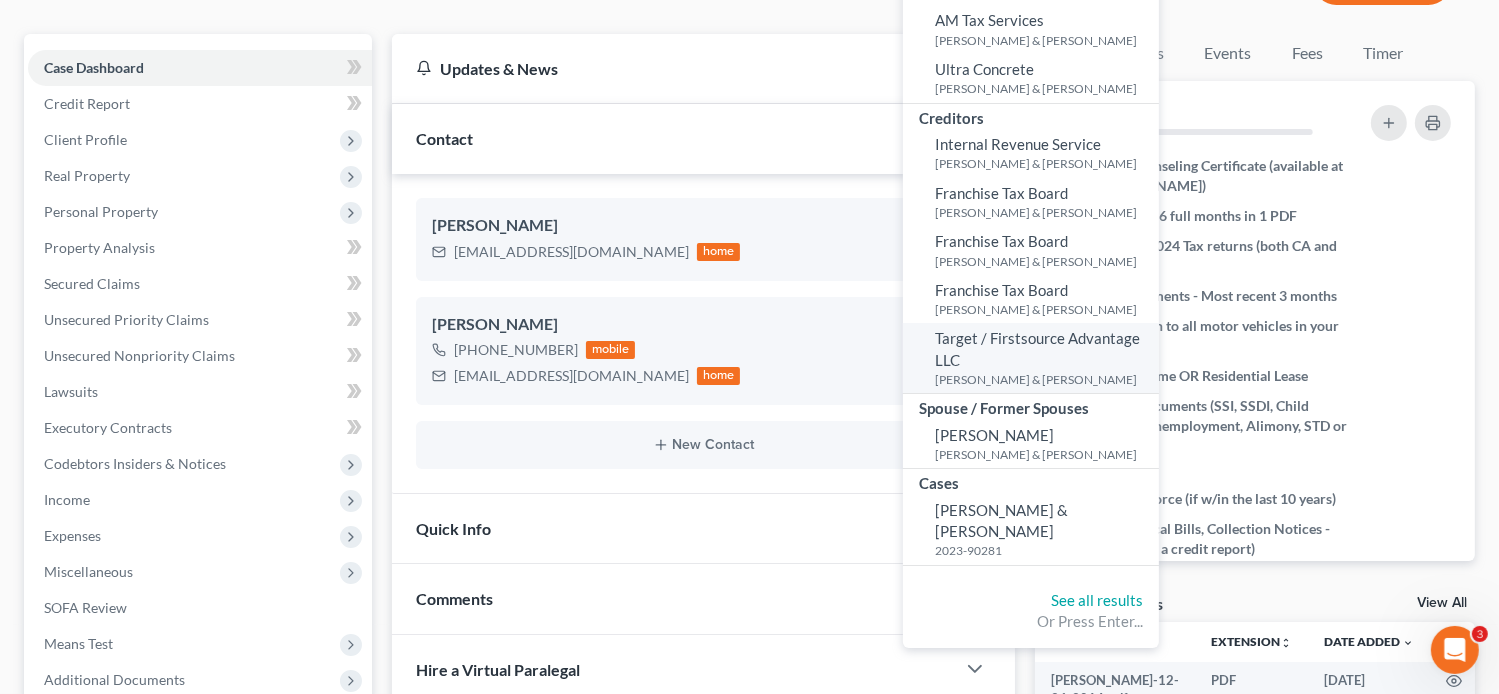 scroll, scrollTop: 163, scrollLeft: 0, axis: vertical 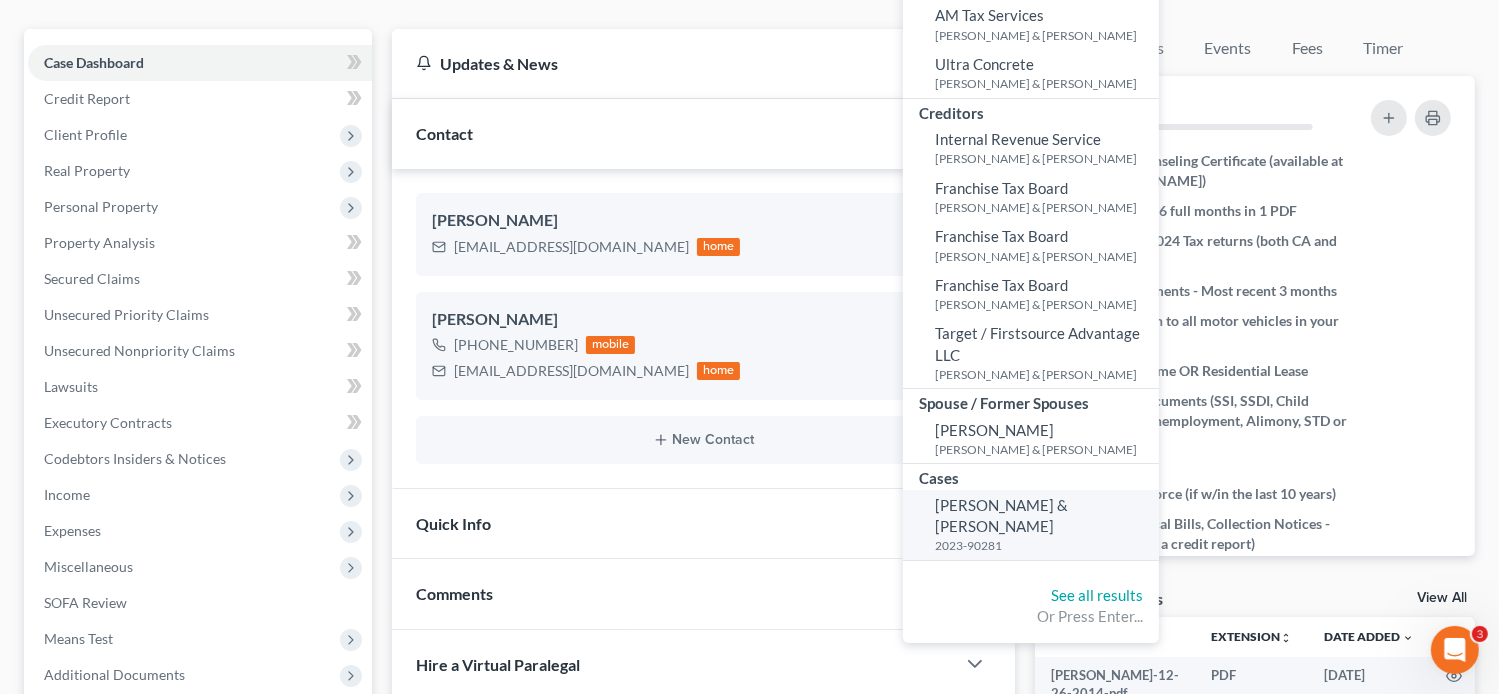 type on "[PERSON_NAME]" 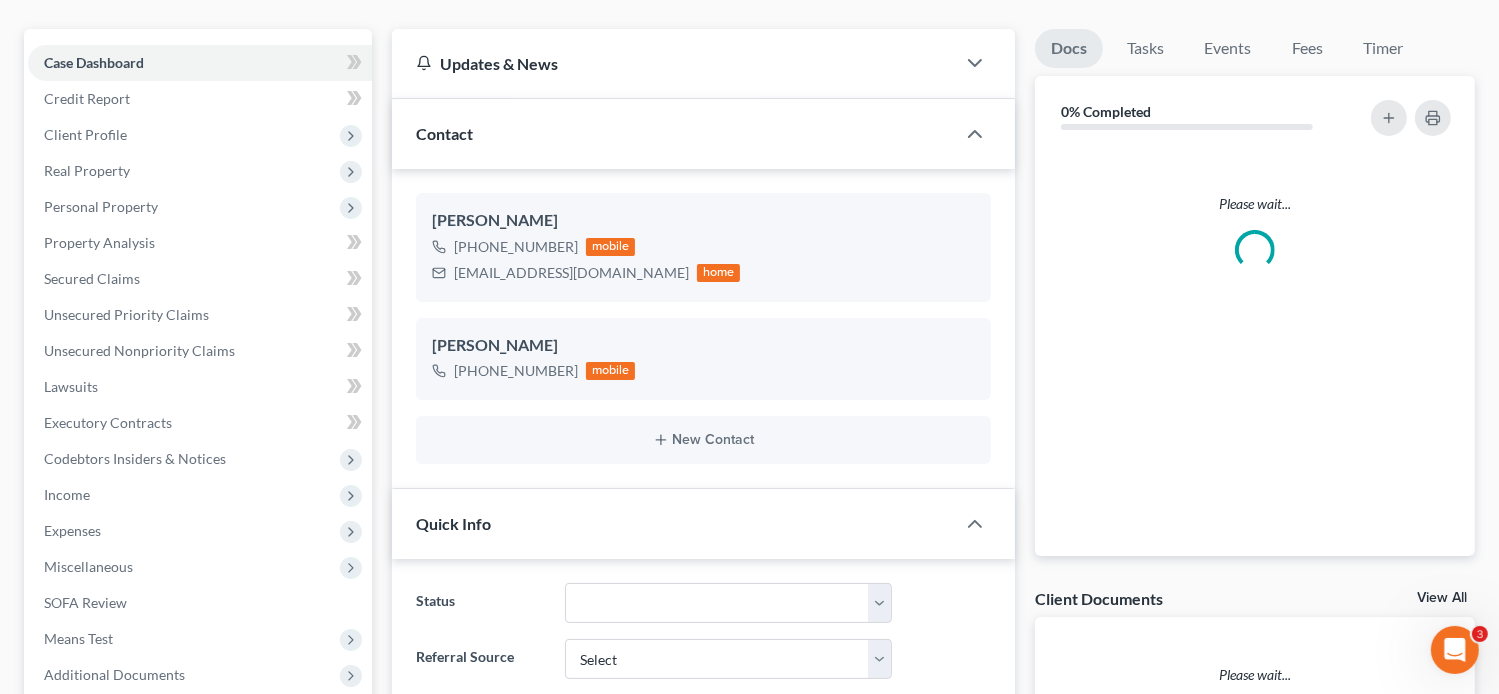 scroll, scrollTop: 0, scrollLeft: 0, axis: both 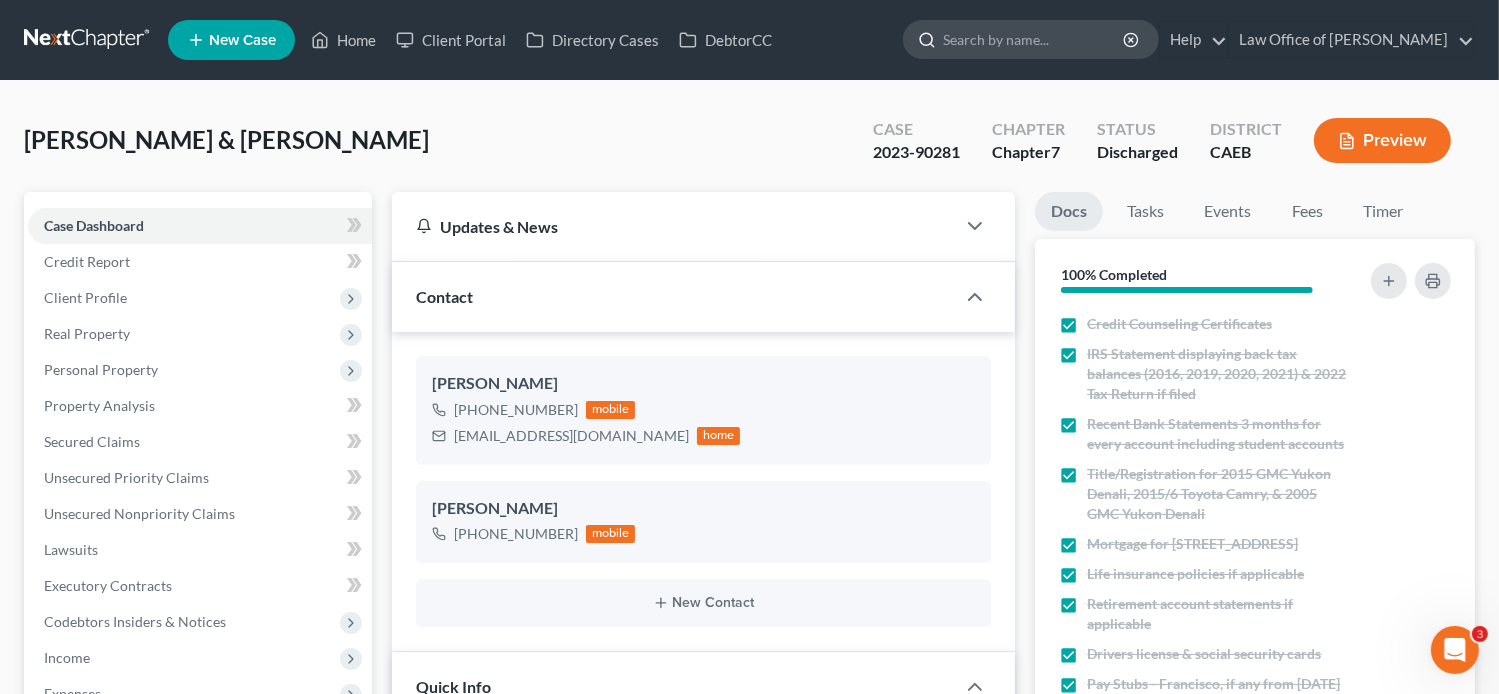 click at bounding box center [1034, 39] 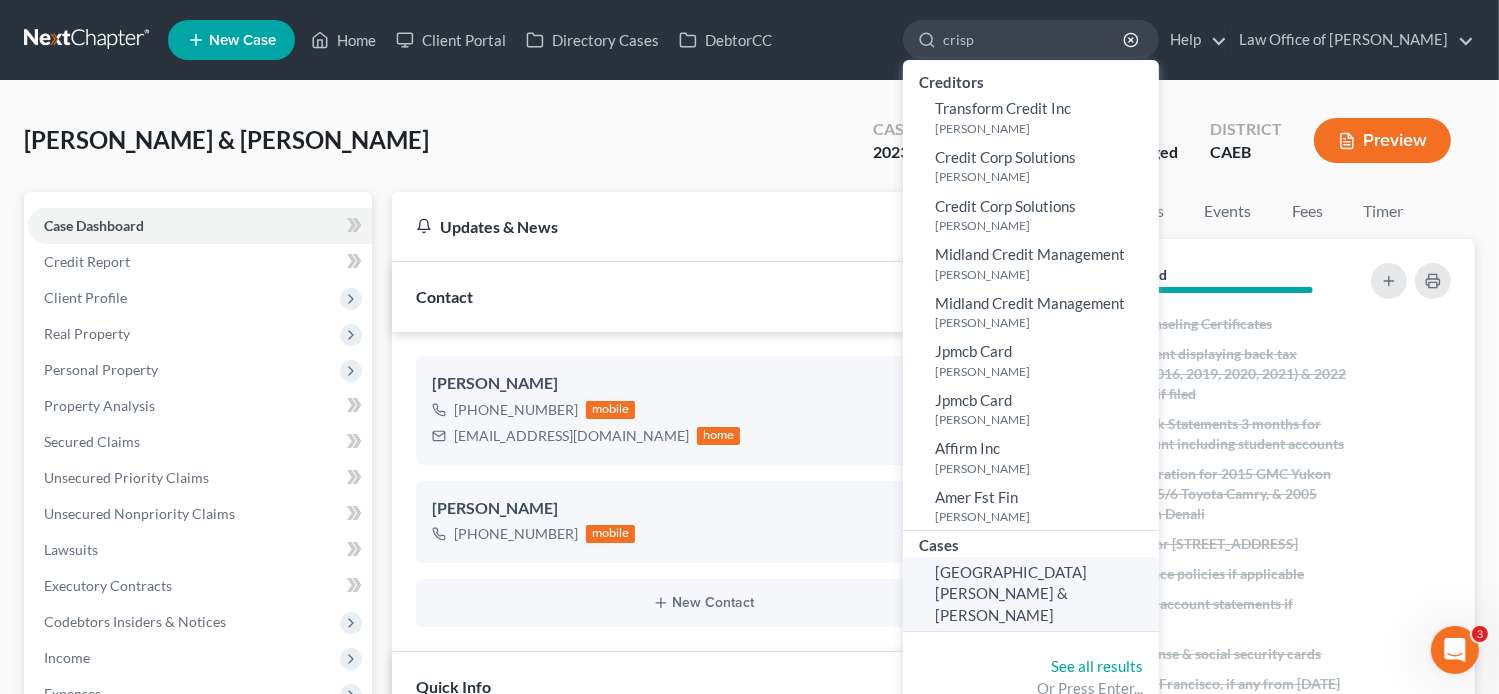 type on "crisp" 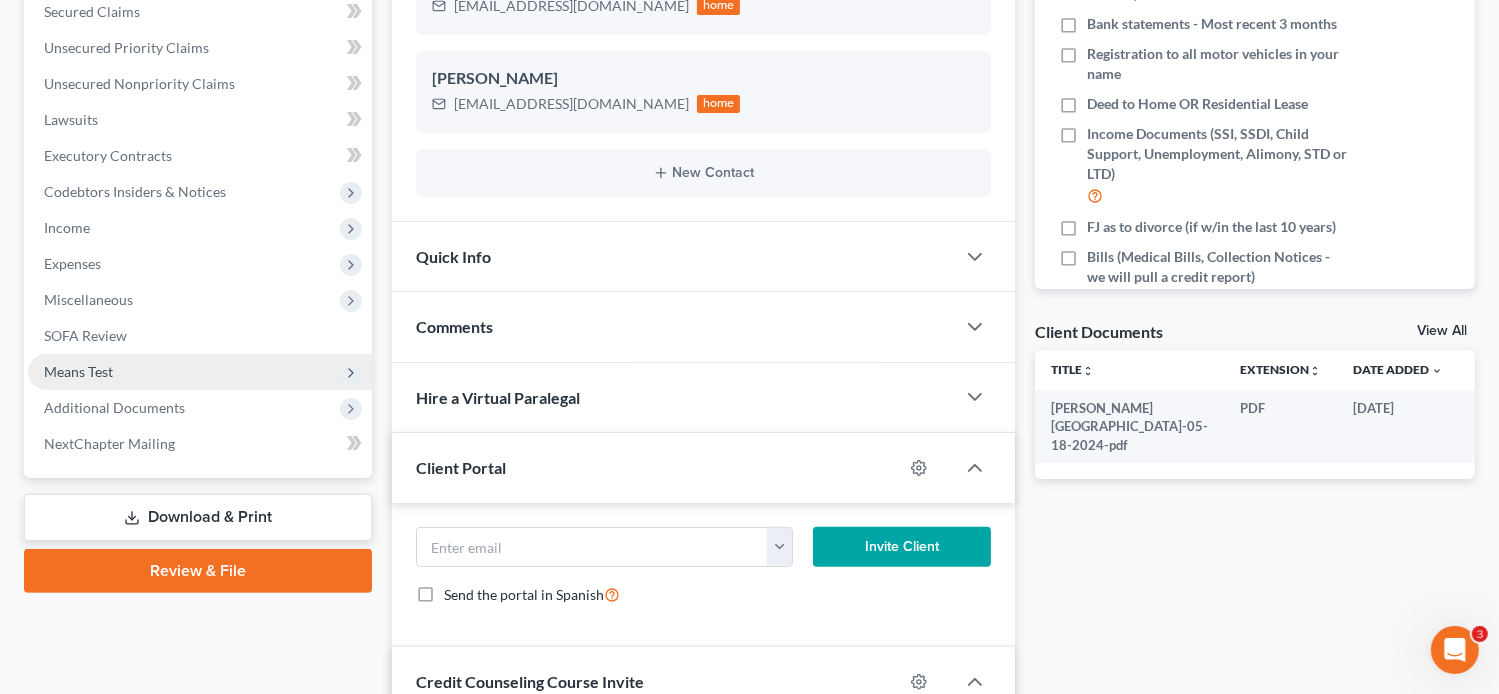 scroll, scrollTop: 436, scrollLeft: 0, axis: vertical 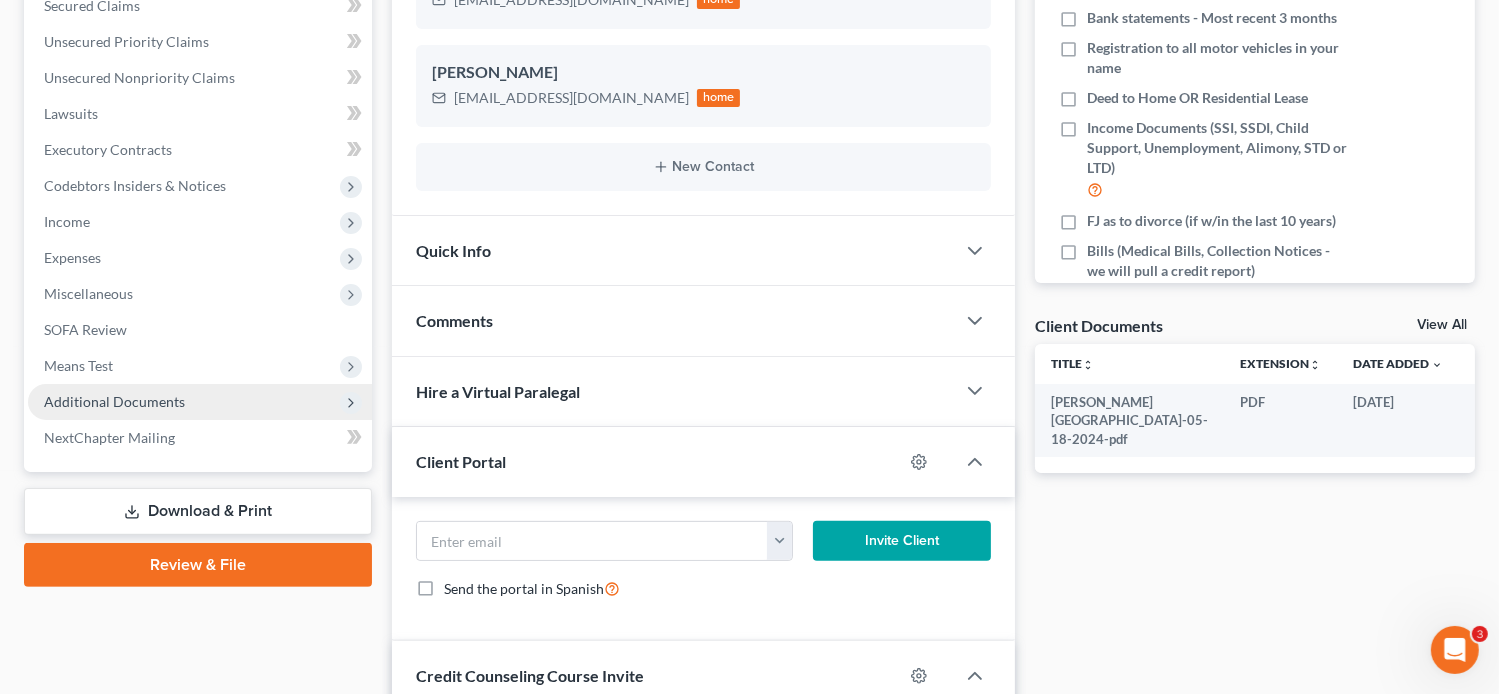 click on "Additional Documents" at bounding box center [114, 401] 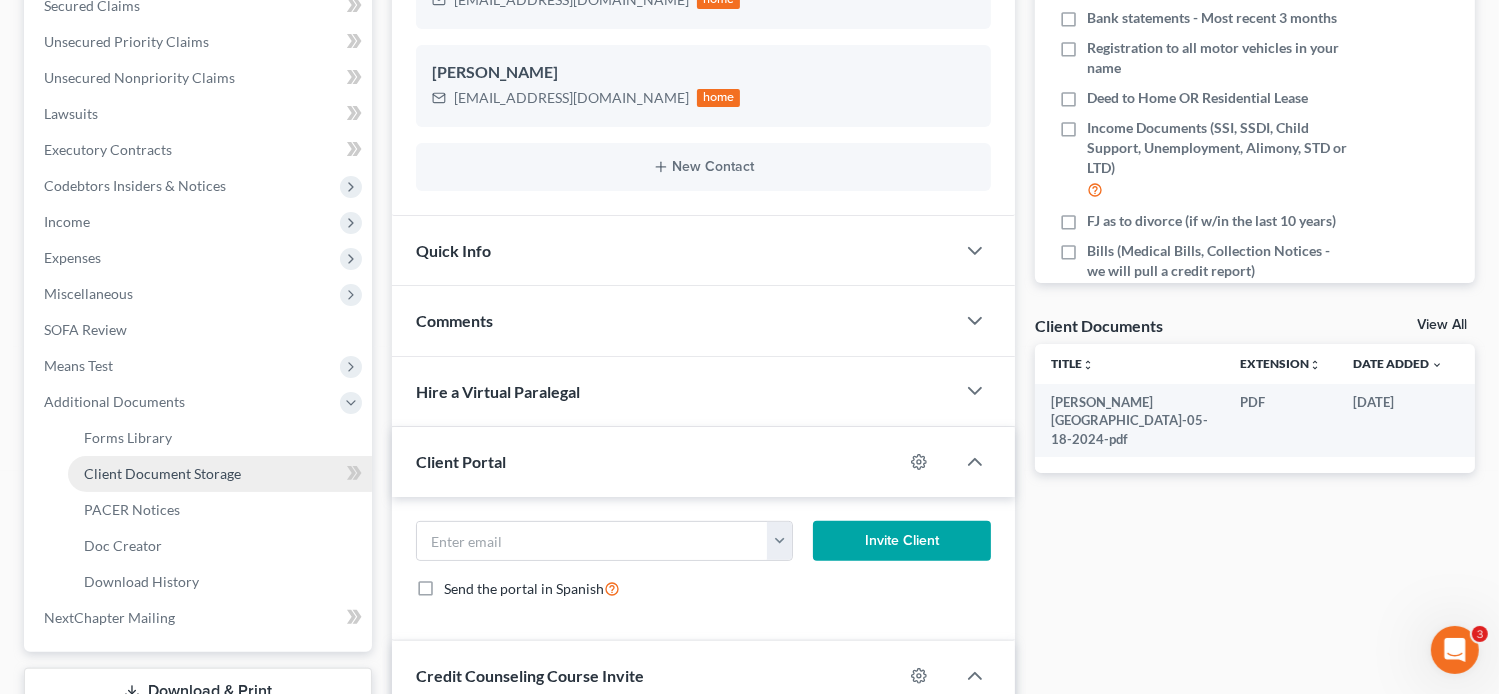 click on "Client Document Storage" at bounding box center (220, 474) 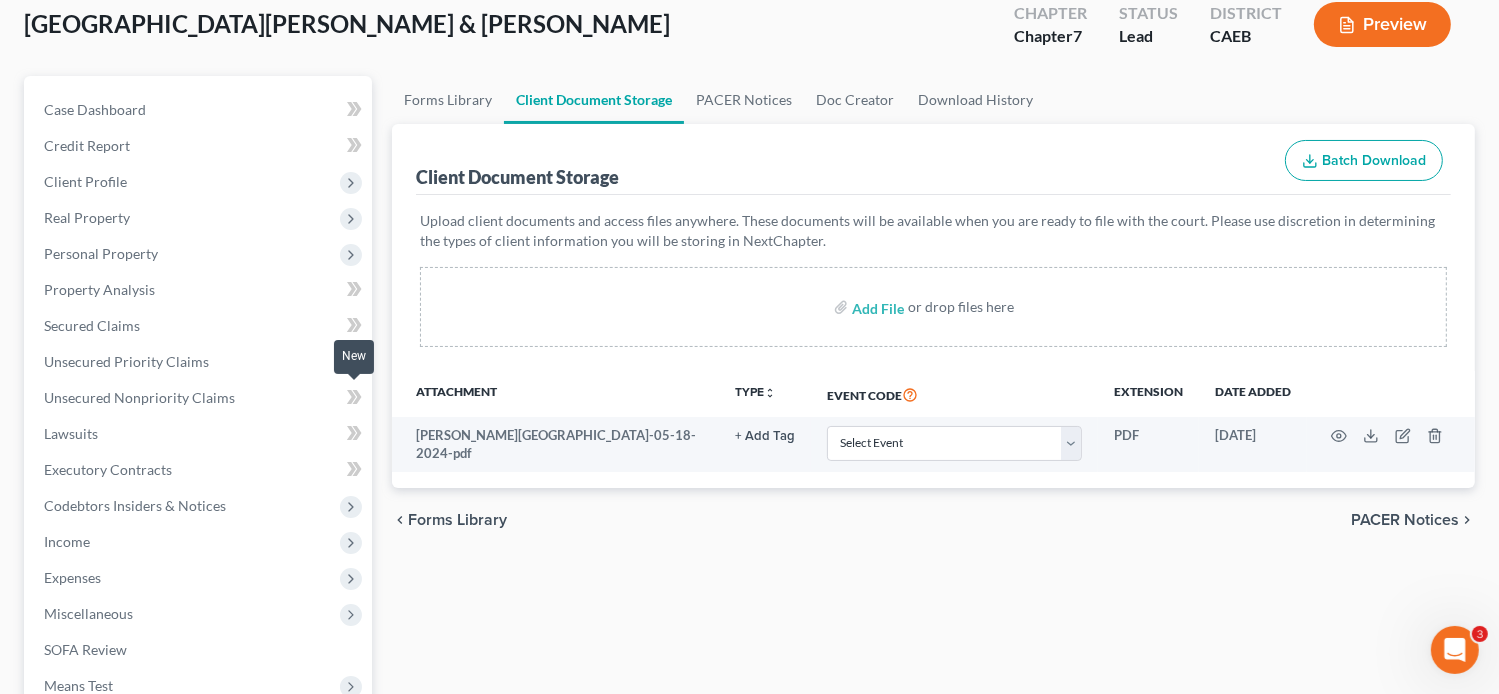scroll, scrollTop: 0, scrollLeft: 0, axis: both 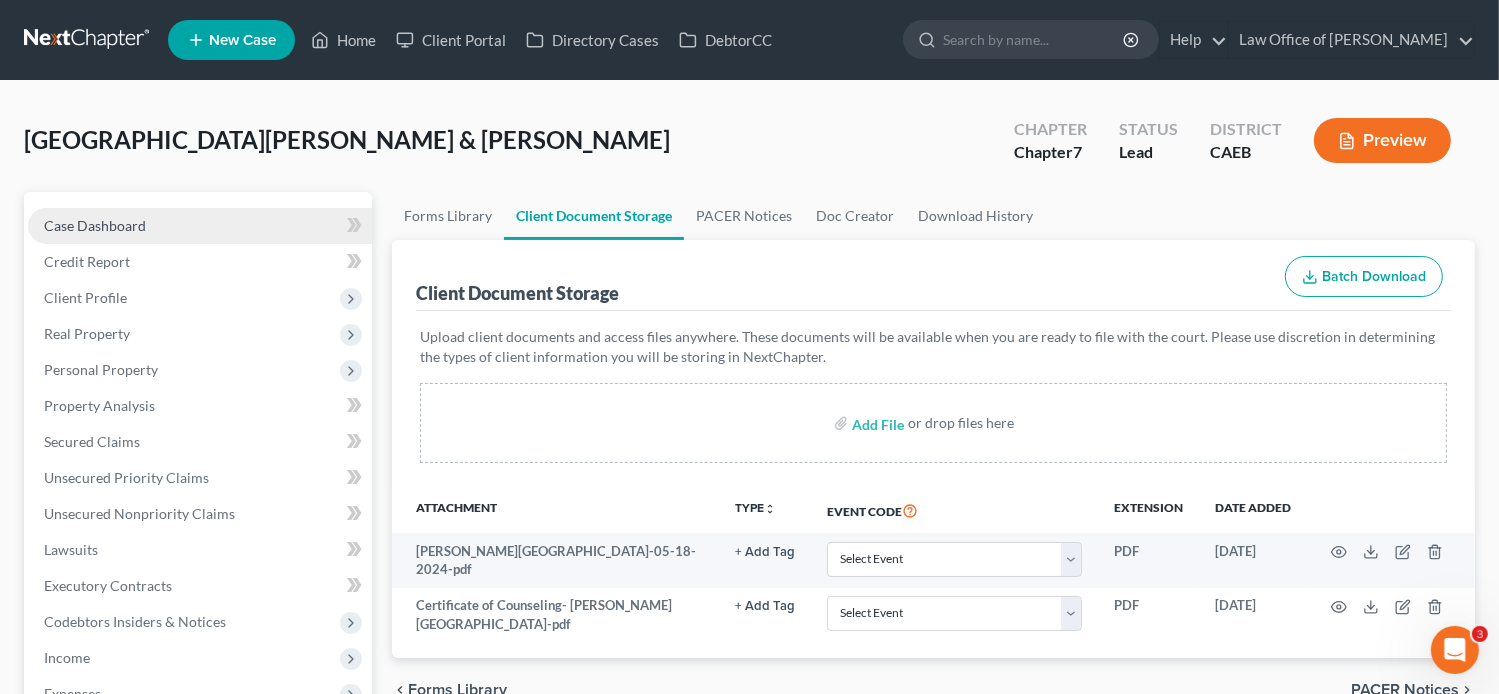 click on "Case Dashboard" at bounding box center (200, 226) 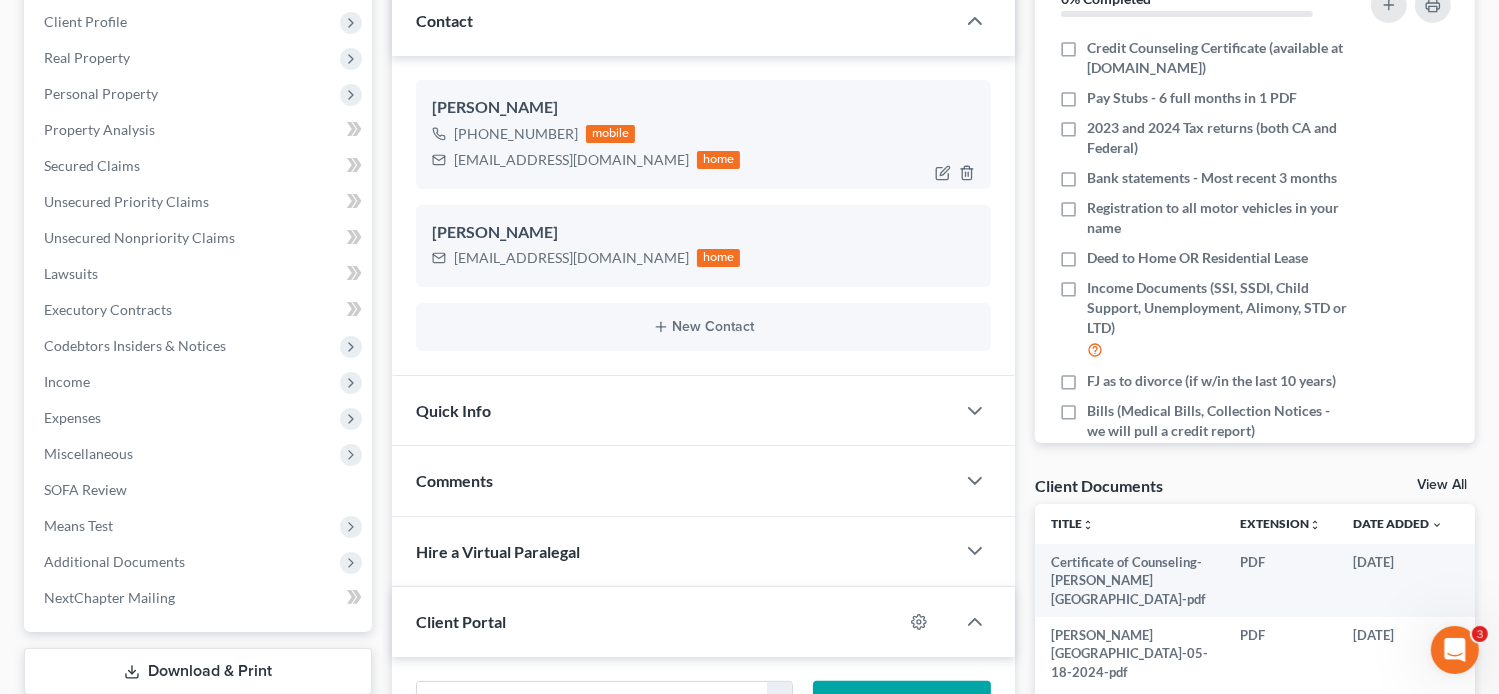 scroll, scrollTop: 0, scrollLeft: 0, axis: both 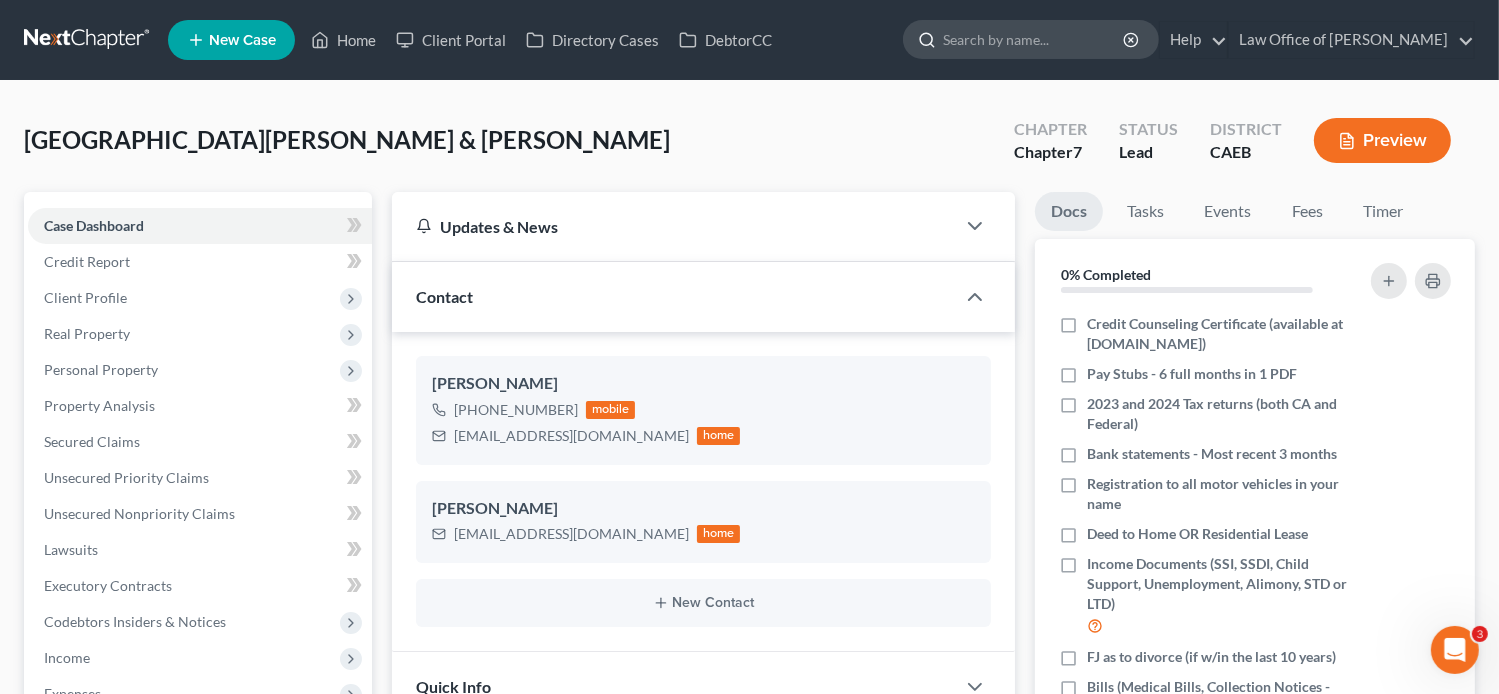 click at bounding box center (1034, 39) 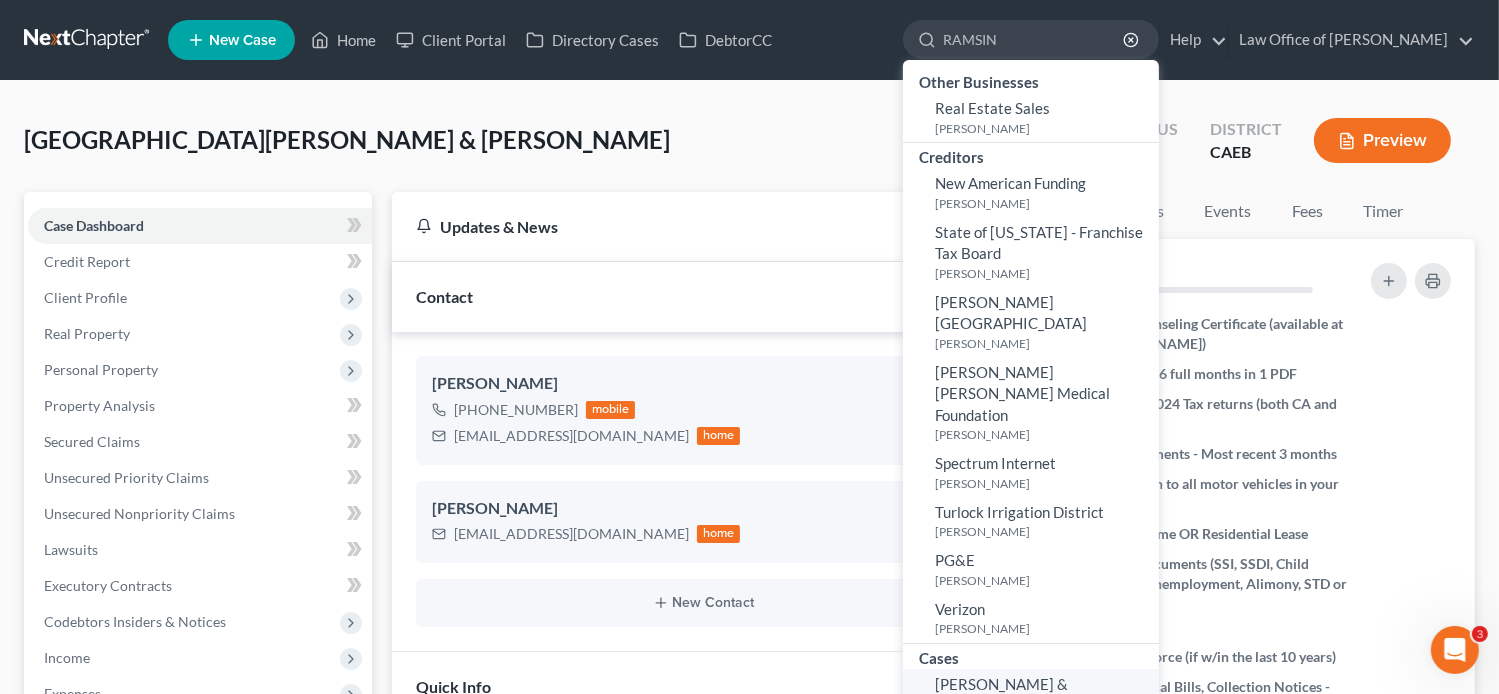 type on "RAMSIN" 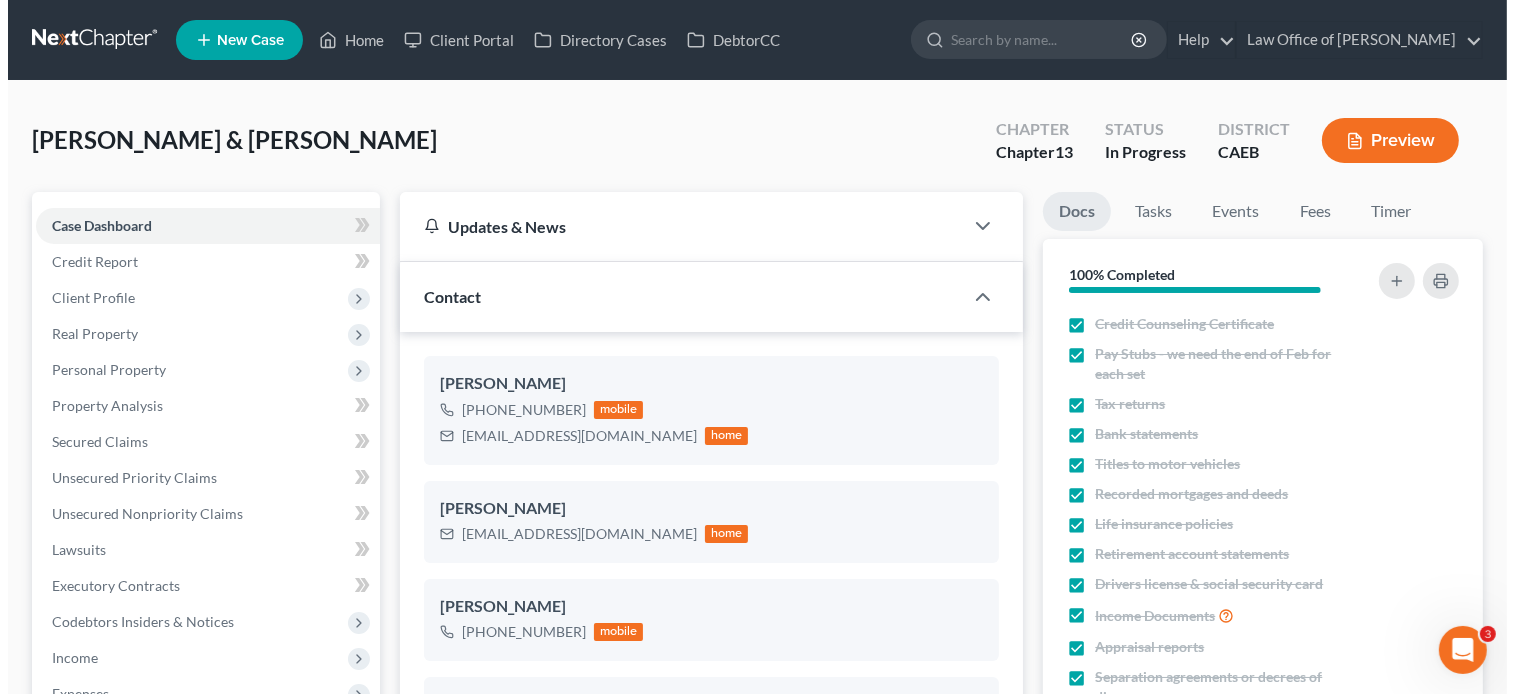scroll, scrollTop: 6364, scrollLeft: 0, axis: vertical 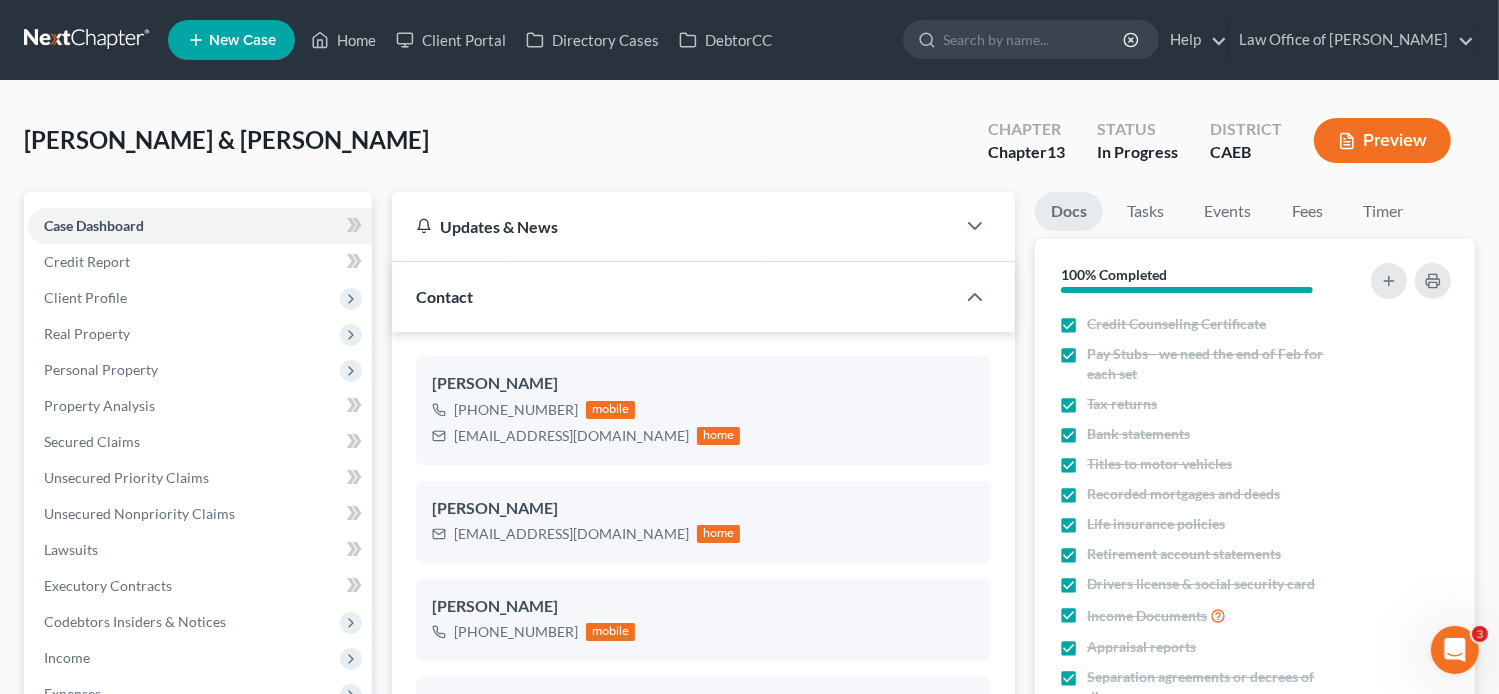 click on "Fees" at bounding box center (1307, 215) 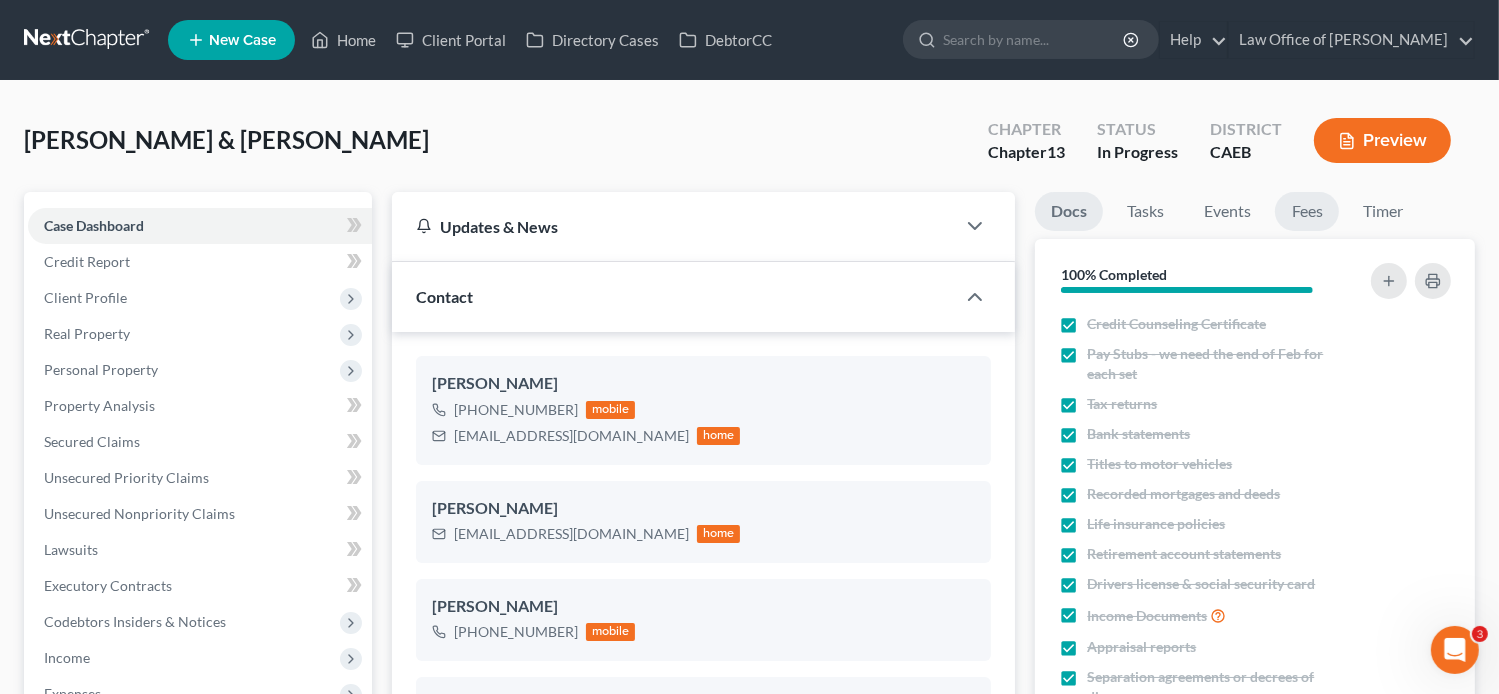 click on "Fees" at bounding box center [1307, 211] 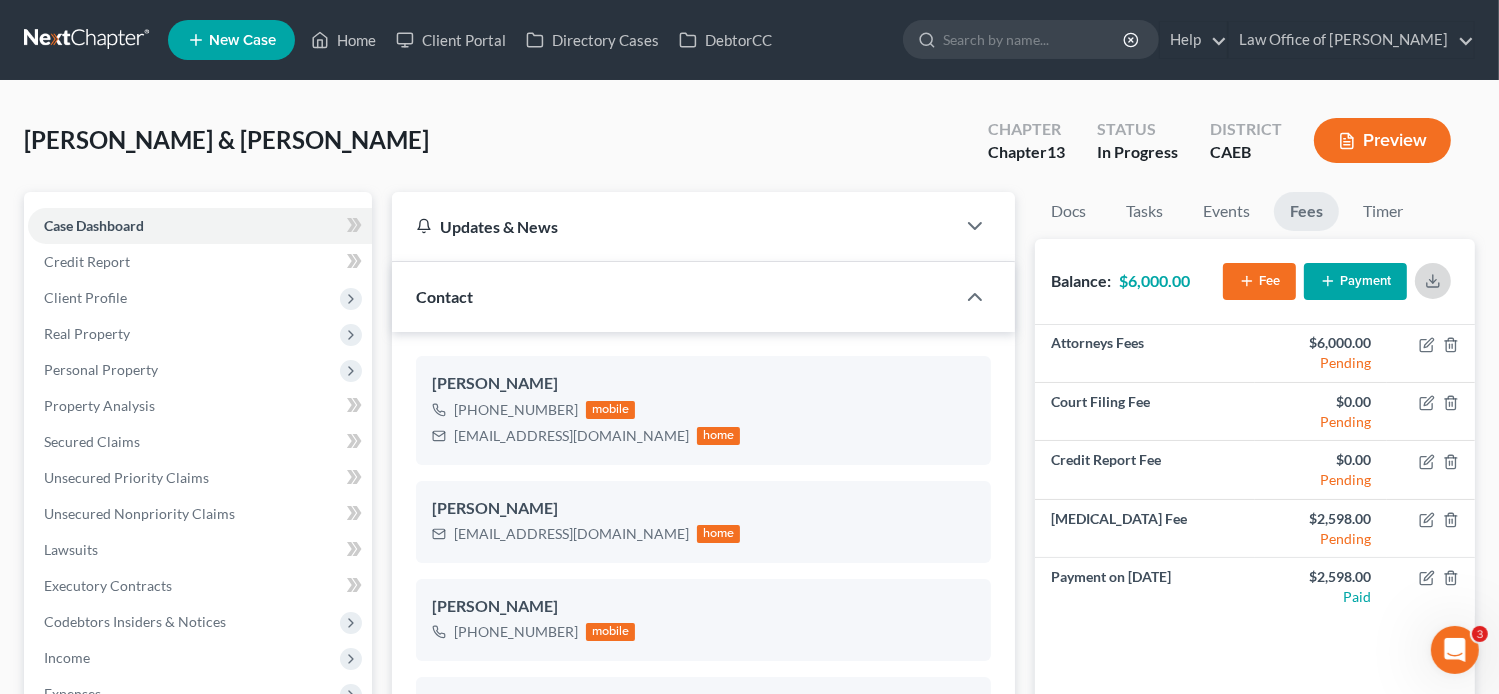click at bounding box center [1433, 281] 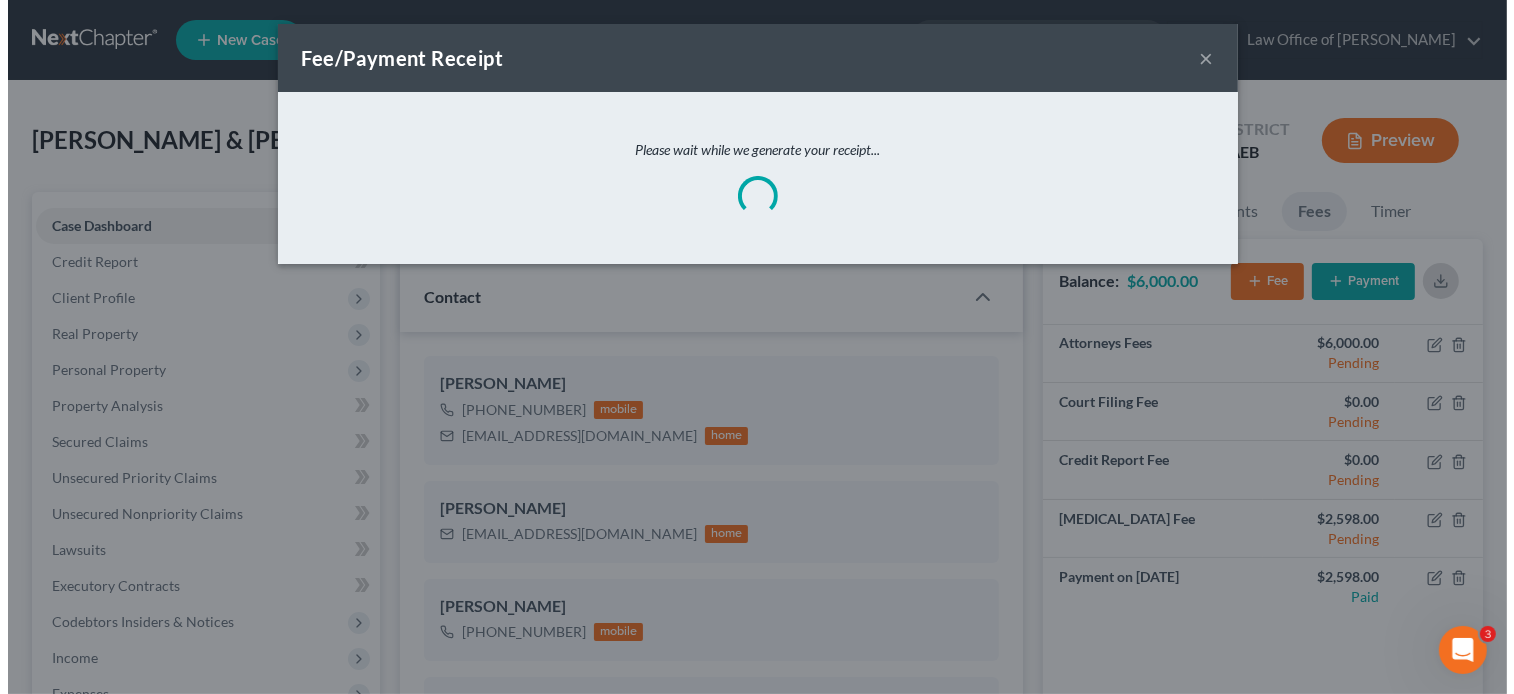 scroll, scrollTop: 6304, scrollLeft: 0, axis: vertical 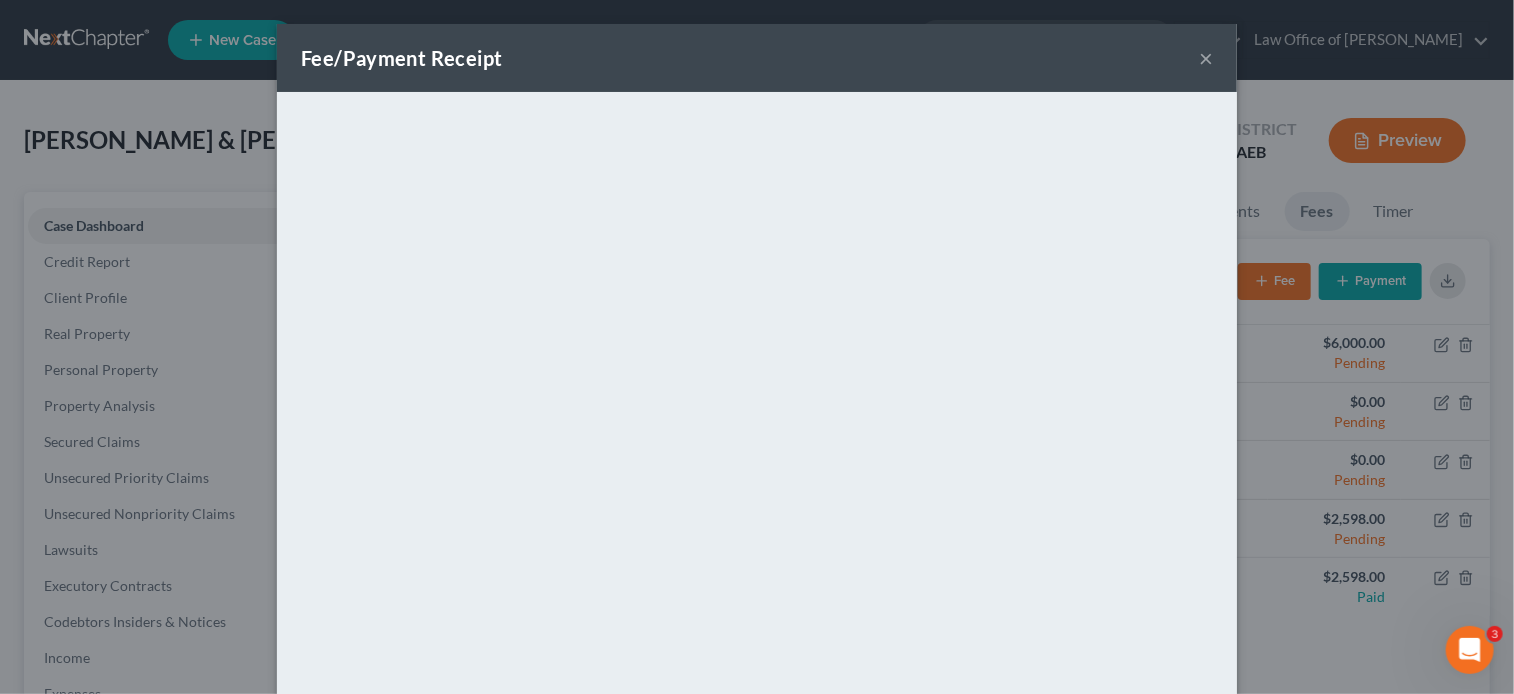 click on "×" at bounding box center [1206, 58] 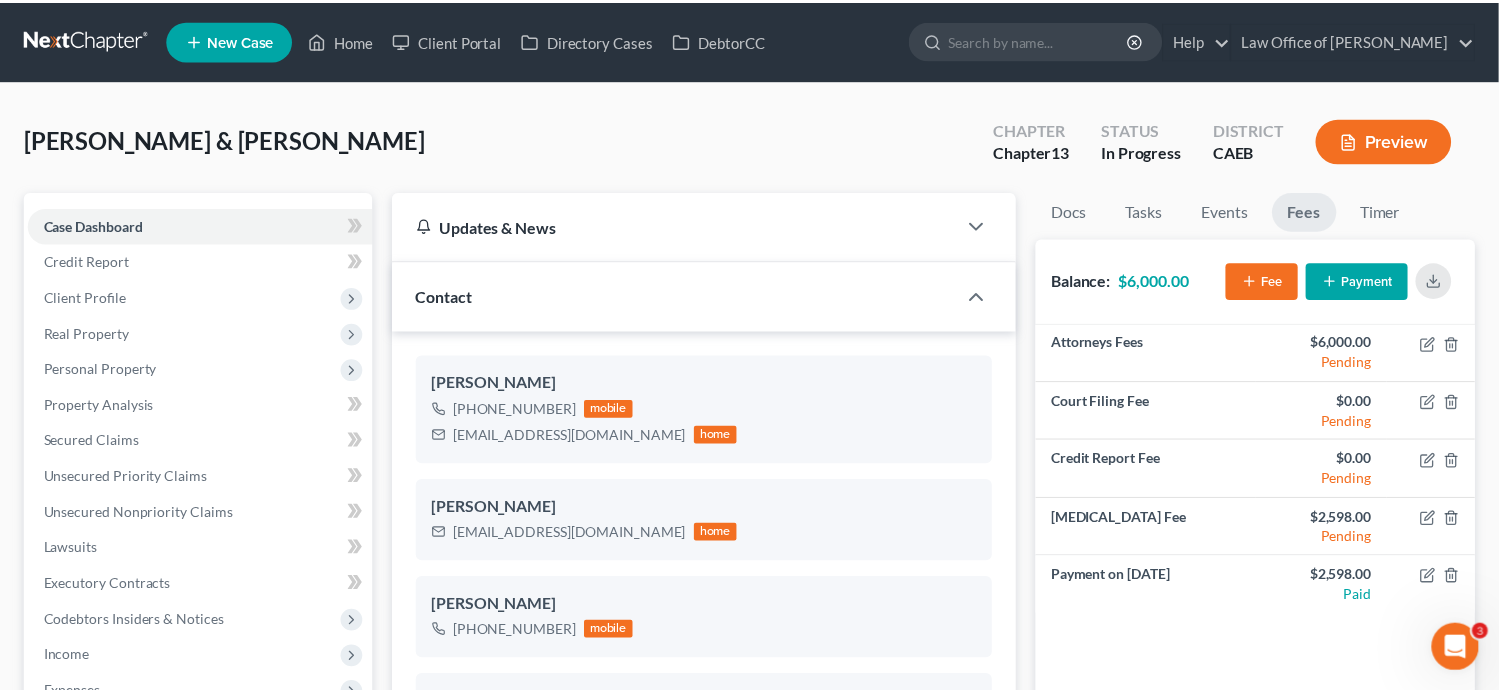 scroll, scrollTop: 6364, scrollLeft: 0, axis: vertical 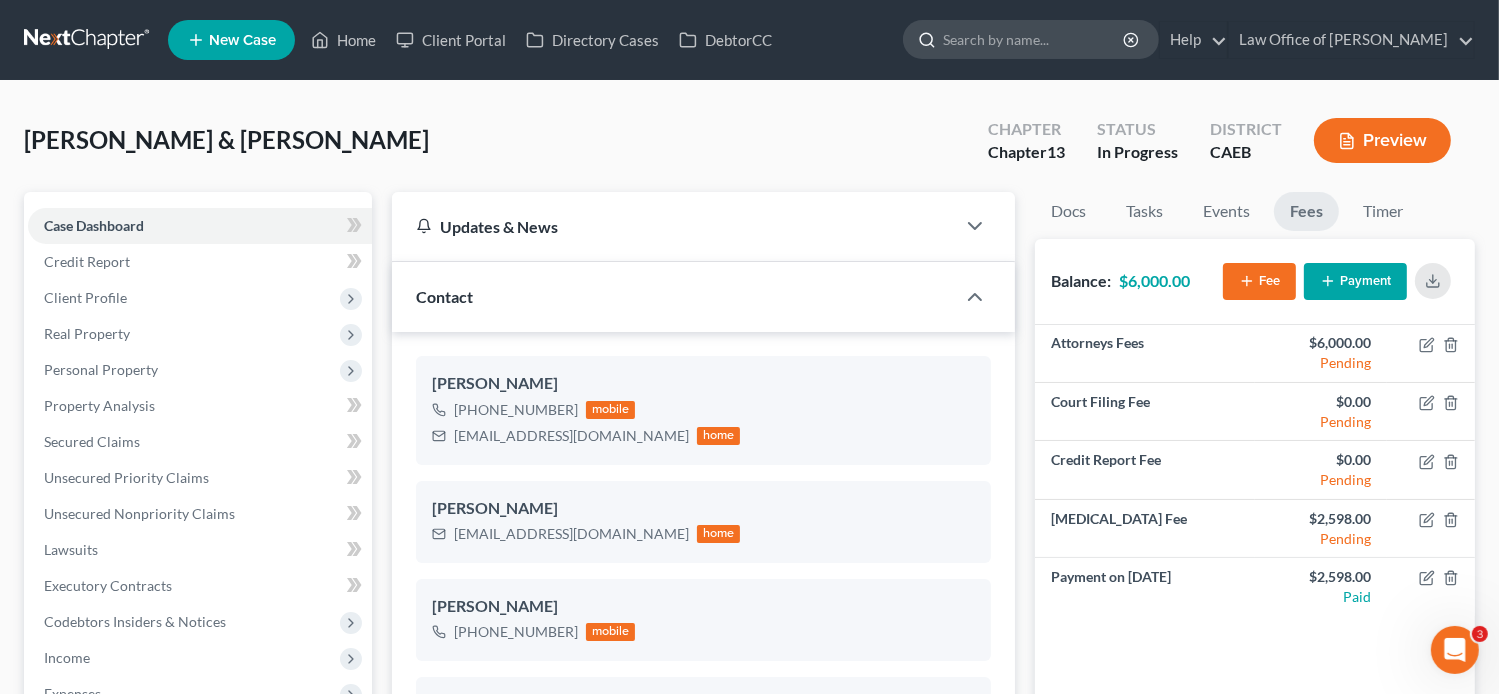 click at bounding box center (1034, 39) 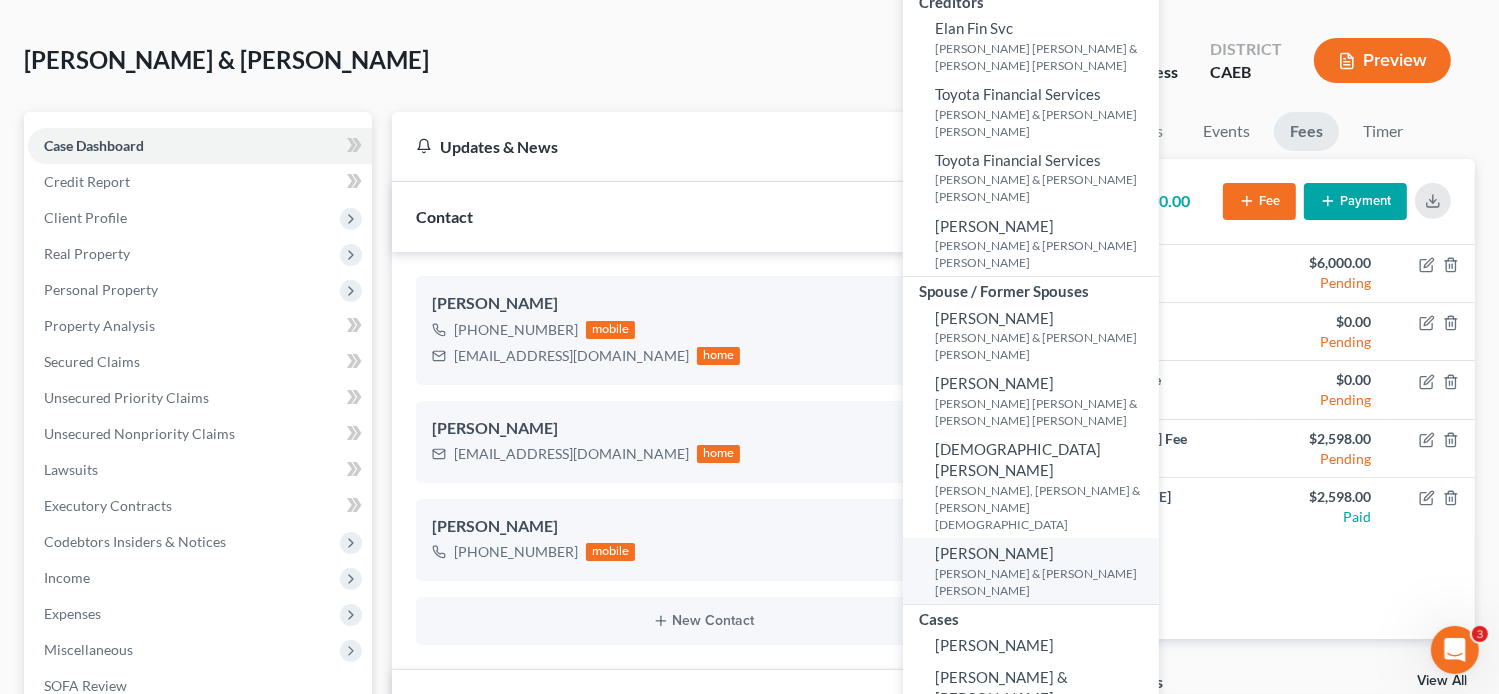 scroll, scrollTop: 80, scrollLeft: 0, axis: vertical 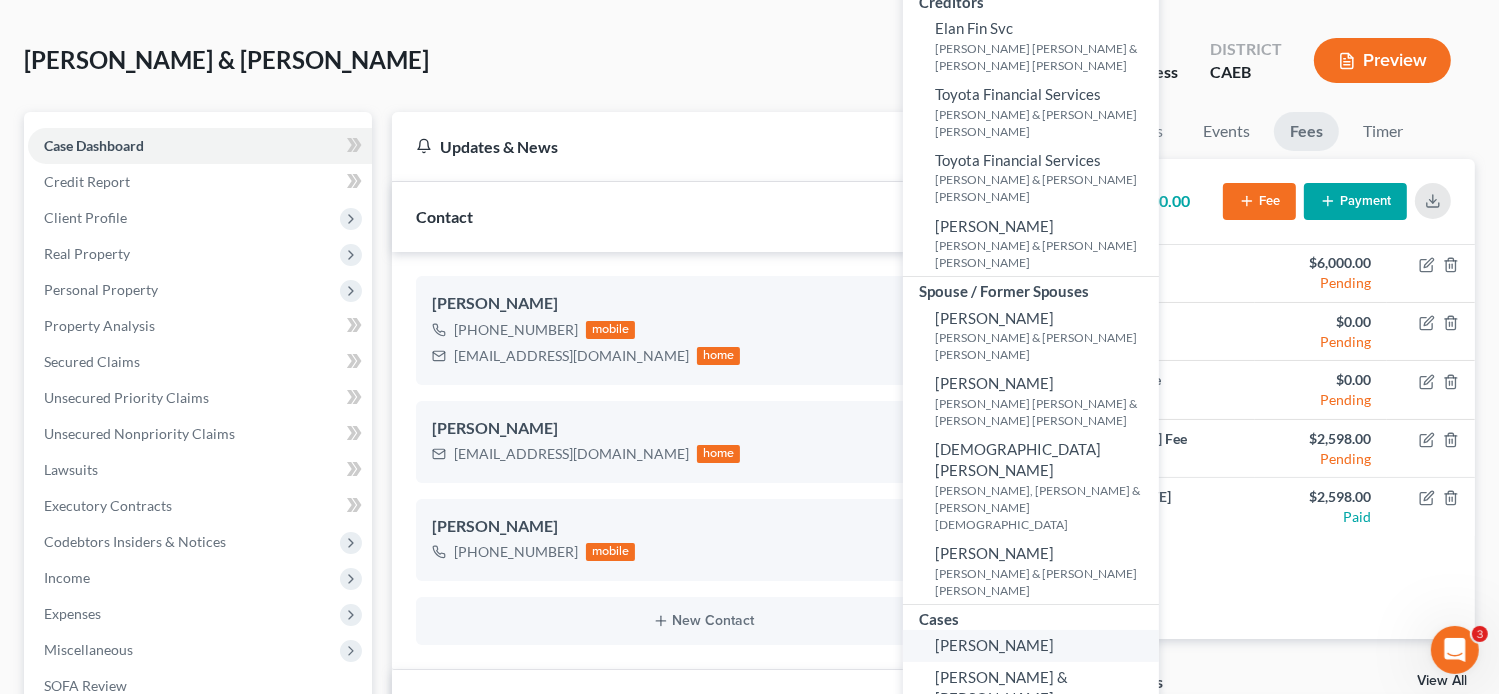 type on "[PERSON_NAME]" 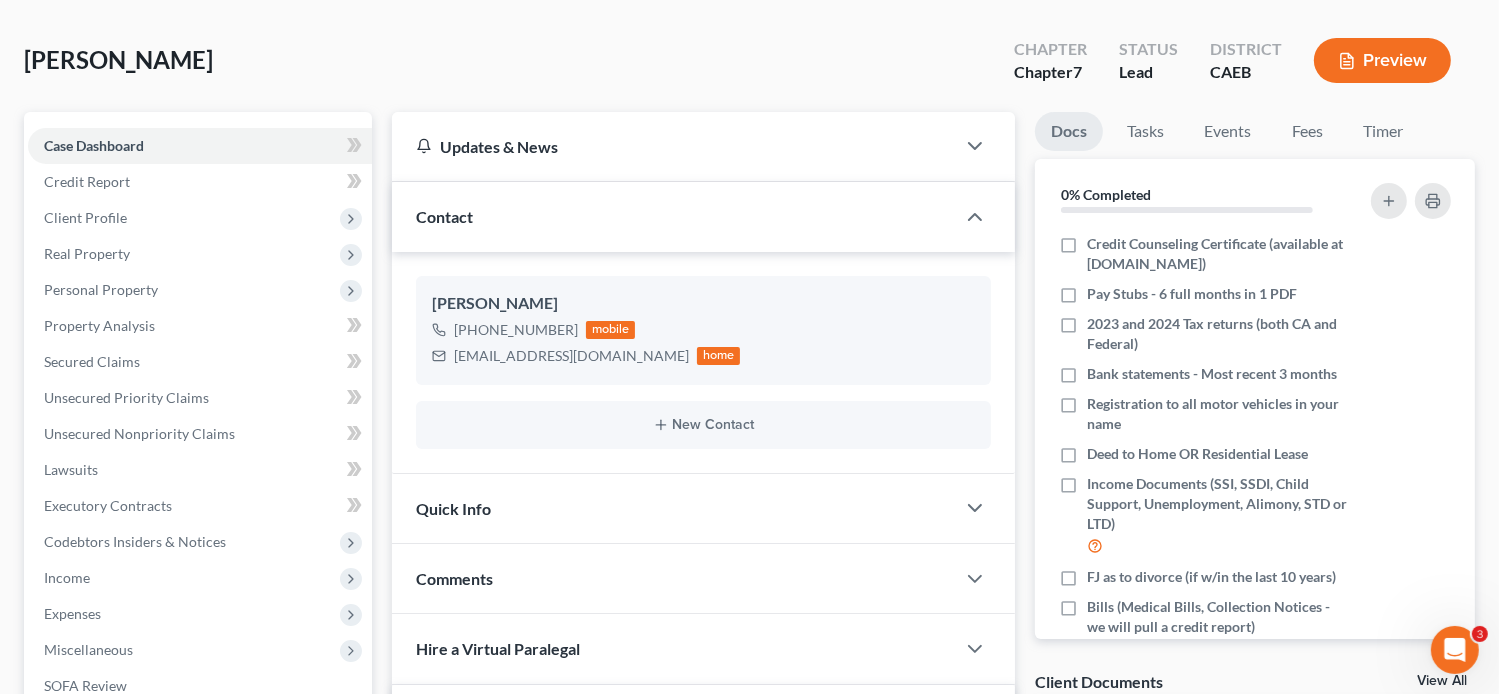 scroll, scrollTop: 0, scrollLeft: 0, axis: both 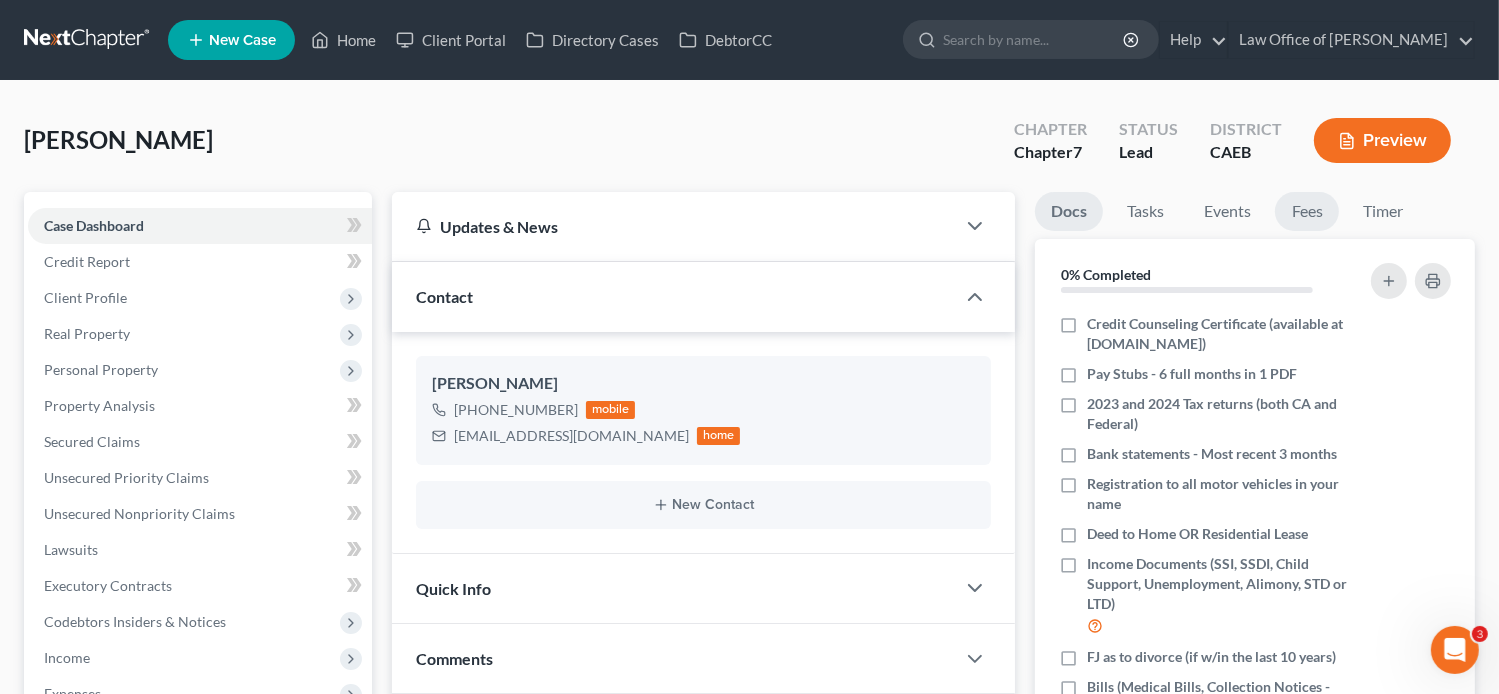 click on "Fees" at bounding box center (1307, 211) 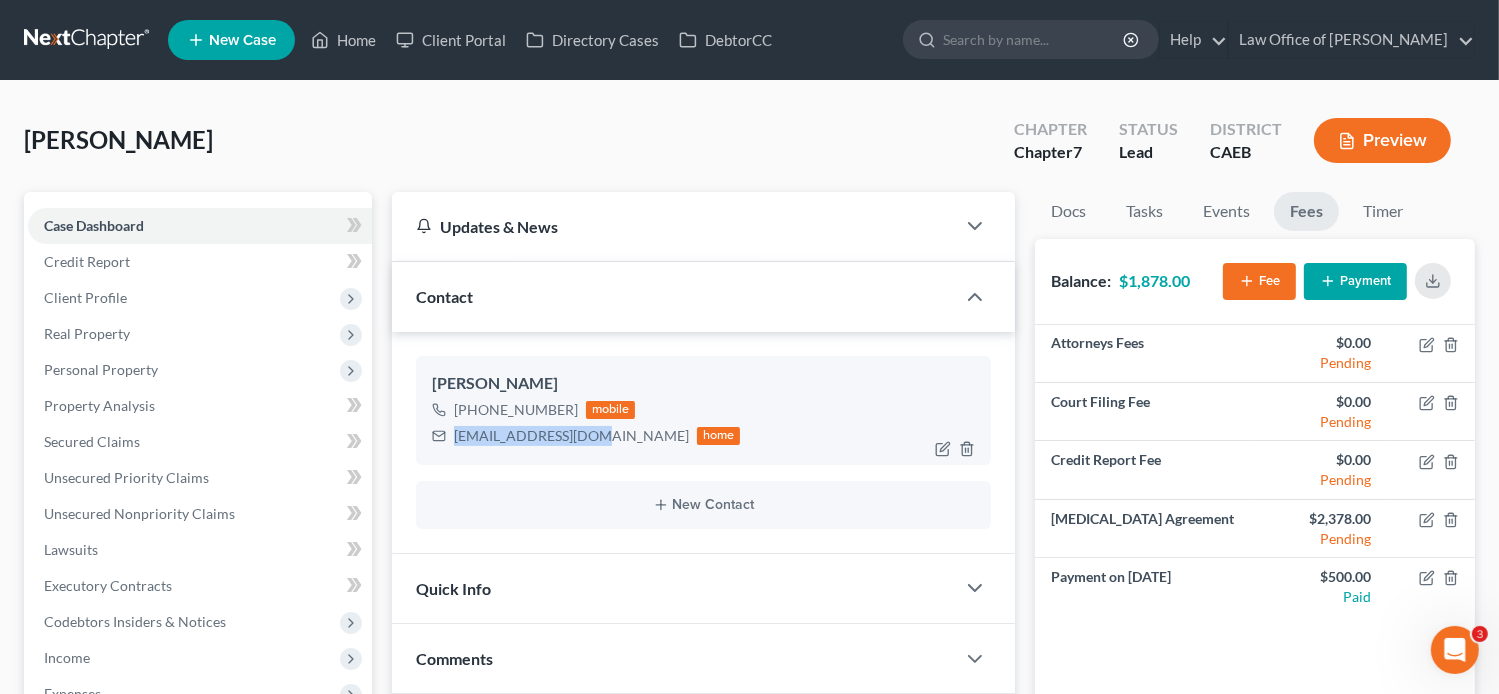 drag, startPoint x: 584, startPoint y: 433, endPoint x: 453, endPoint y: 434, distance: 131.00381 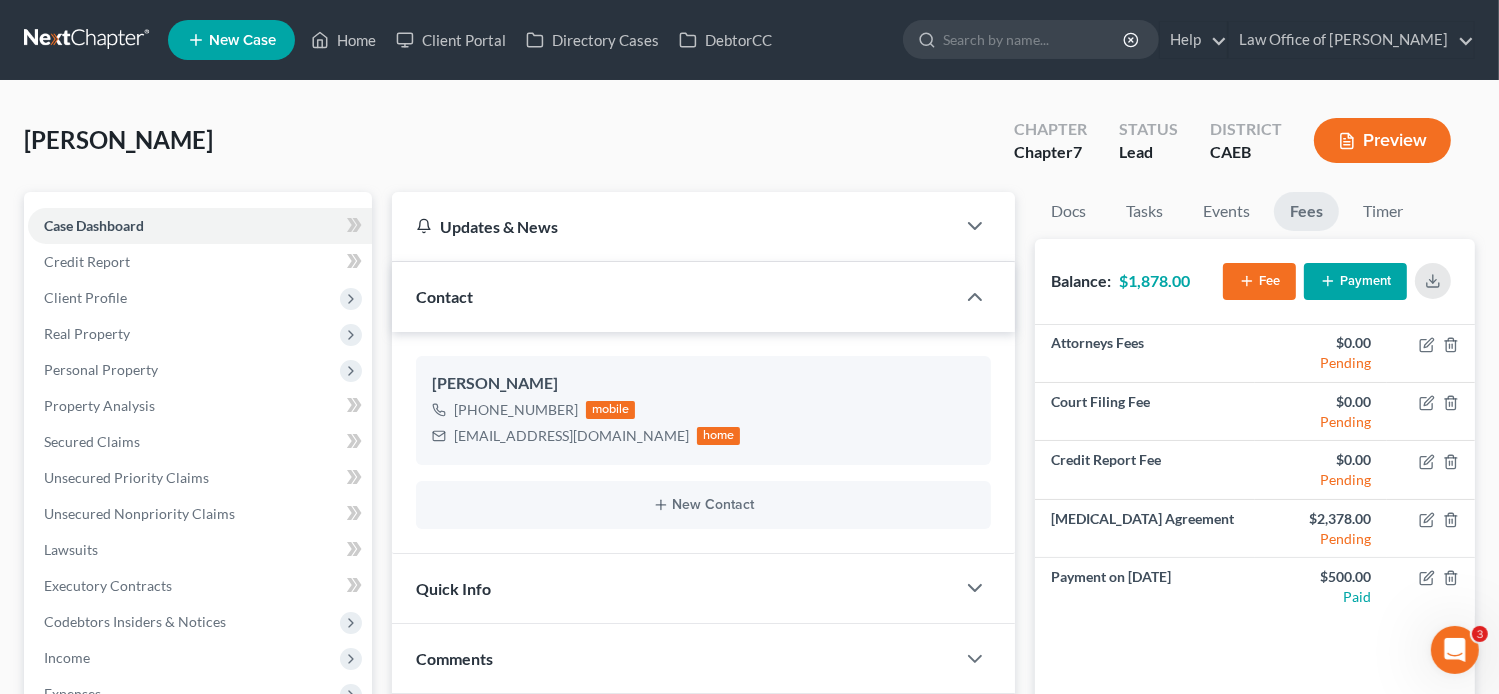click on "Docs
Tasks
Events
Fees
Timer
0% Completed
Nothing here yet! Credit Counseling Certificate (available at [DOMAIN_NAME])   Pay Stubs - 6 full months in 1 PDF   2023 and 2024 Tax returns (both CA and Federal)   Bank statements - Most recent 3 months   Registration to all motor vehicles in your name   Deed to Home OR Residential Lease   Income Documents (SSI, SSDI, Child Support, Unemployment, Alimony, STD or LTD)   FJ as to divorce (if w/in the last 10 years)   Bills (Medical Bills, Collection Notices - we will pull a credit report)   Marriage Certificate, if married   Retirement account statements   Drivers license & social security card   Life insurance policies
Hide Completed Tasks
Initial consultation Receive documents Follow up appointment Review petition Signing appointment File petition Email pay stubs to trustee Calendar 341 Hearing and send notice to debtor(s) Send notice of Bankruptcy to parties Close file" at bounding box center (1255, 708) 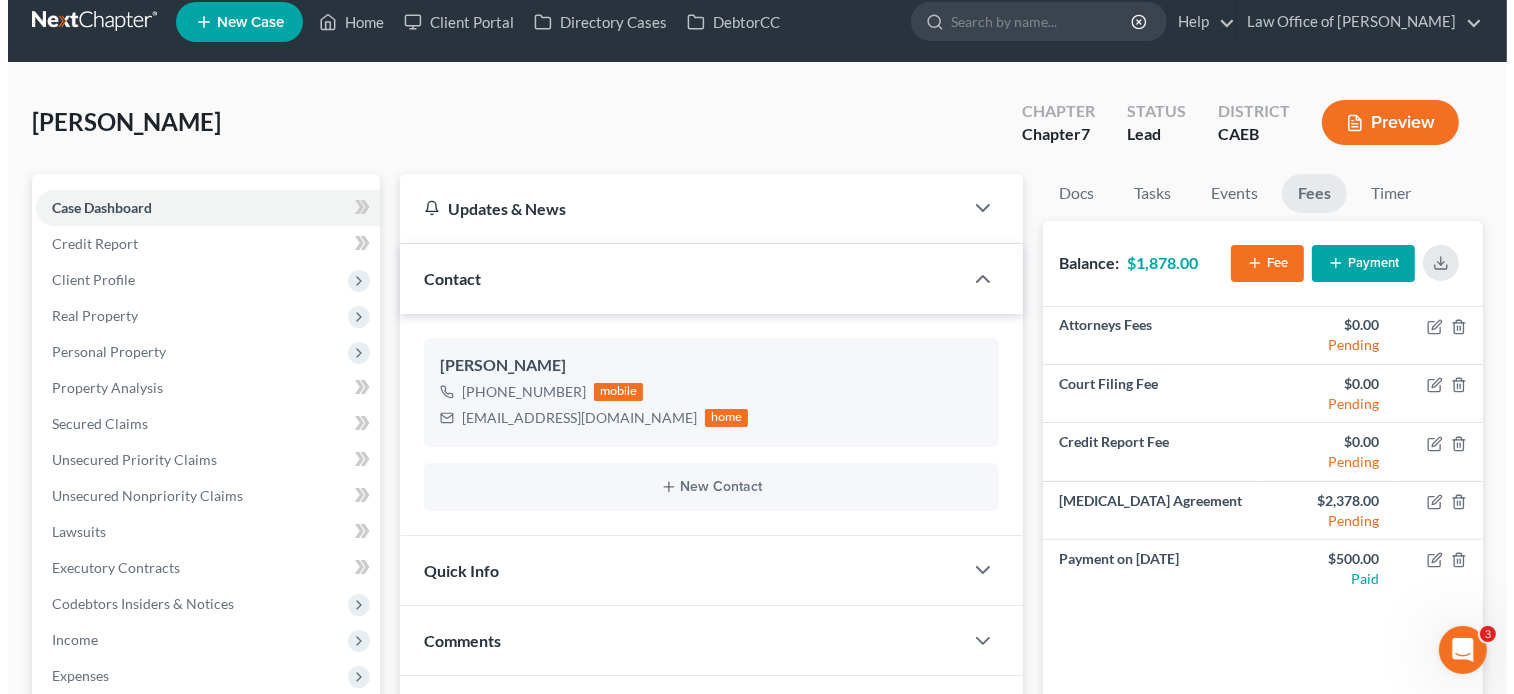 scroll, scrollTop: 0, scrollLeft: 0, axis: both 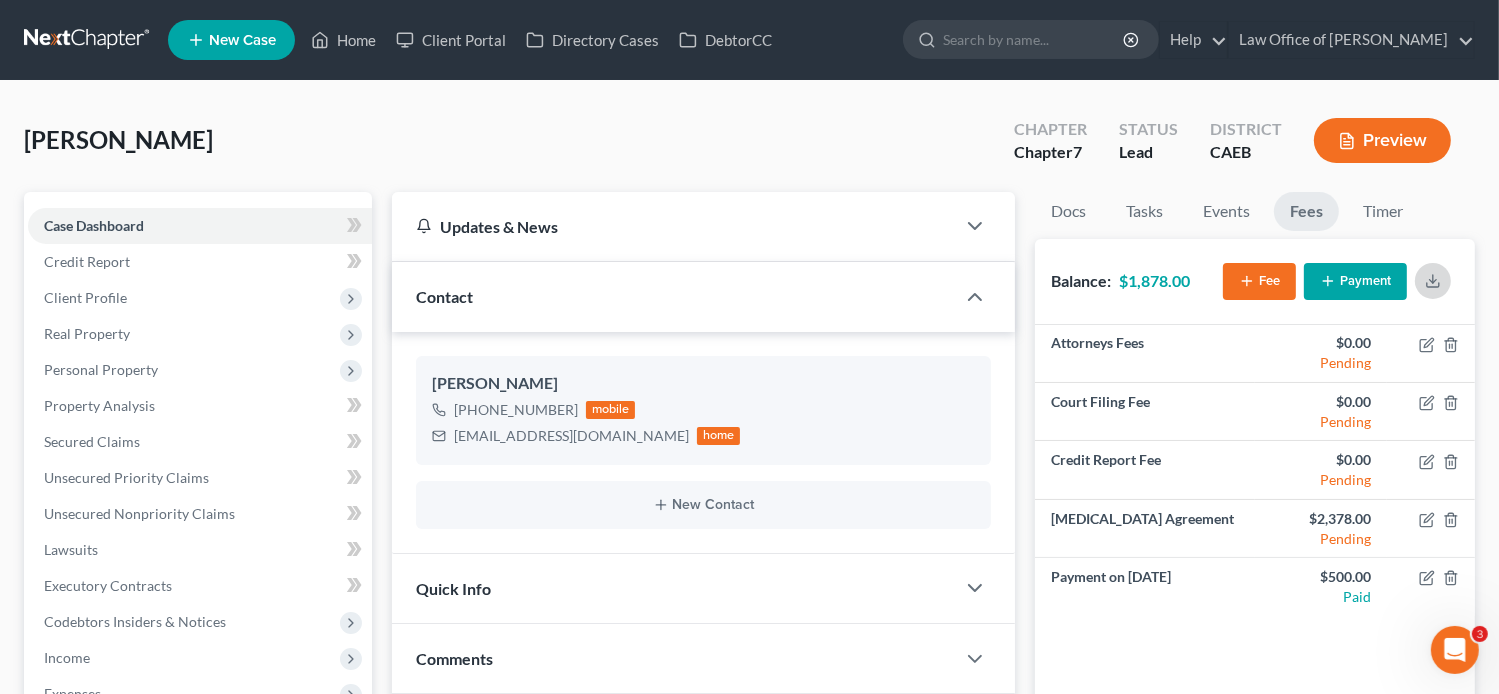 click 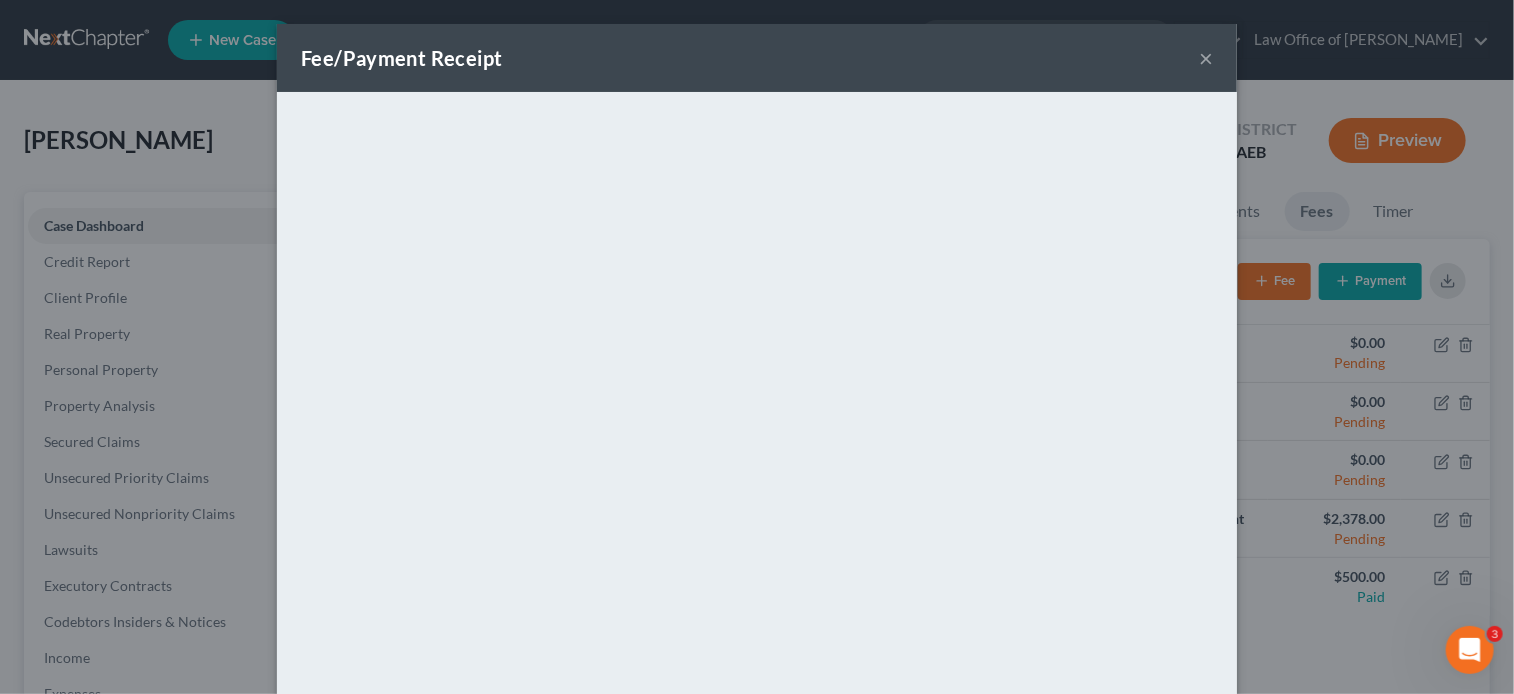 scroll, scrollTop: 292, scrollLeft: 0, axis: vertical 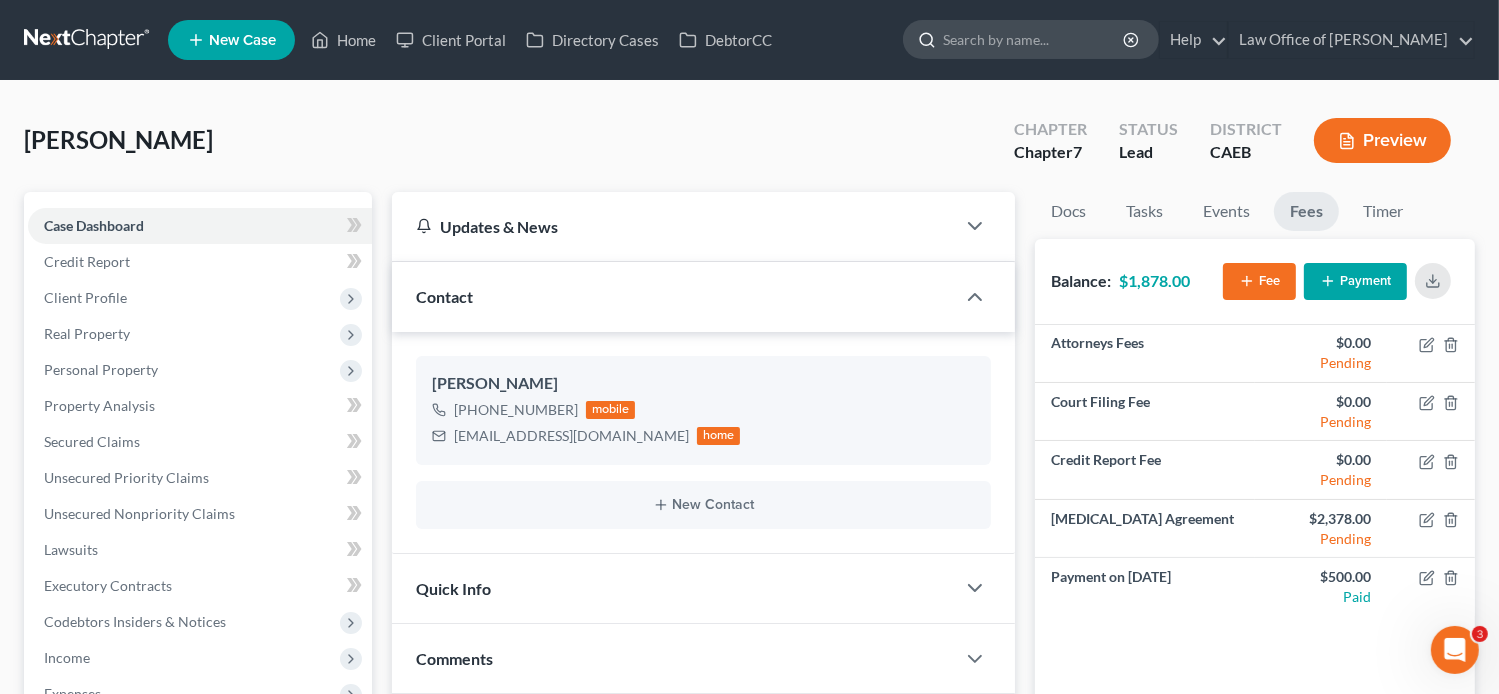 click at bounding box center [1034, 39] 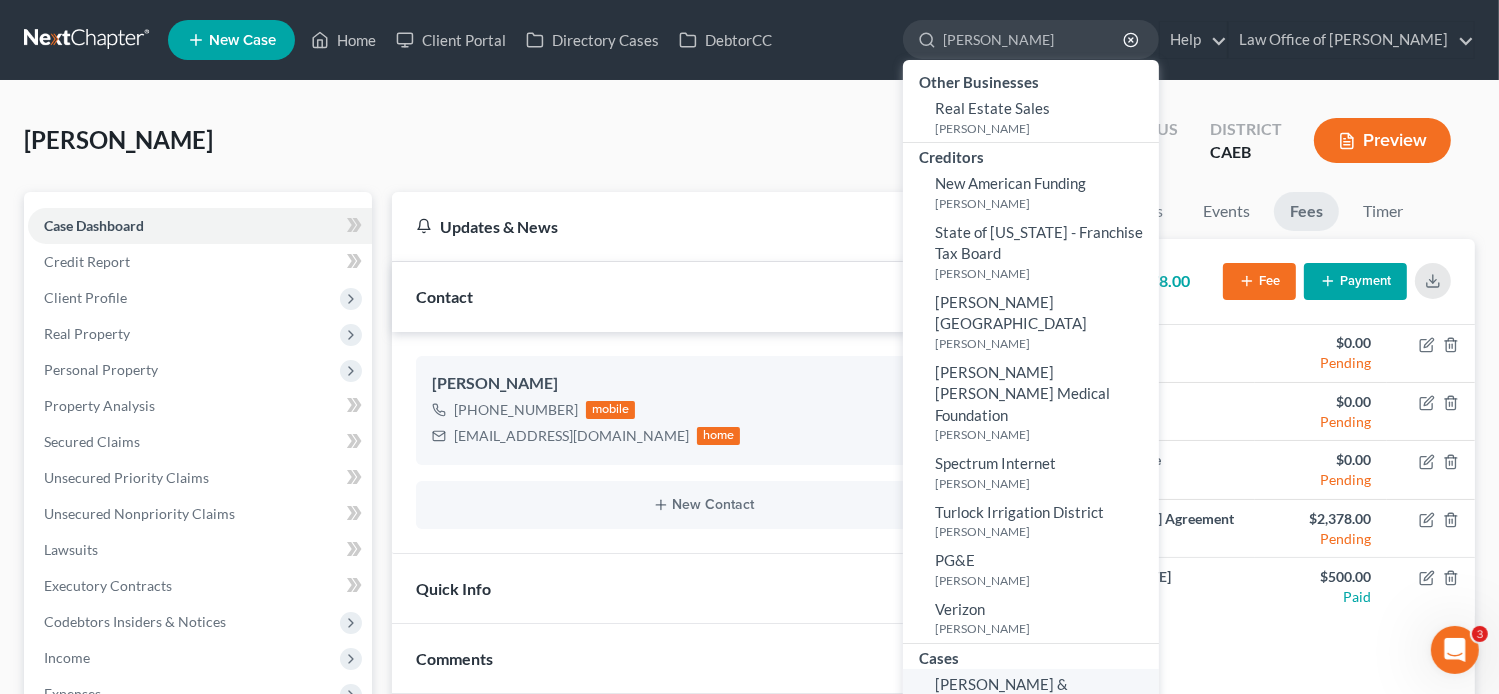 type on "[PERSON_NAME]" 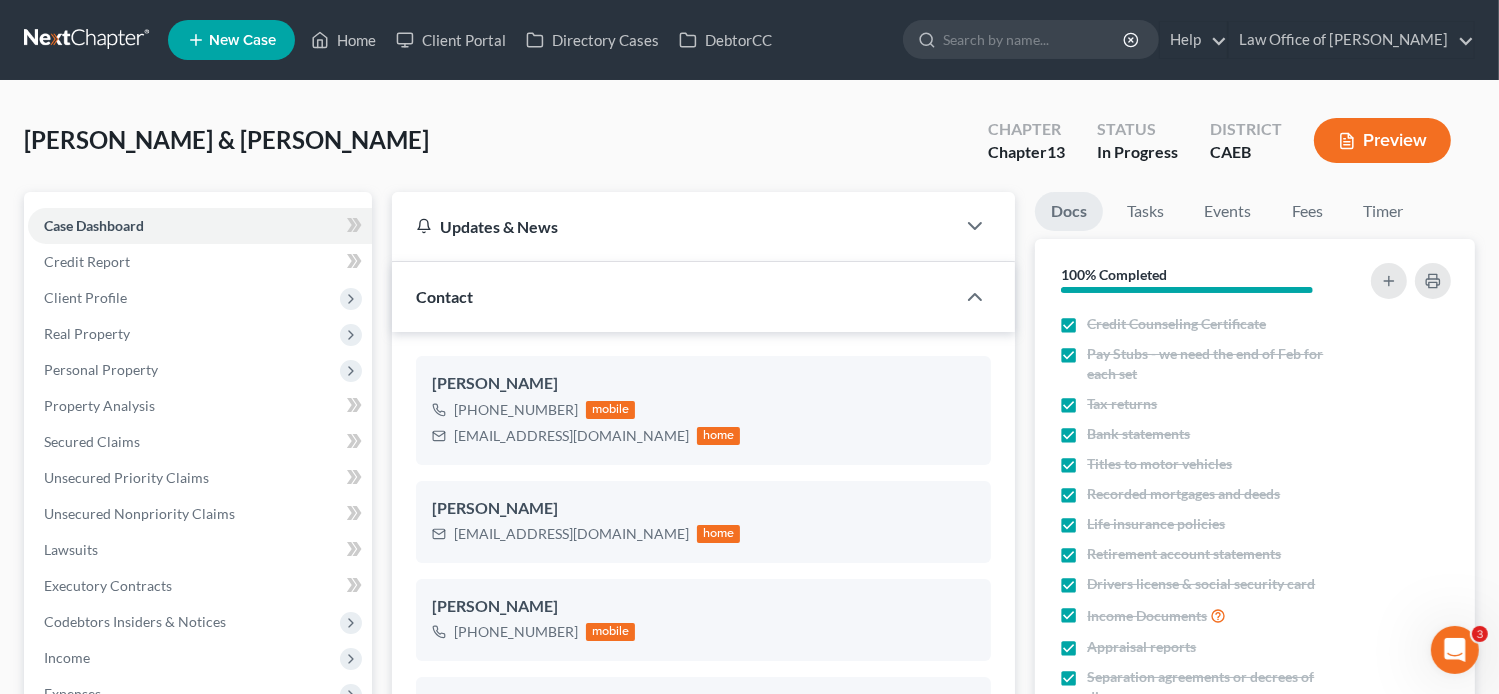 scroll, scrollTop: 6364, scrollLeft: 0, axis: vertical 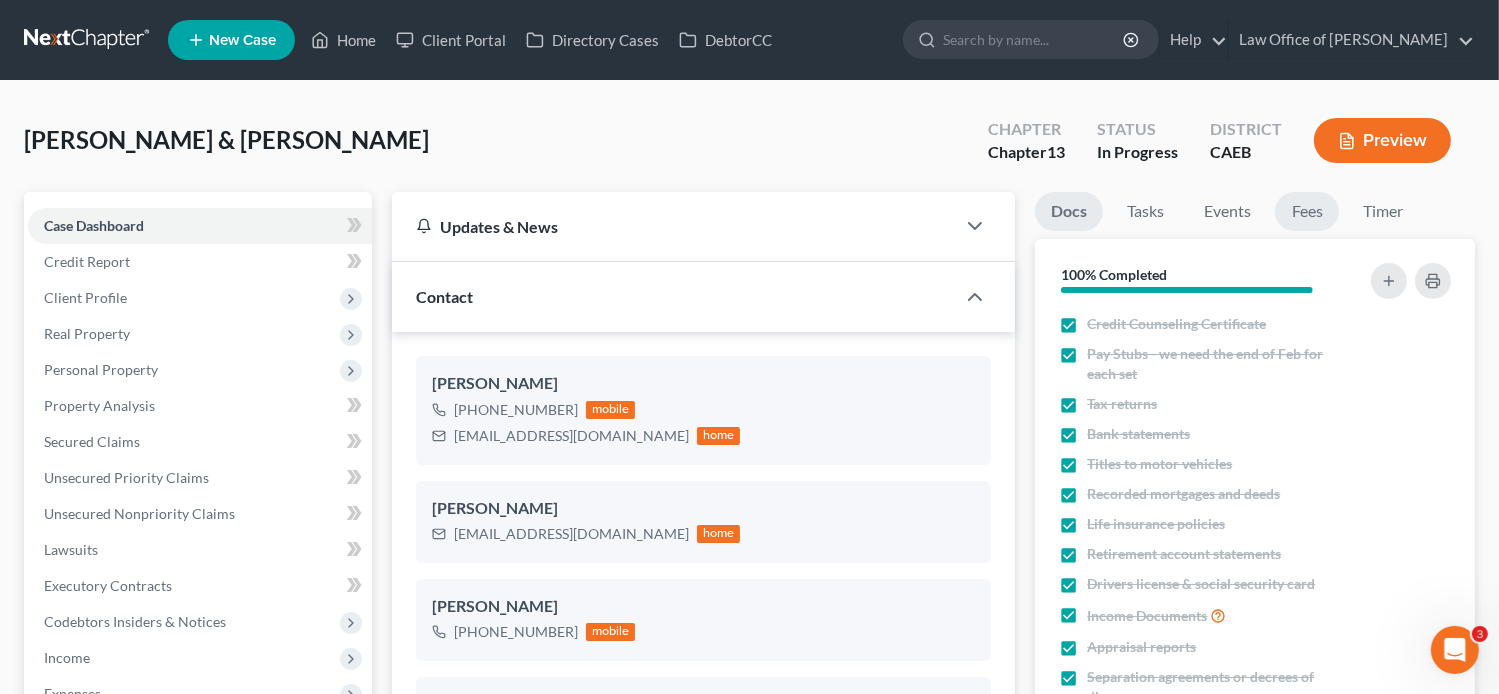 click on "Fees" at bounding box center [1307, 211] 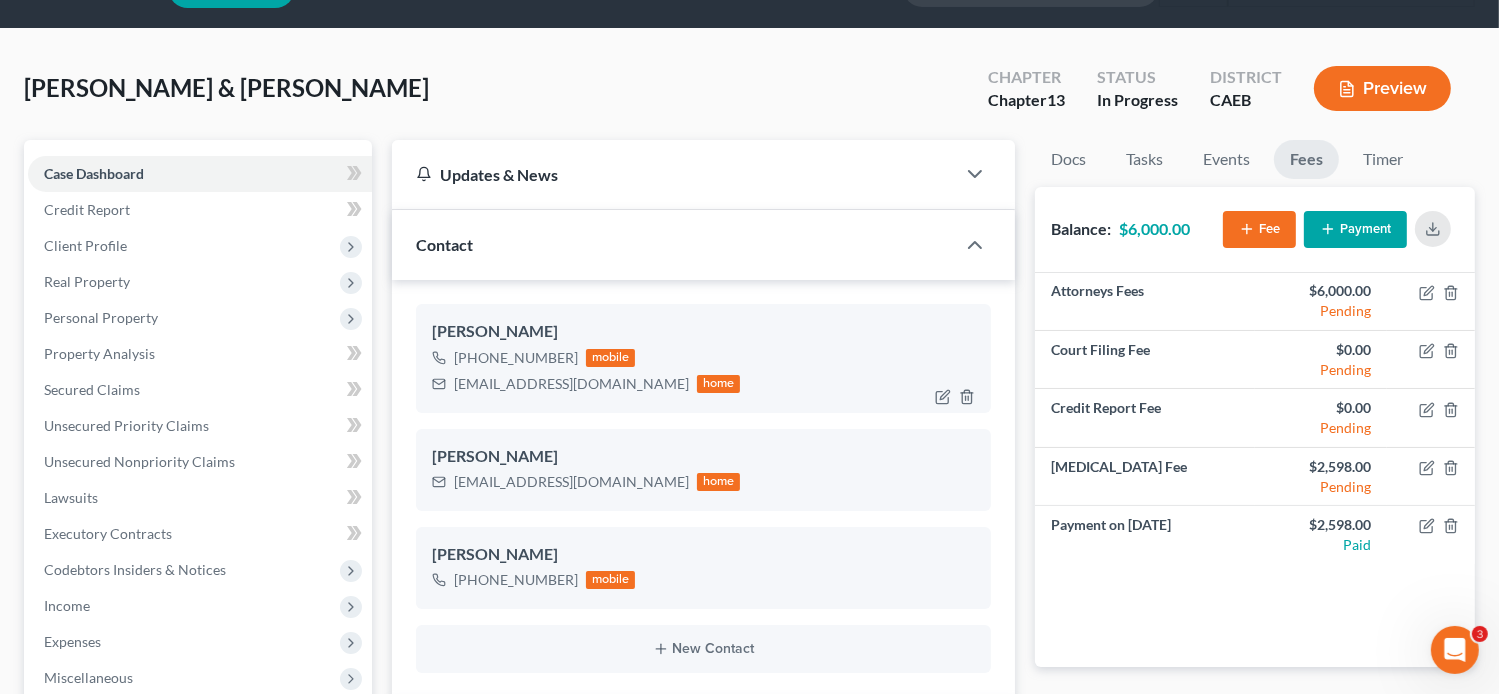scroll, scrollTop: 80, scrollLeft: 0, axis: vertical 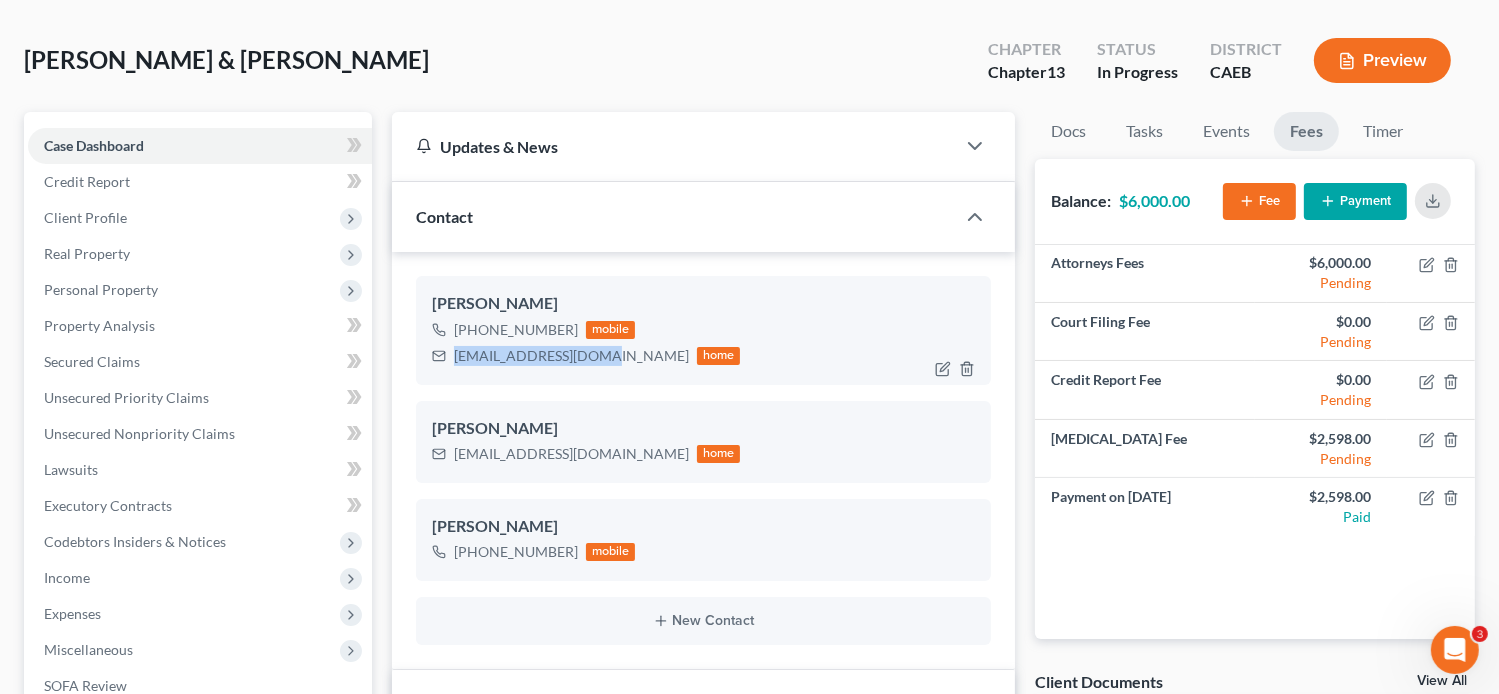 drag, startPoint x: 599, startPoint y: 353, endPoint x: 450, endPoint y: 354, distance: 149.00336 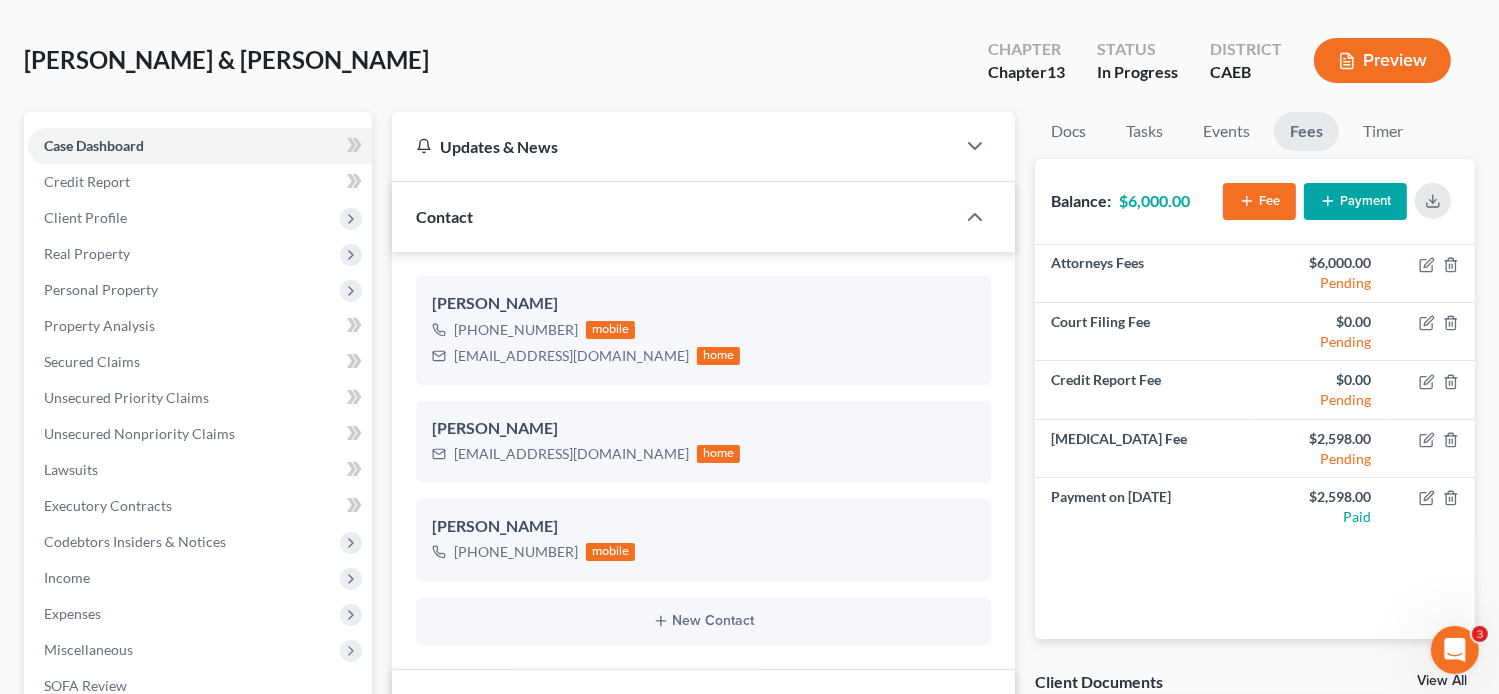 click on "[PERSON_NAME] & [PERSON_NAME] Upgraded Chapter Chapter  13 Status In Progress District CAEB Preview" at bounding box center [749, 68] 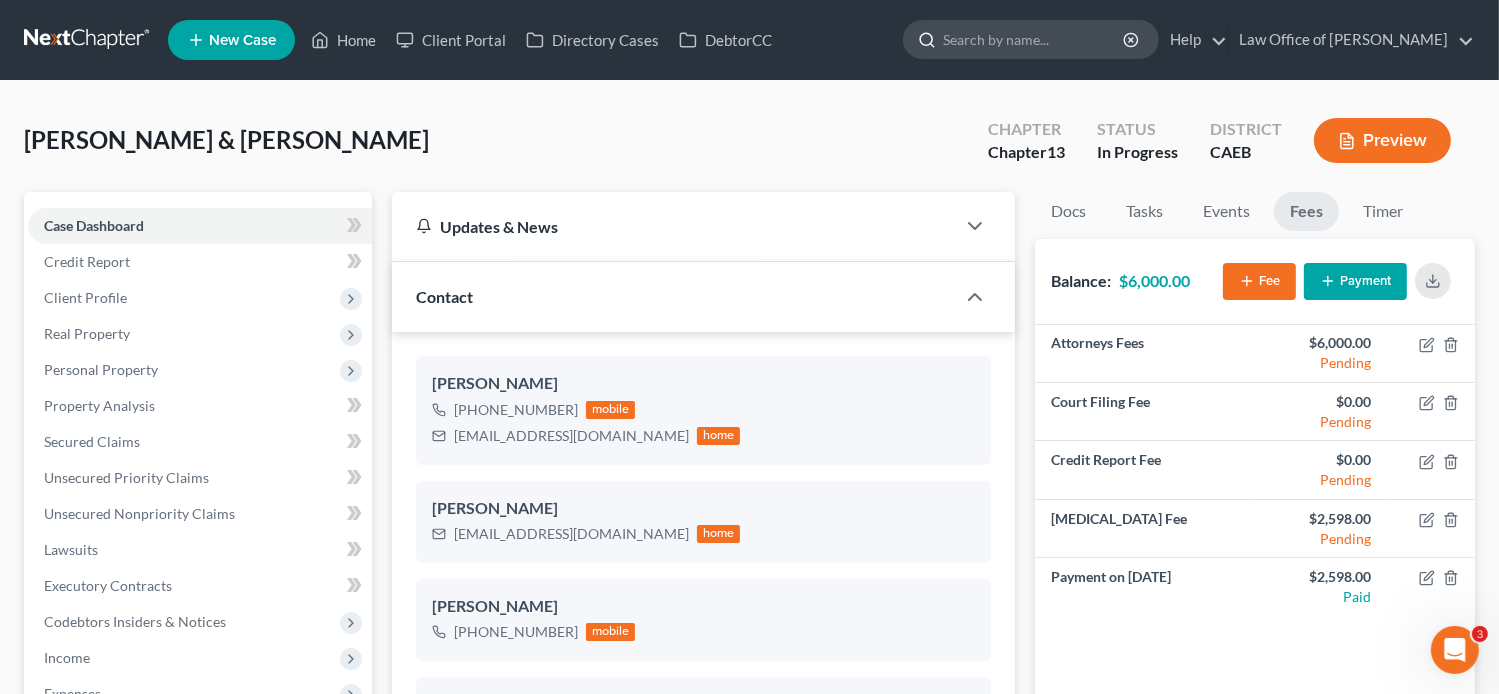 click at bounding box center (1034, 39) 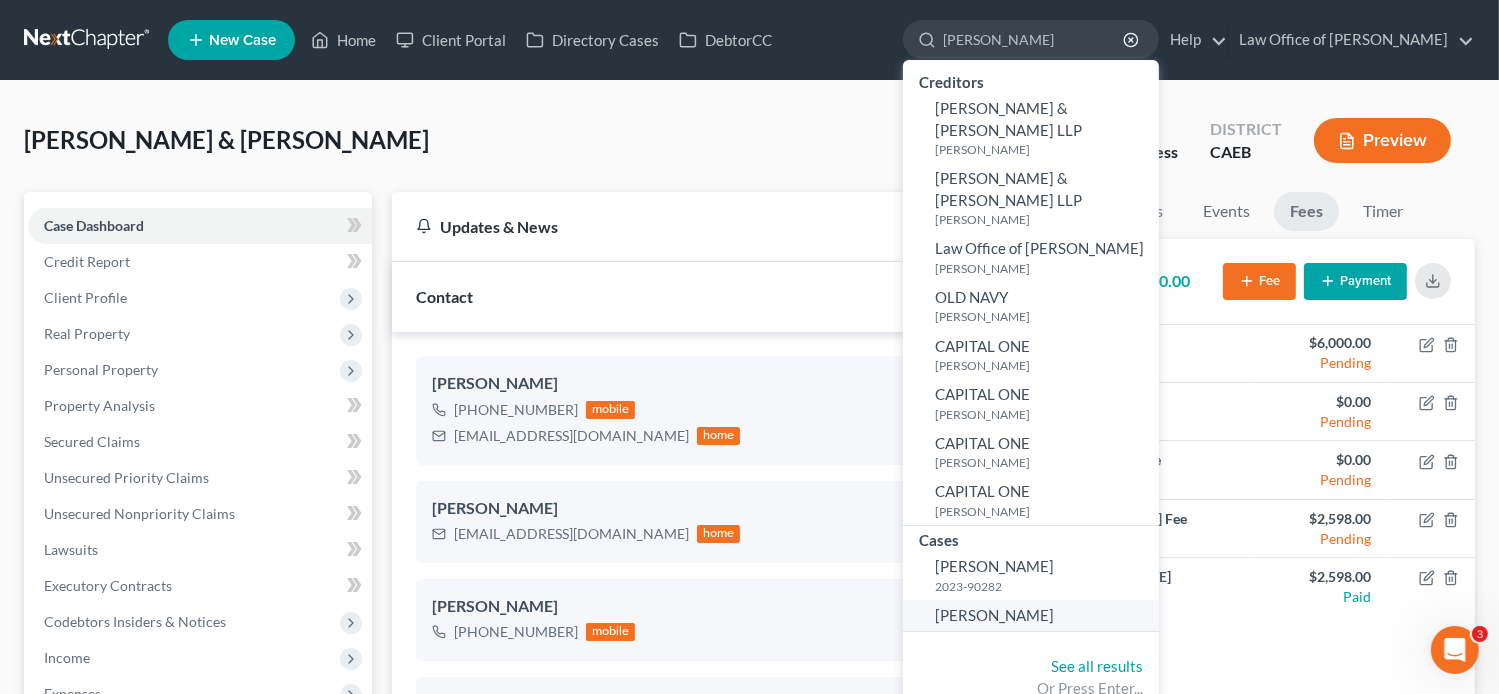 type on "[PERSON_NAME]" 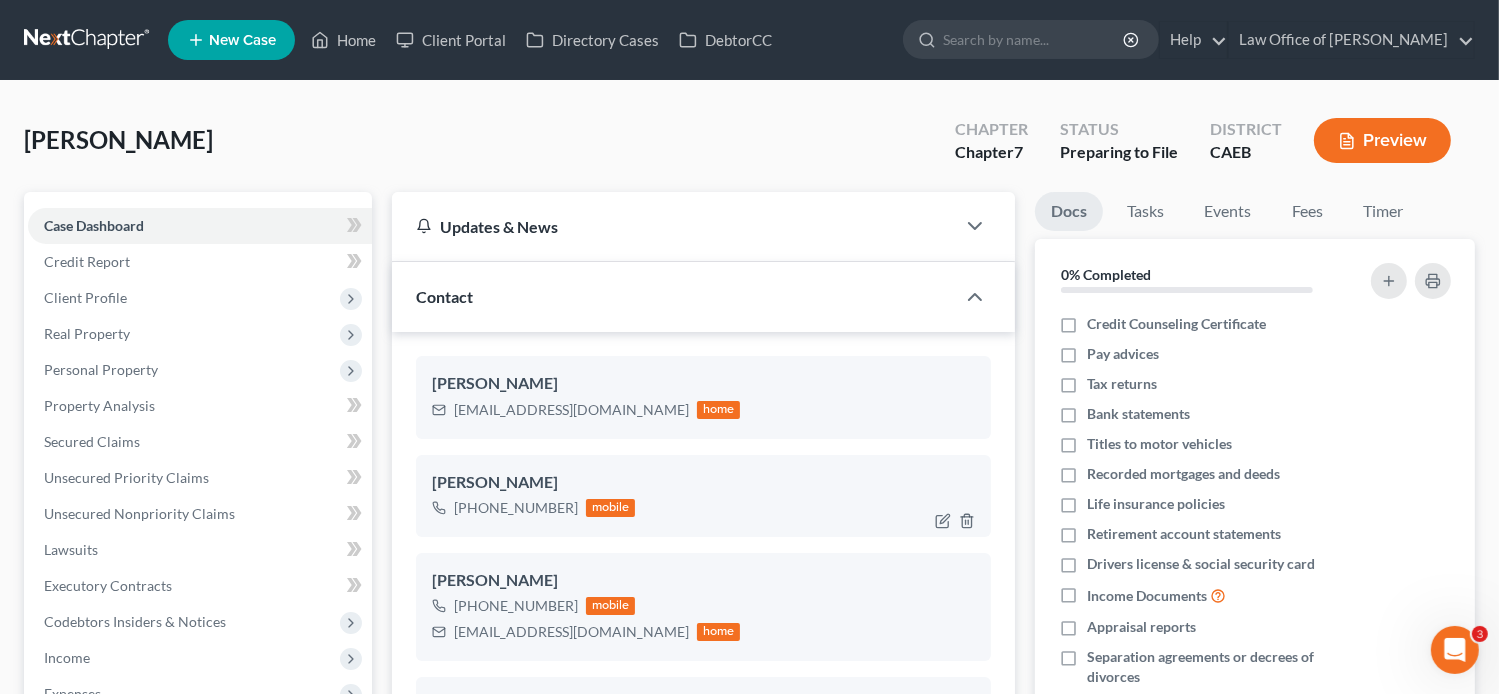 scroll, scrollTop: 954, scrollLeft: 0, axis: vertical 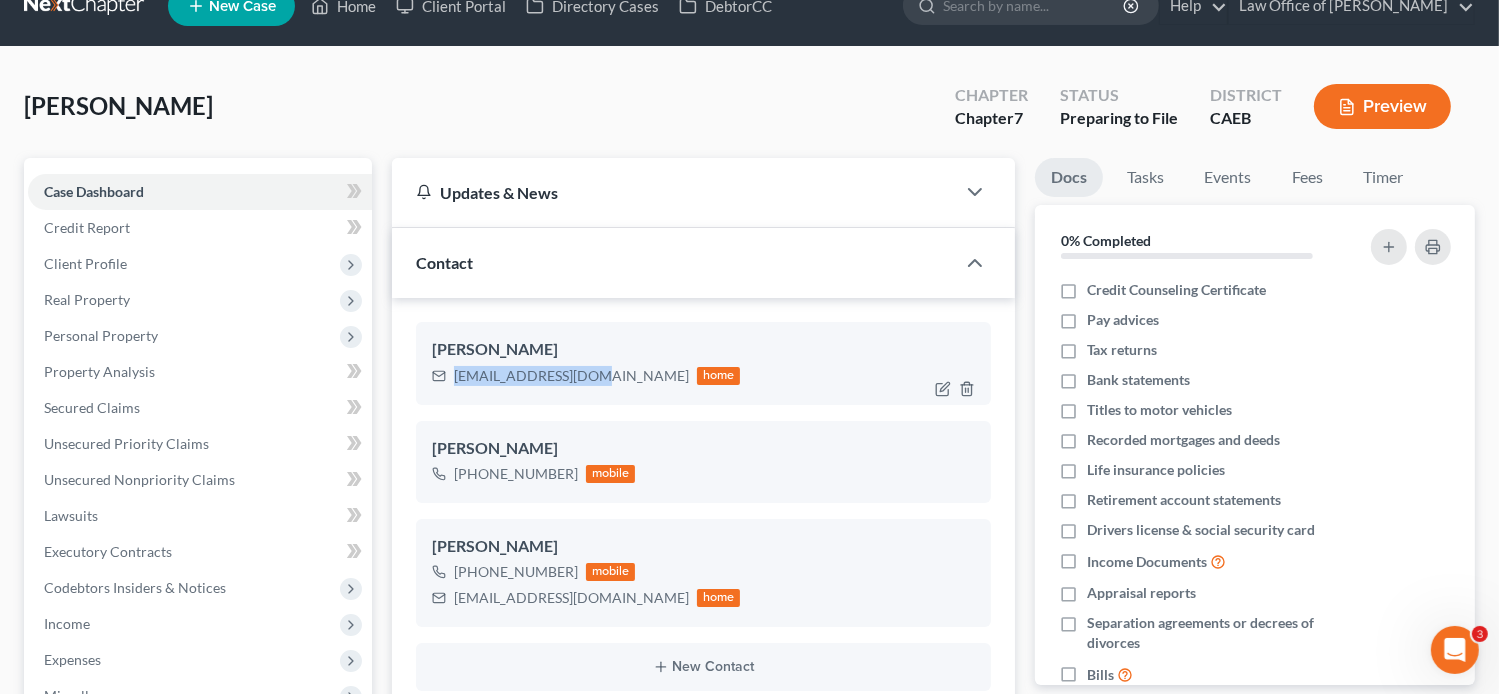 drag, startPoint x: 592, startPoint y: 374, endPoint x: 451, endPoint y: 378, distance: 141.05673 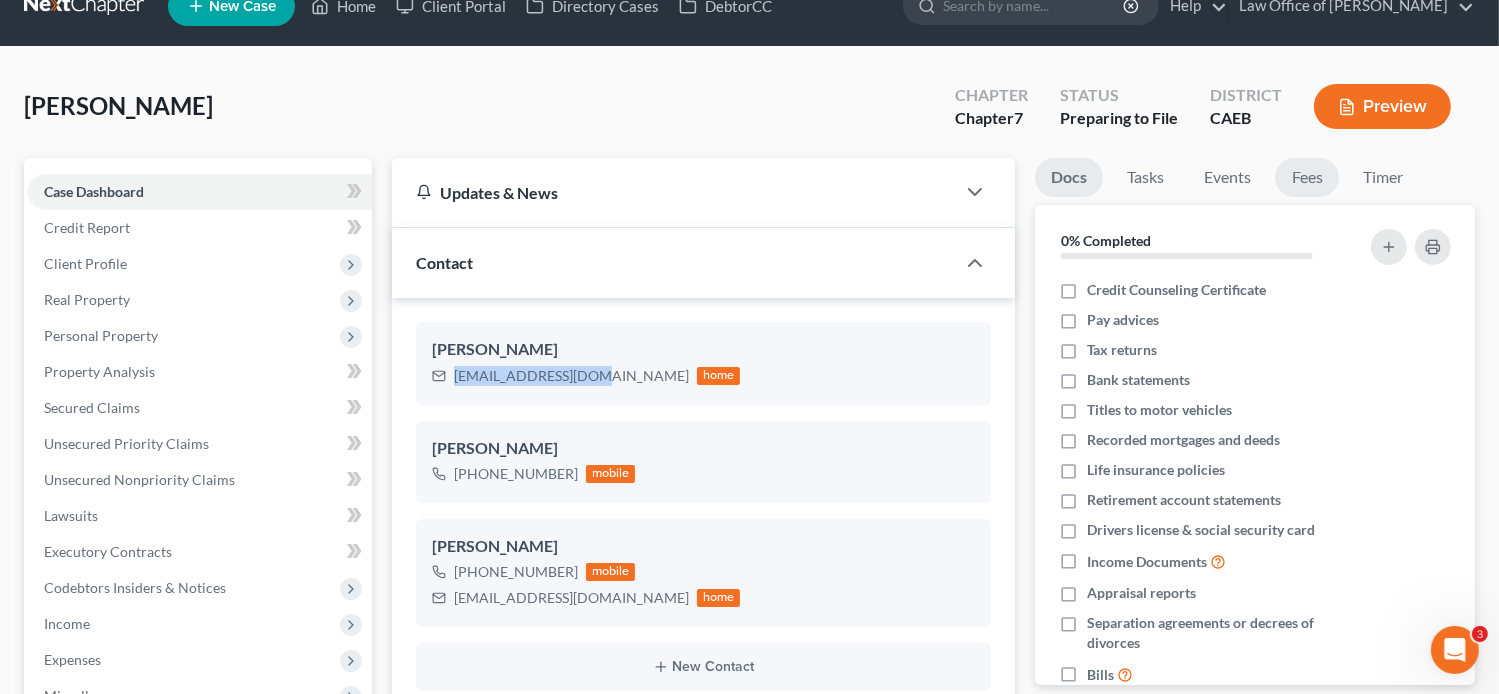 click on "Fees" at bounding box center (1307, 177) 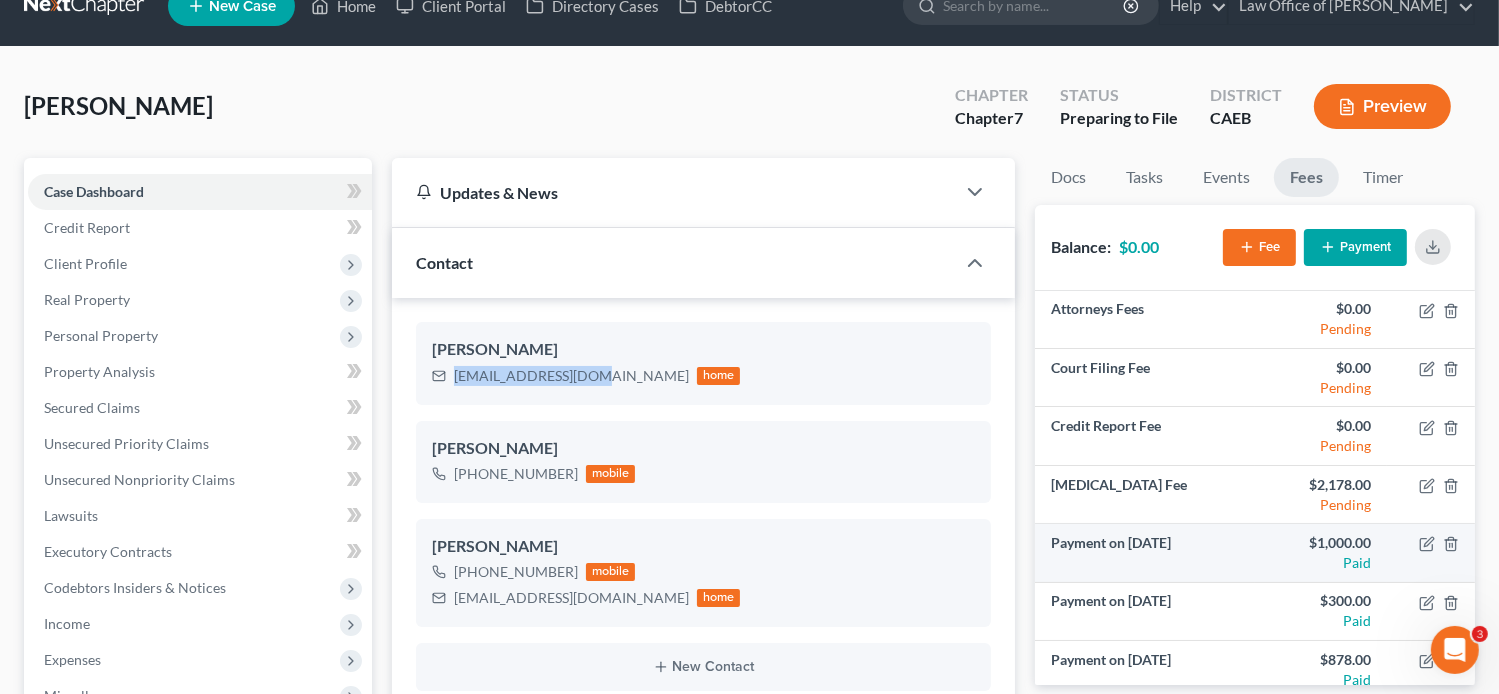 scroll, scrollTop: 12, scrollLeft: 0, axis: vertical 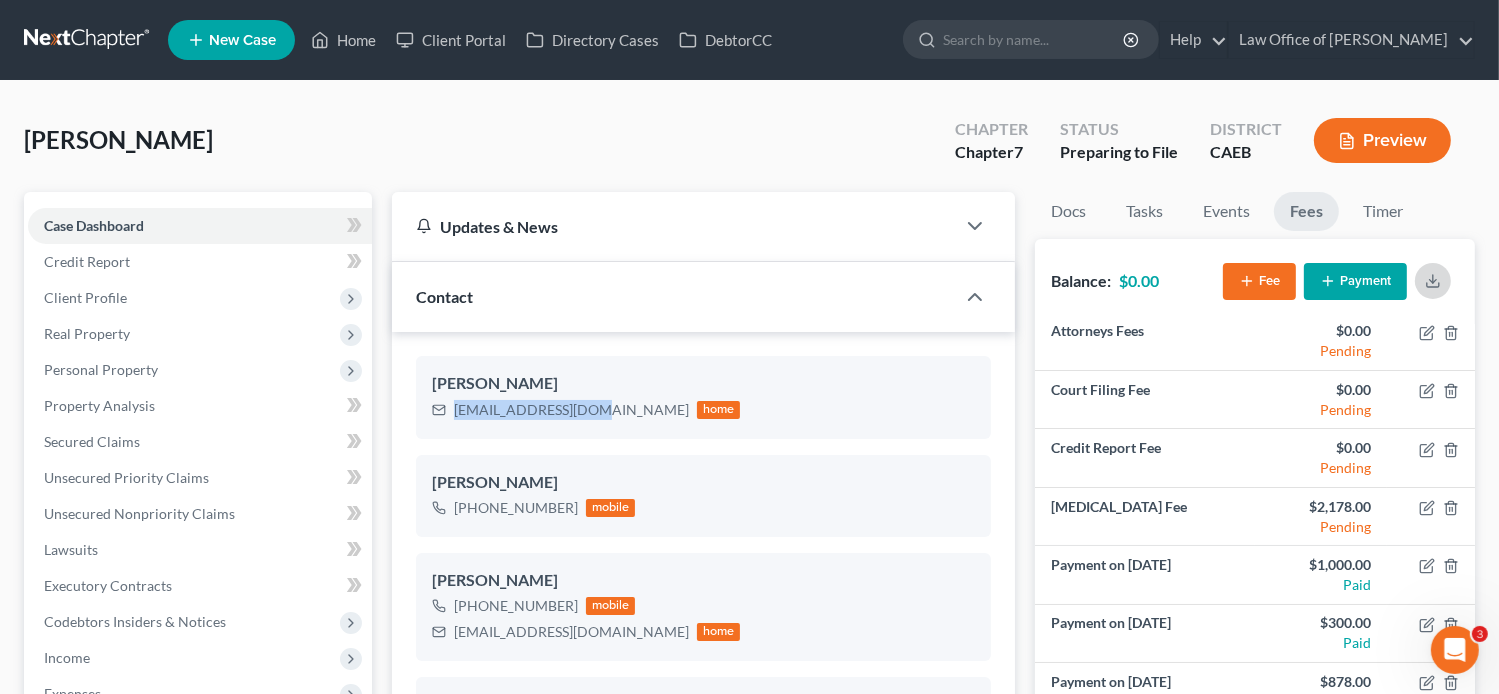 click 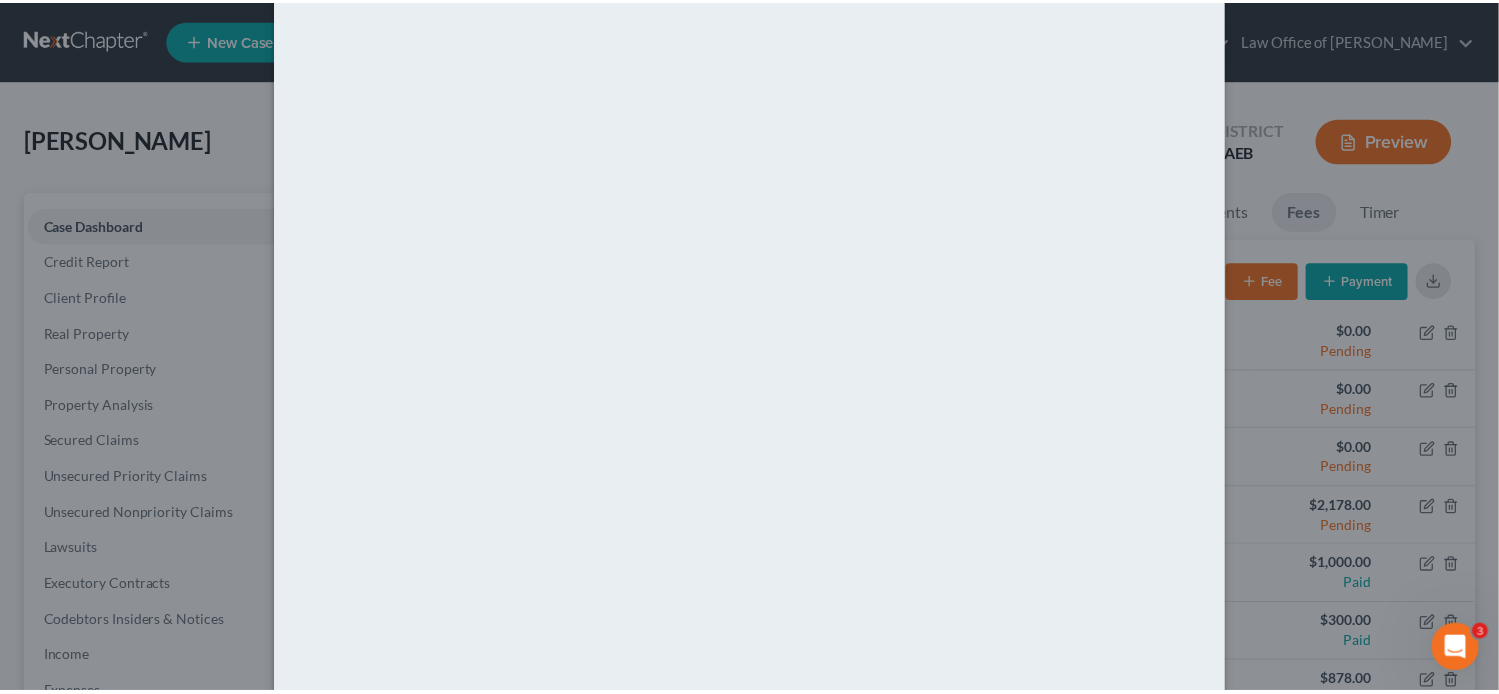 scroll, scrollTop: 0, scrollLeft: 0, axis: both 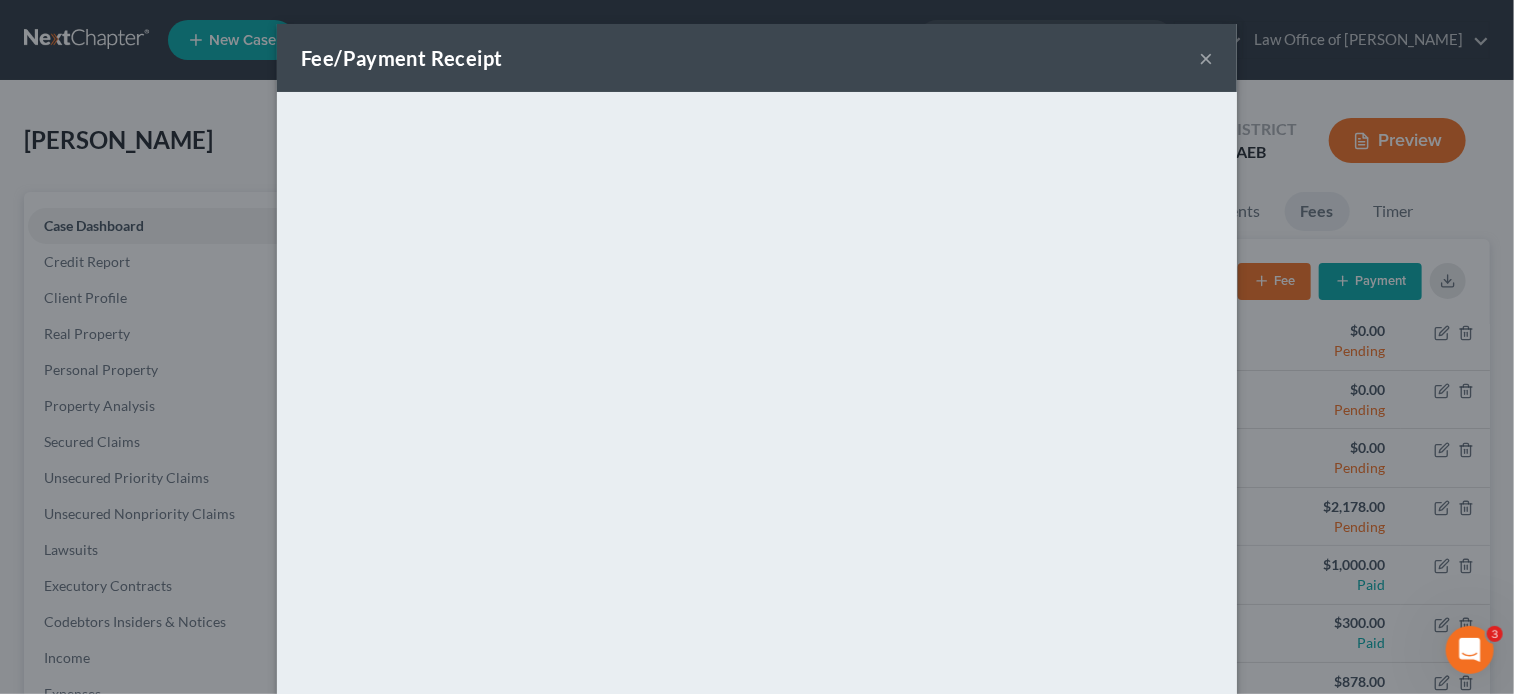 click on "×" at bounding box center (1206, 58) 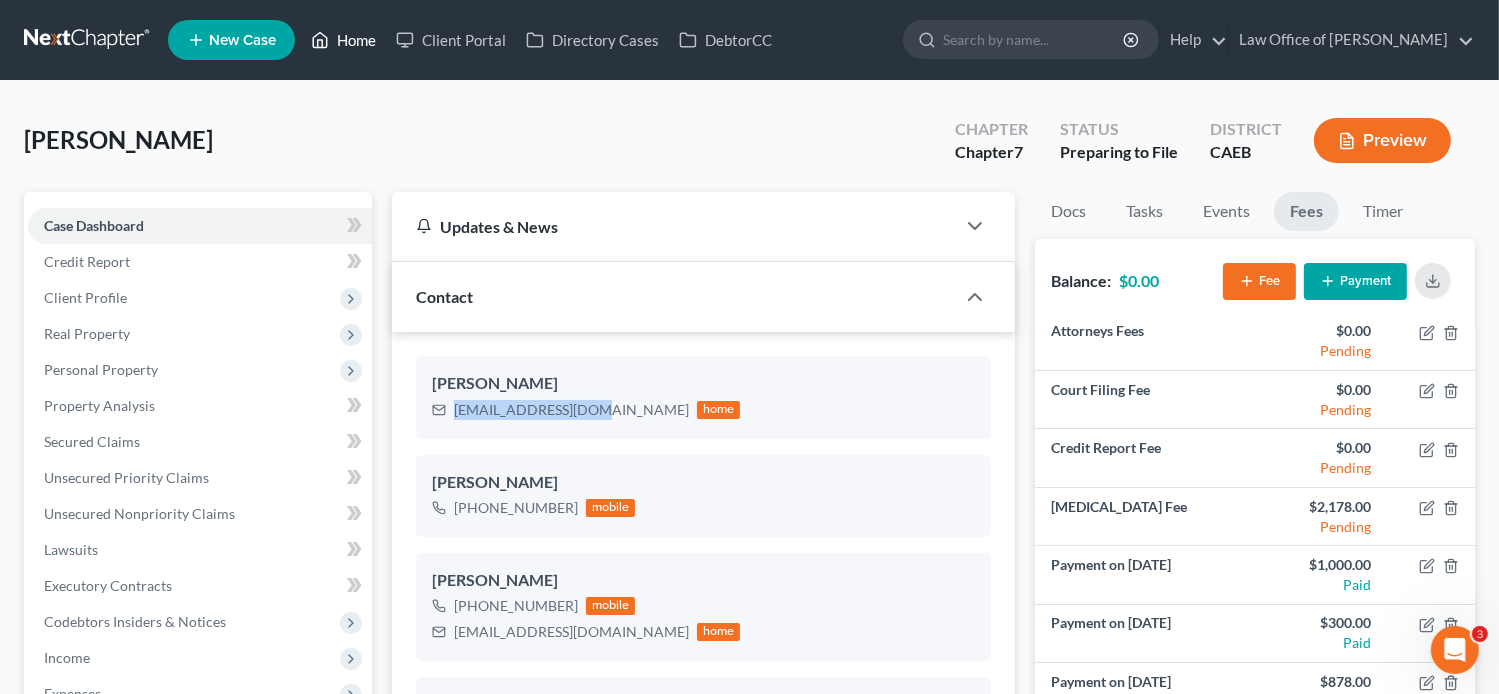 click on "Home" at bounding box center [343, 40] 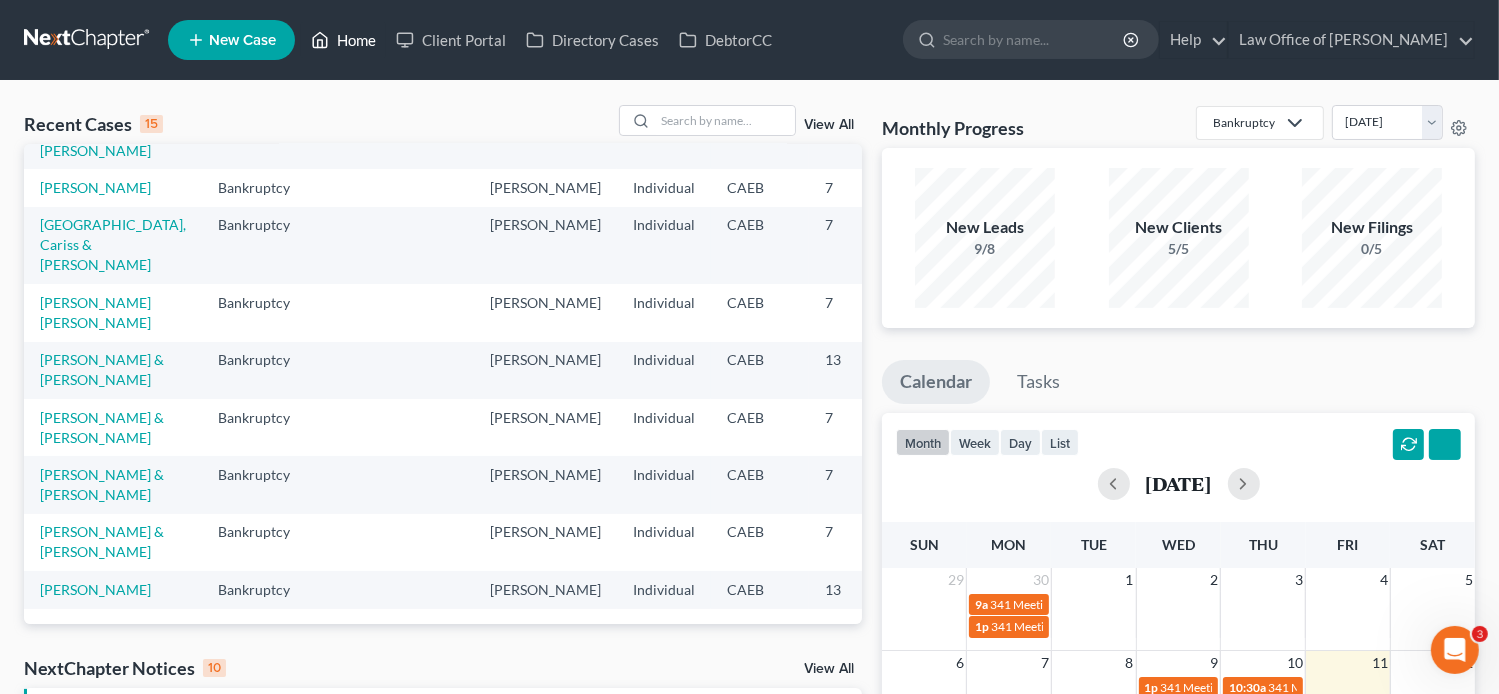 scroll, scrollTop: 632, scrollLeft: 59, axis: both 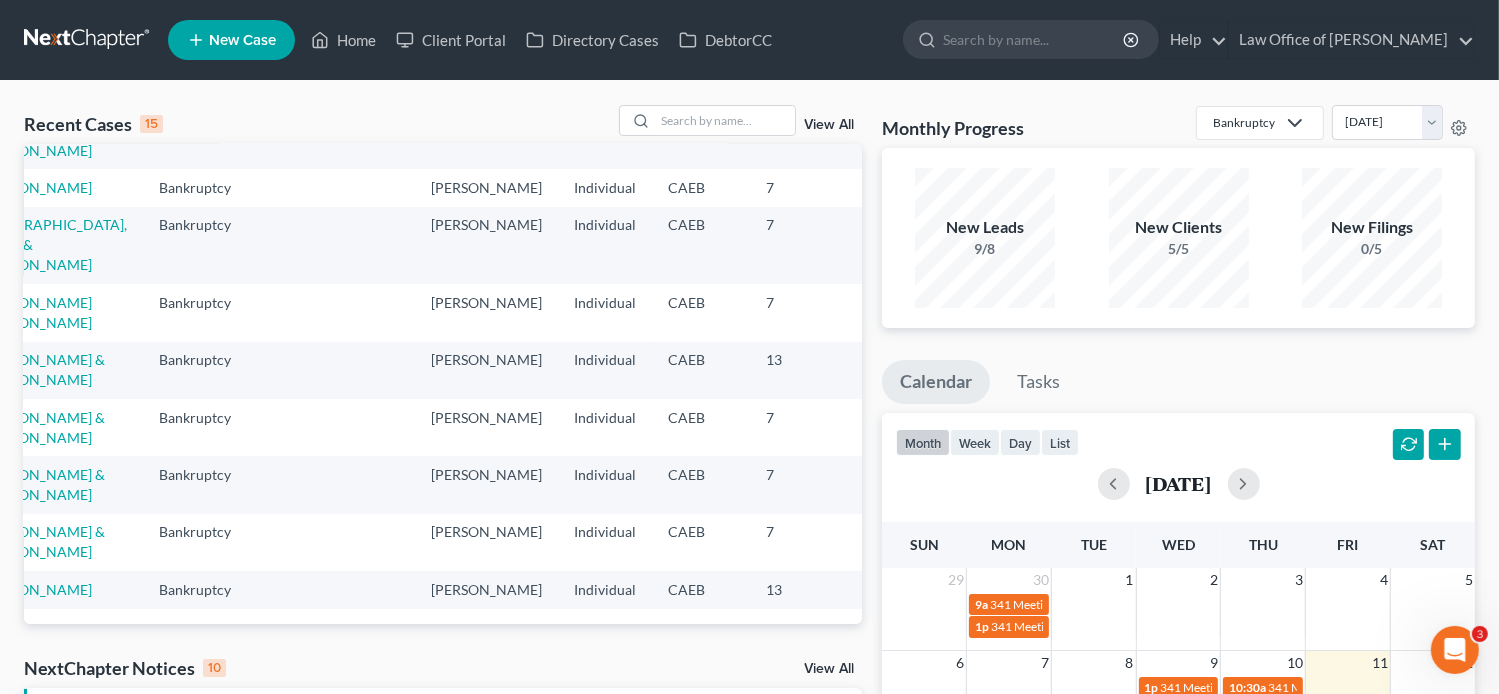click 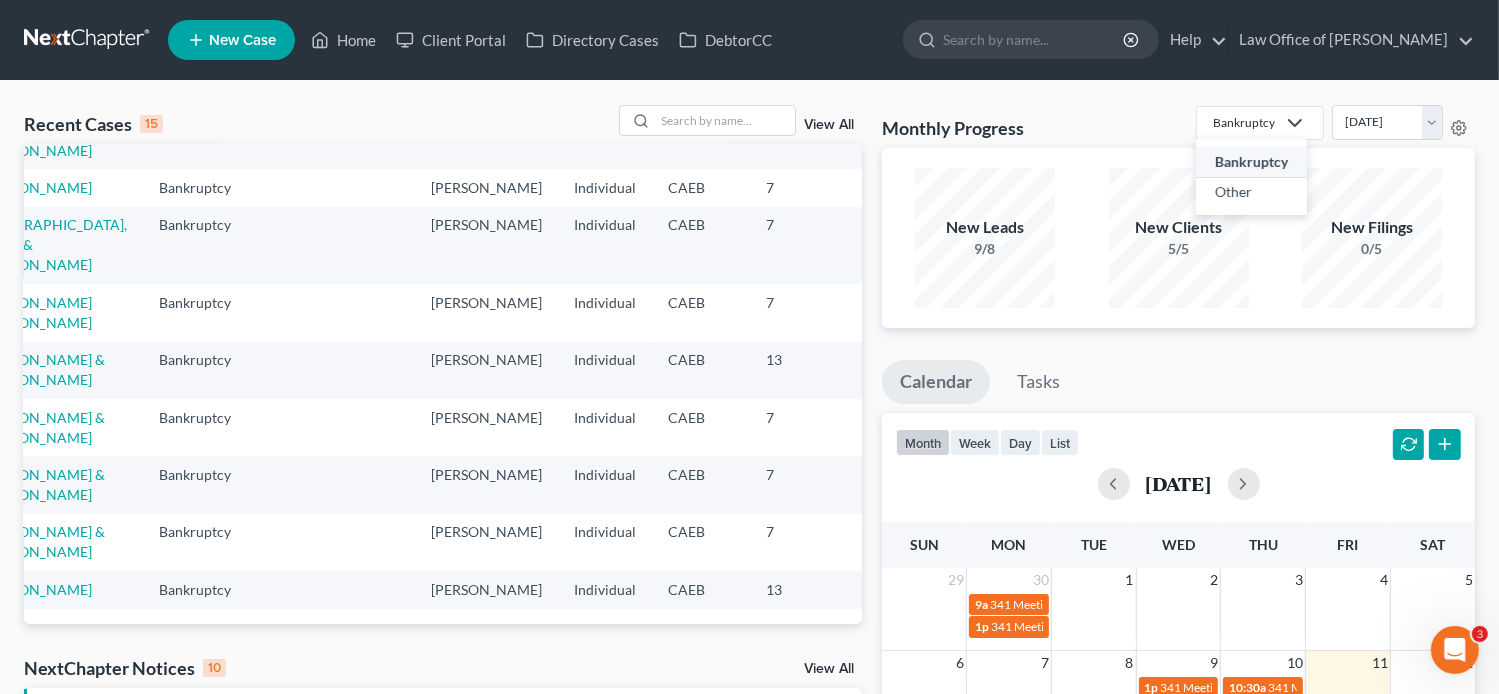 click 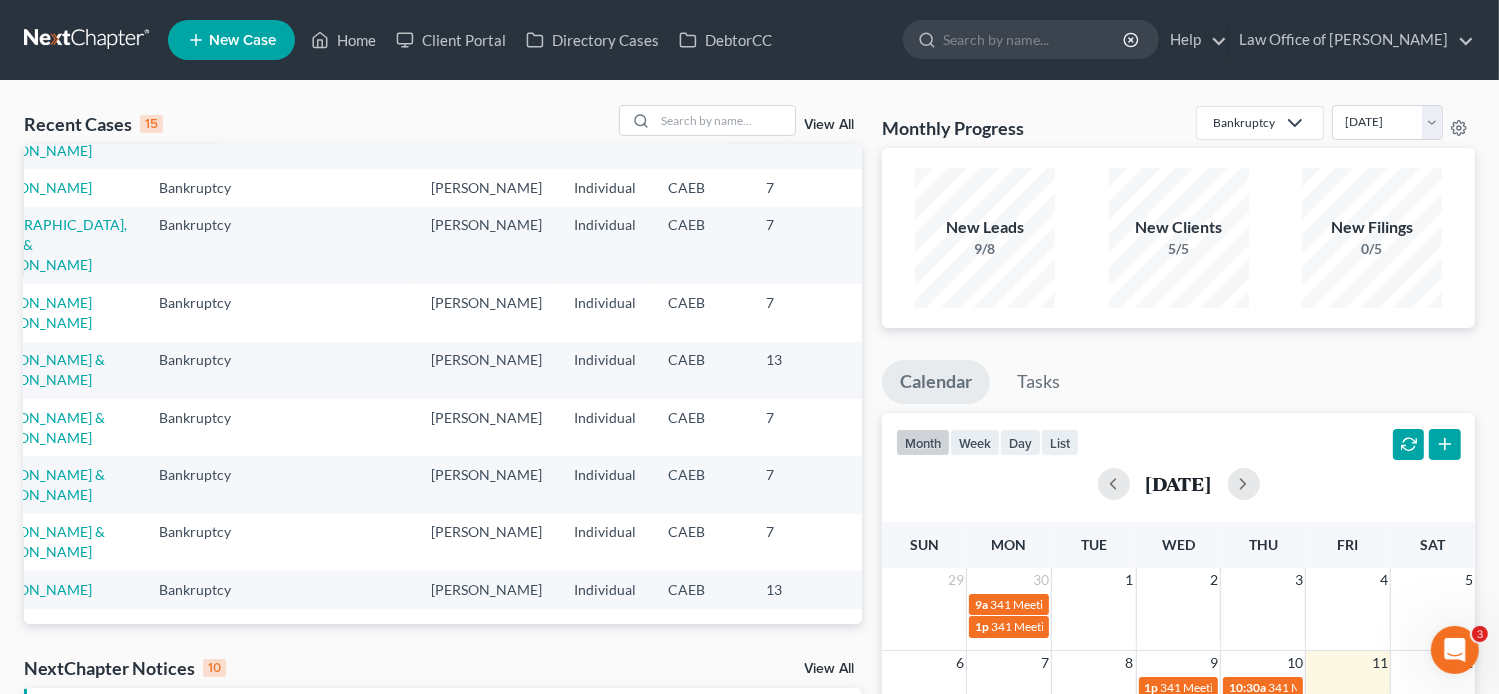 scroll, scrollTop: 632, scrollLeft: 0, axis: vertical 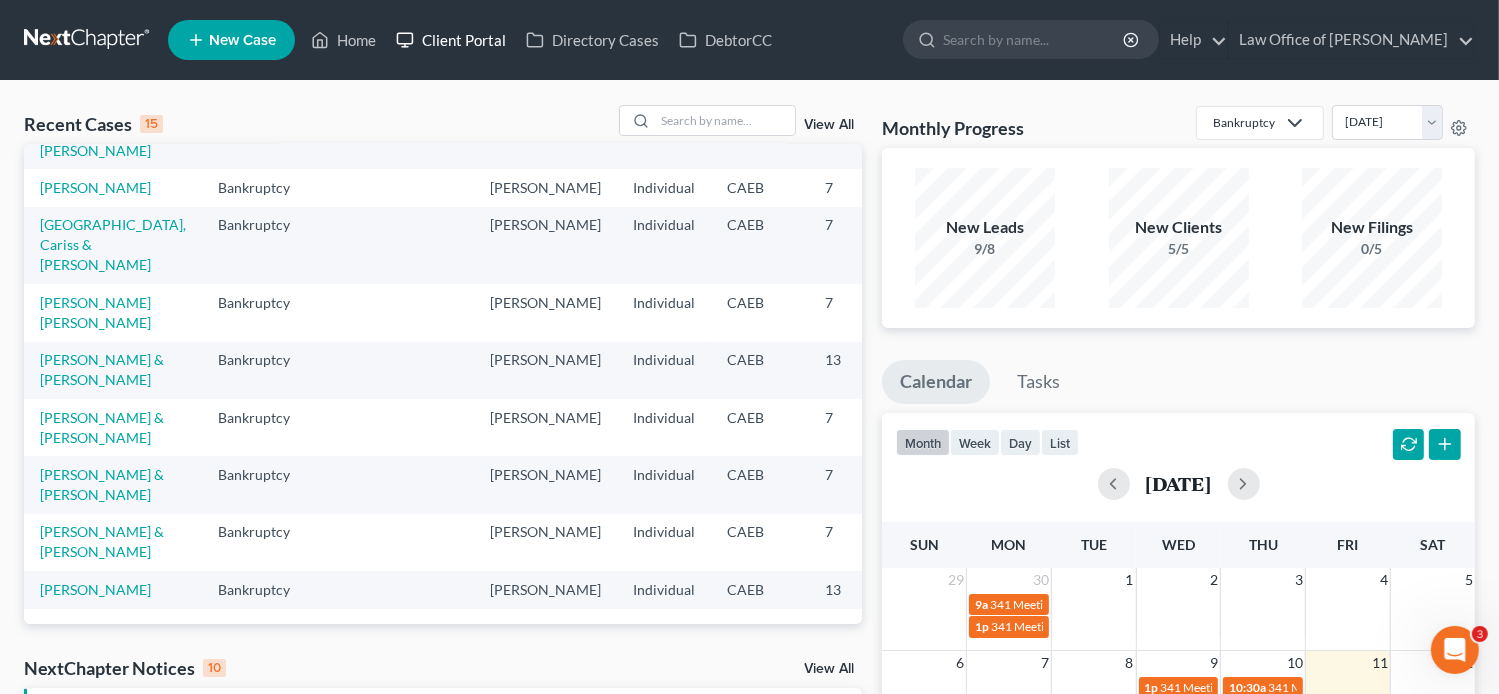 click on "Client Portal" at bounding box center (451, 40) 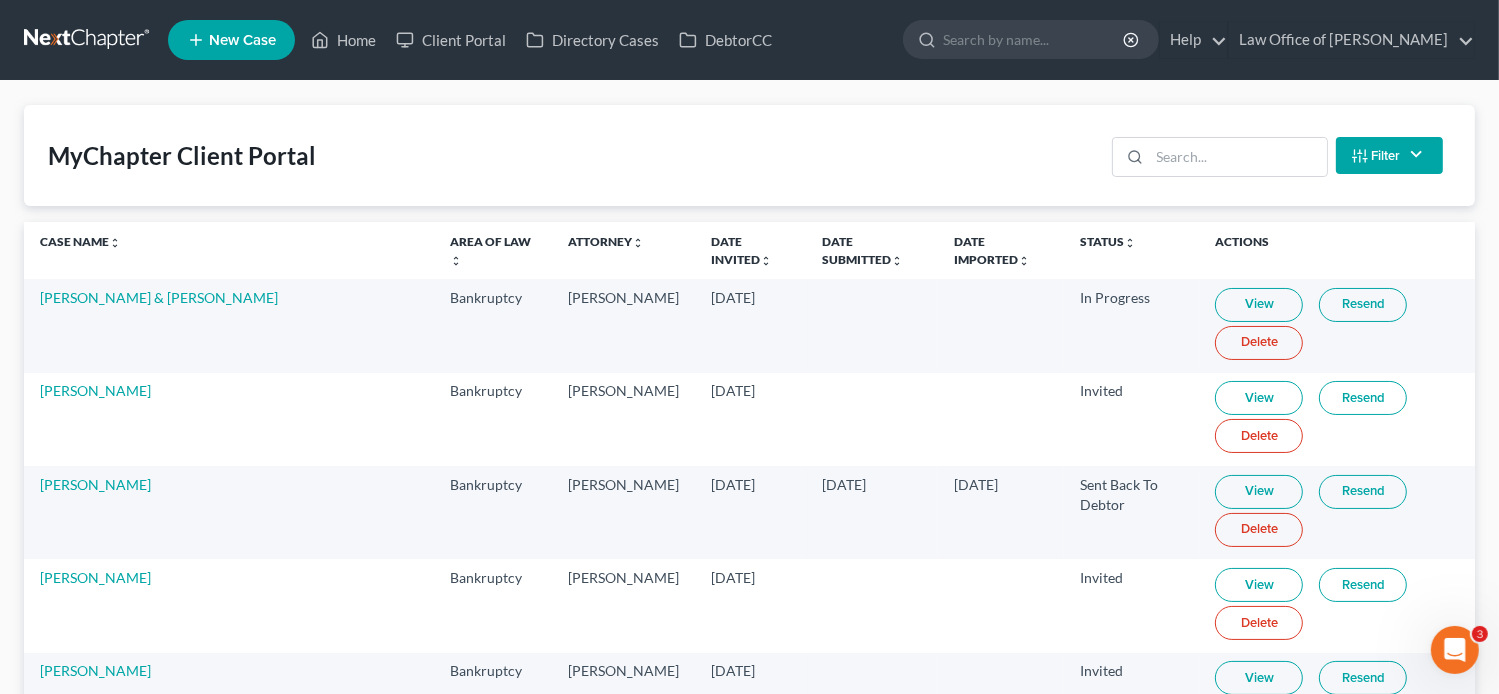 click on "Filter" at bounding box center [1389, 155] 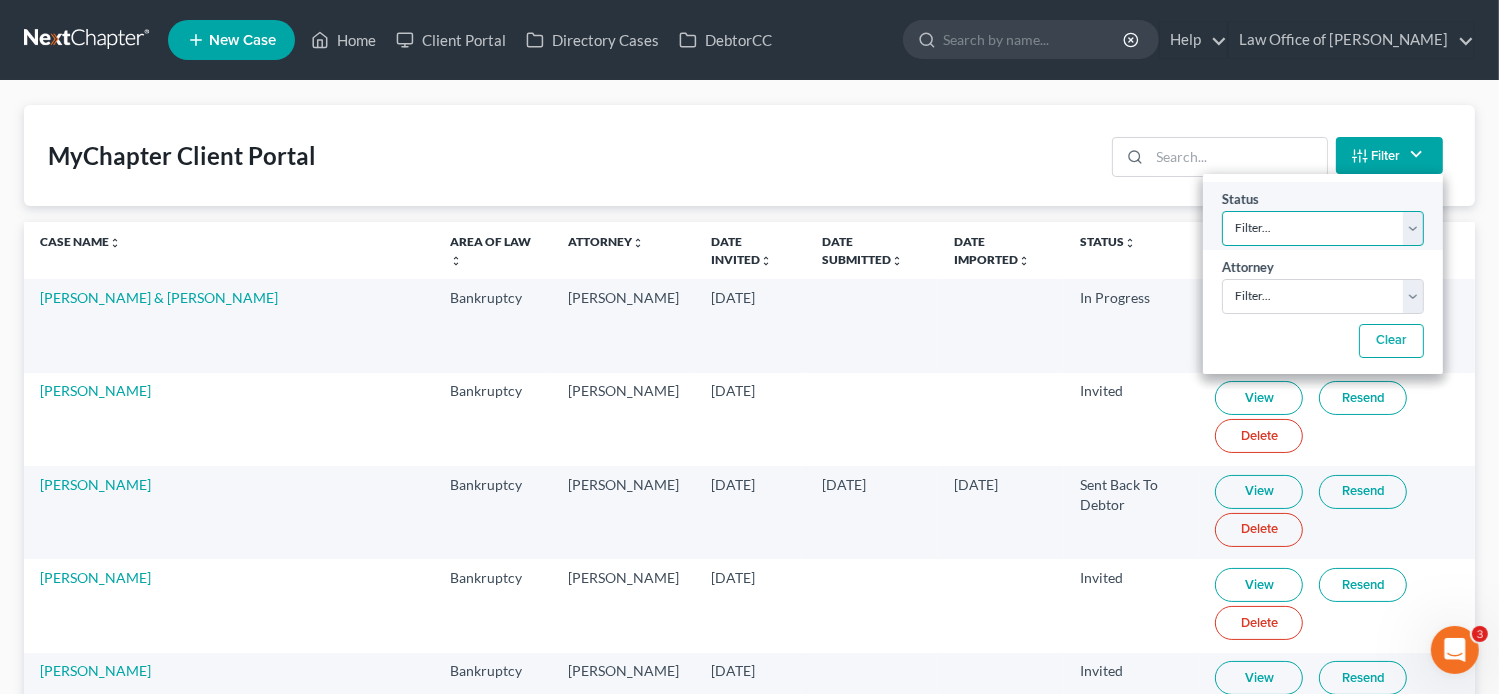 click on "Filter... Invited In Progress Ready To Review Reviewed Imported Sent Back To Debtor" at bounding box center (1323, 228) 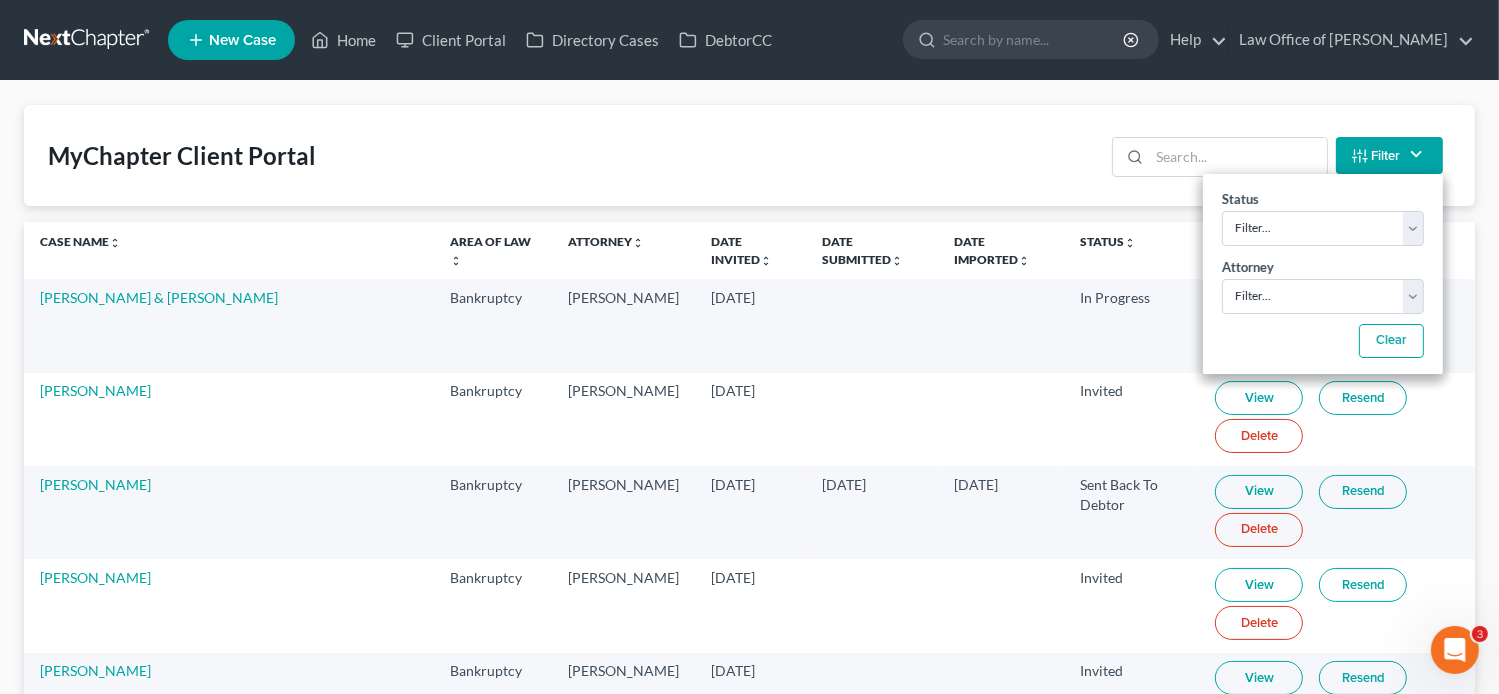 click on "MyChapter Client Portal         Filter Status Filter... Invited In Progress Ready To Review Reviewed Imported Sent Back To Debtor Attorney Filter... [PERSON_NAME] Clear" at bounding box center (749, 155) 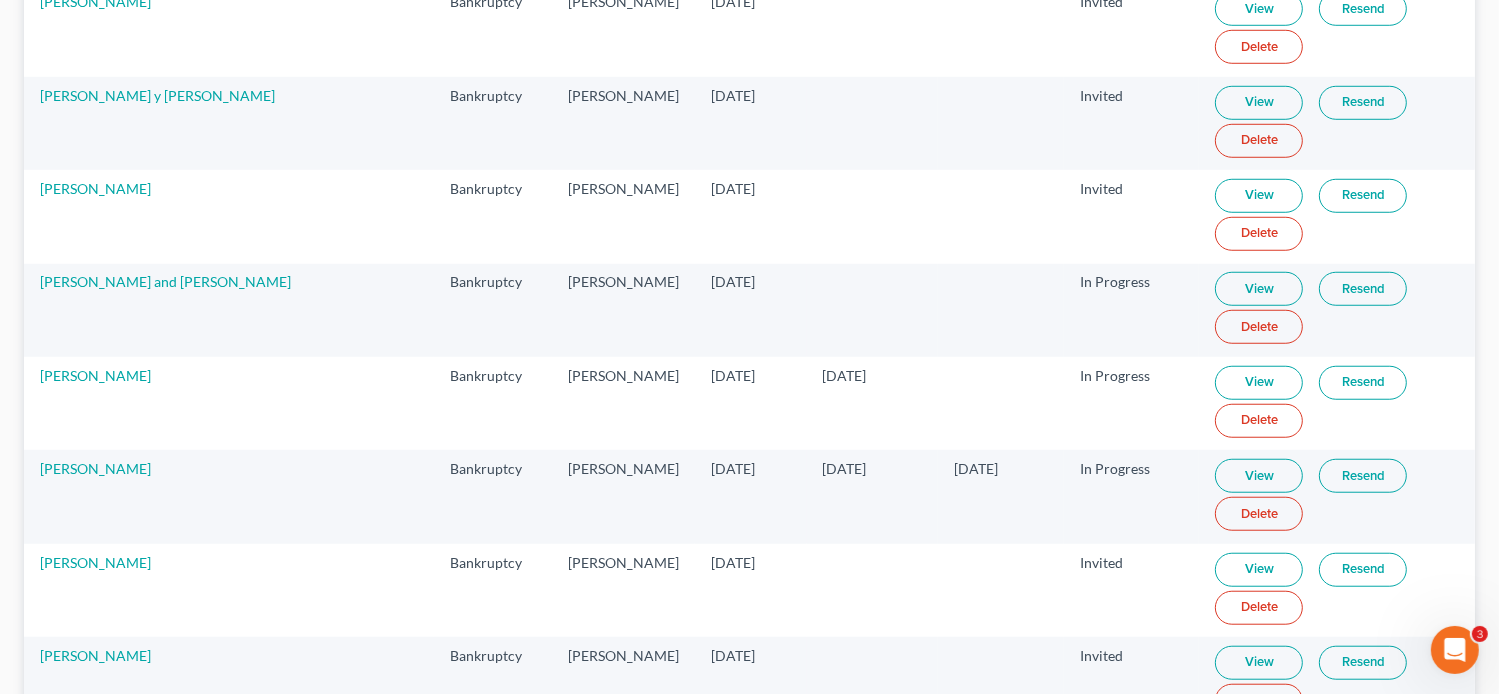 scroll, scrollTop: 1518, scrollLeft: 0, axis: vertical 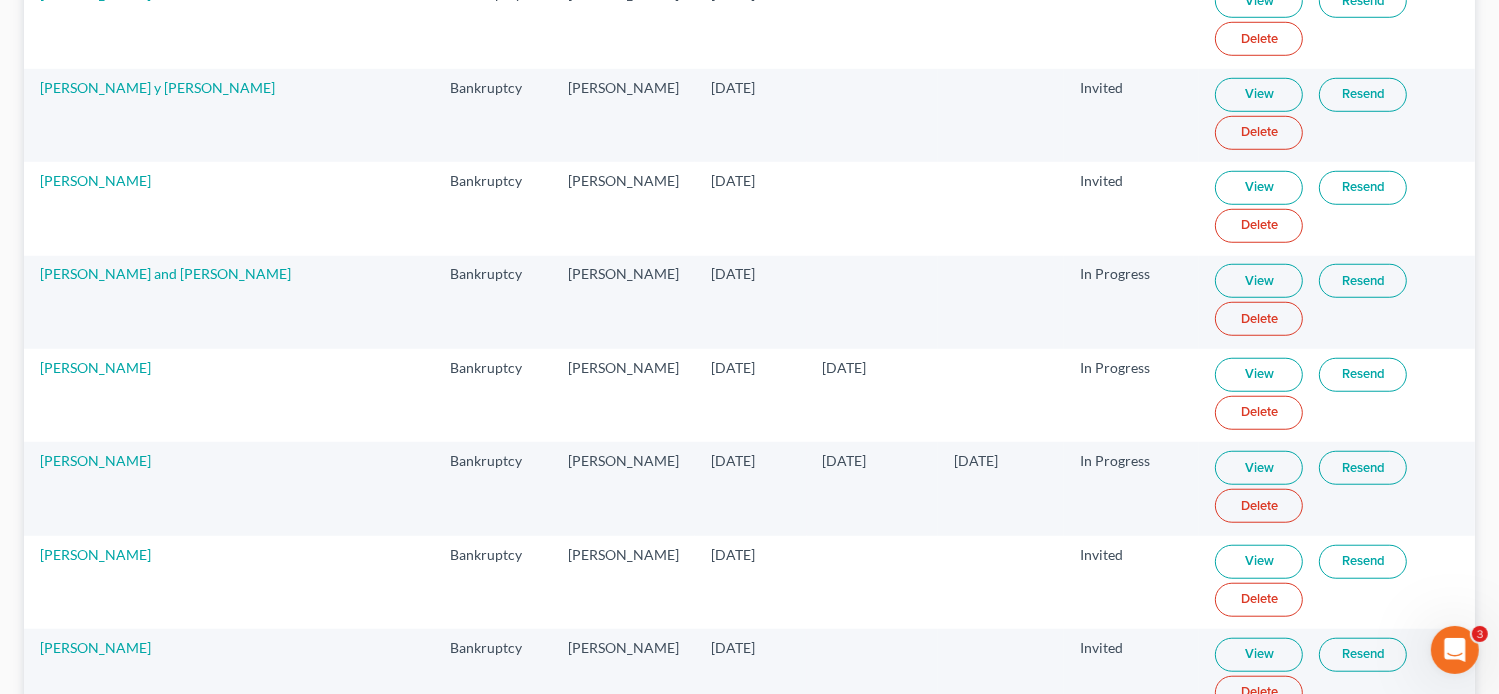 click on "View" at bounding box center (1259, 468) 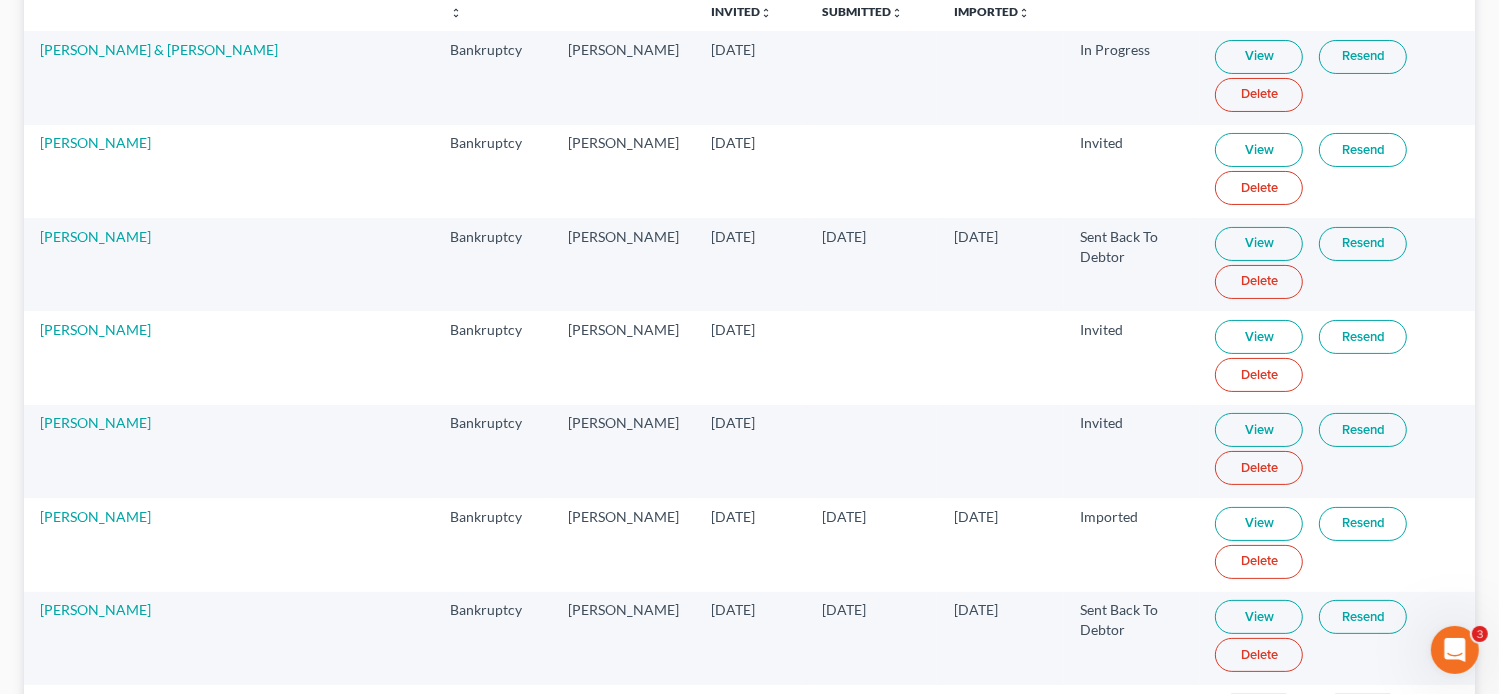 scroll, scrollTop: 0, scrollLeft: 0, axis: both 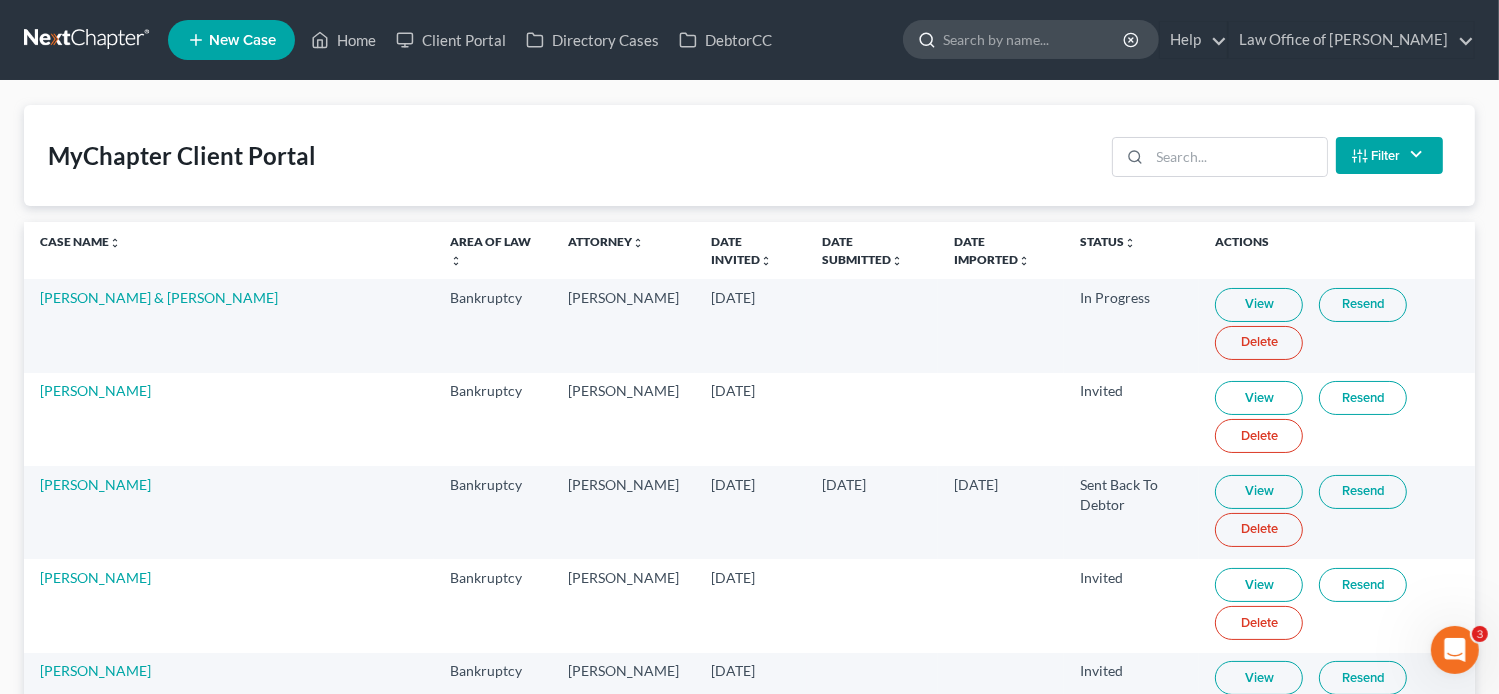 click at bounding box center (1034, 39) 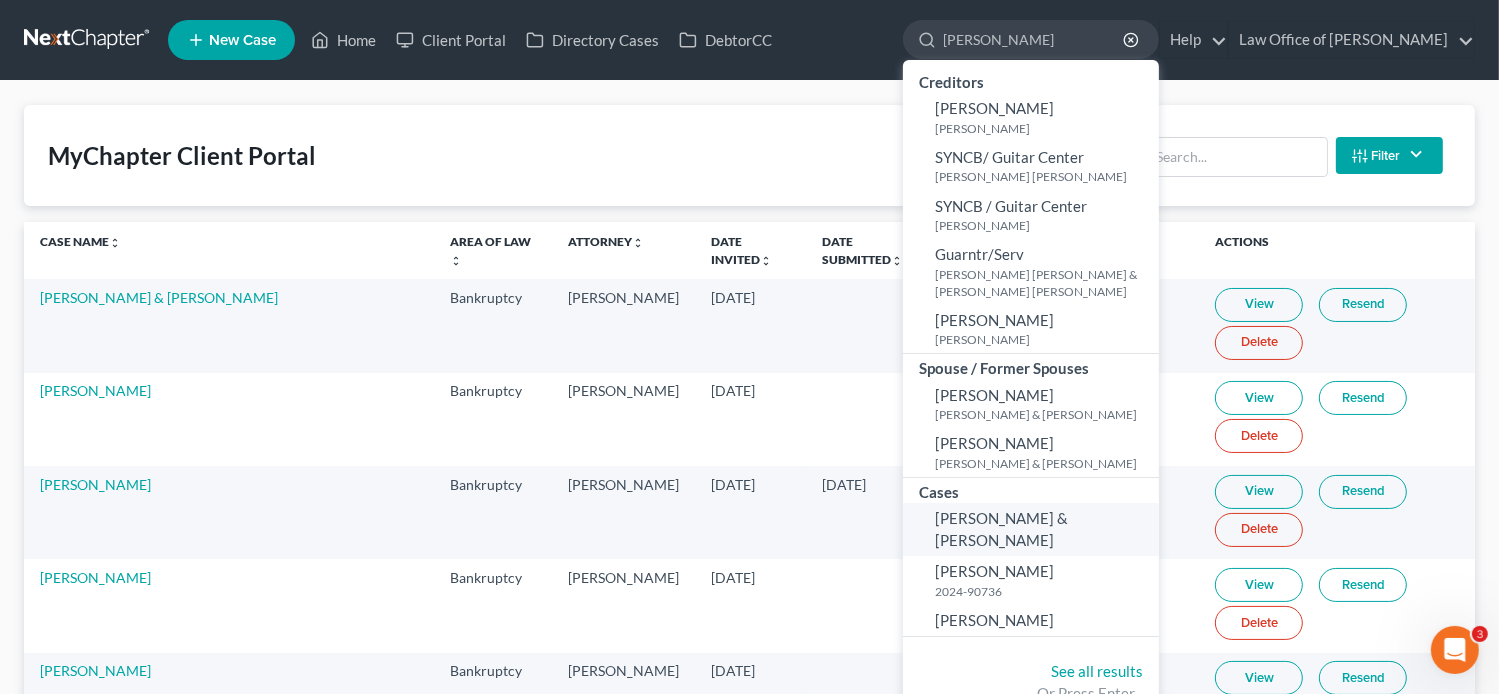 type on "[PERSON_NAME]" 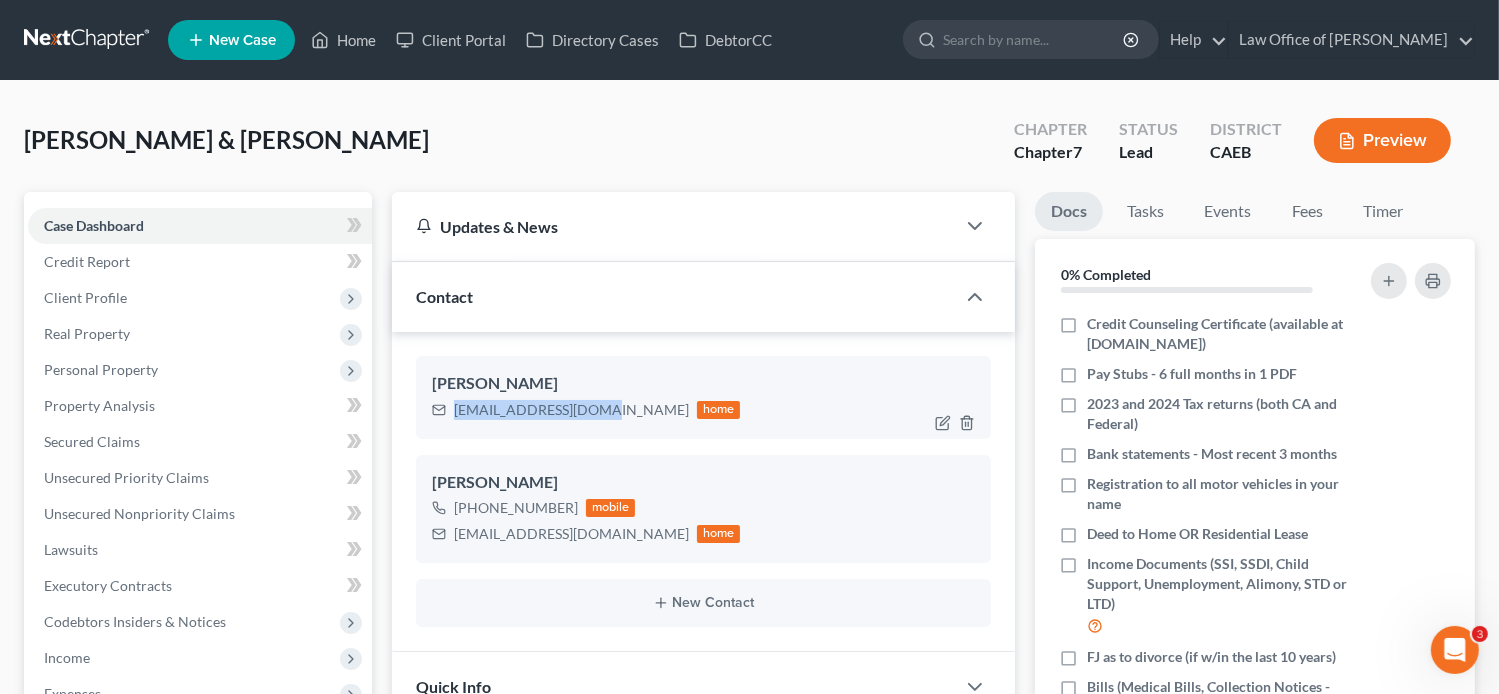 drag, startPoint x: 604, startPoint y: 410, endPoint x: 451, endPoint y: 407, distance: 153.0294 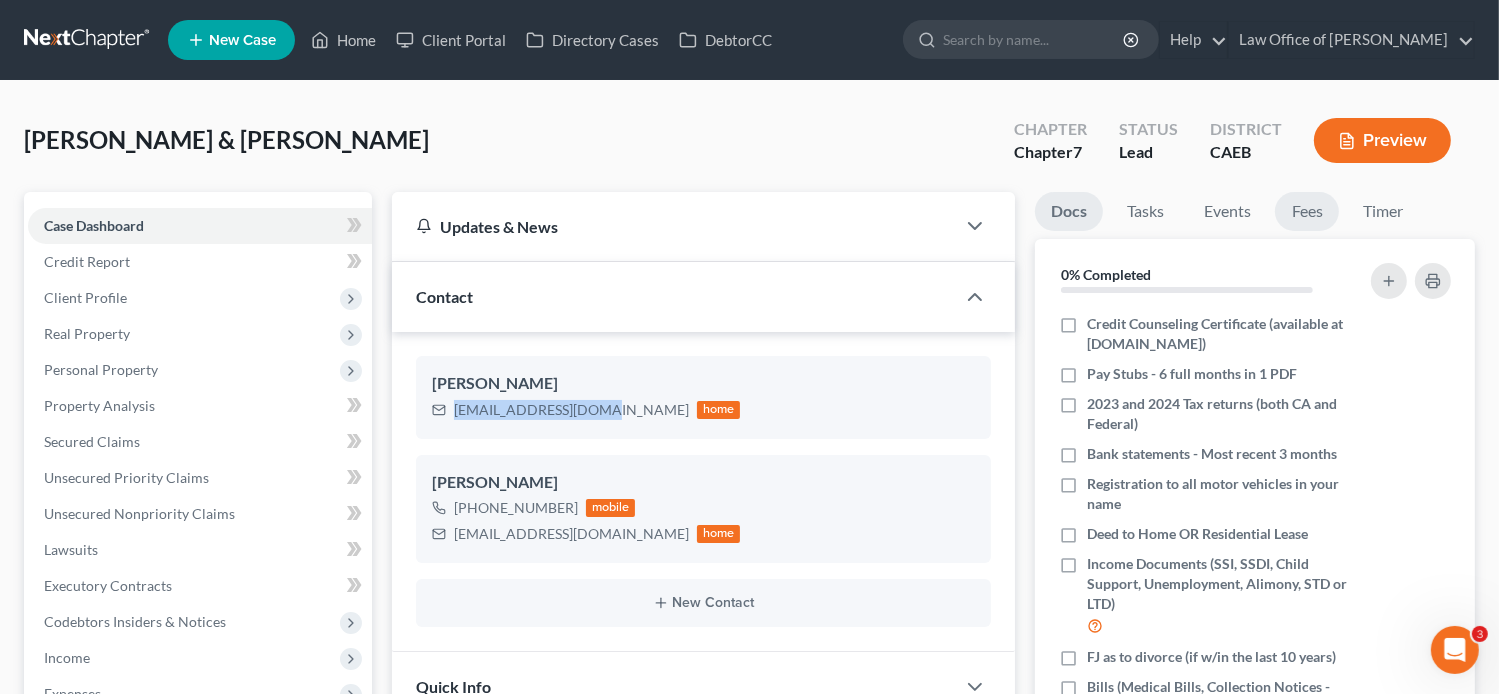 click on "Fees" at bounding box center [1307, 211] 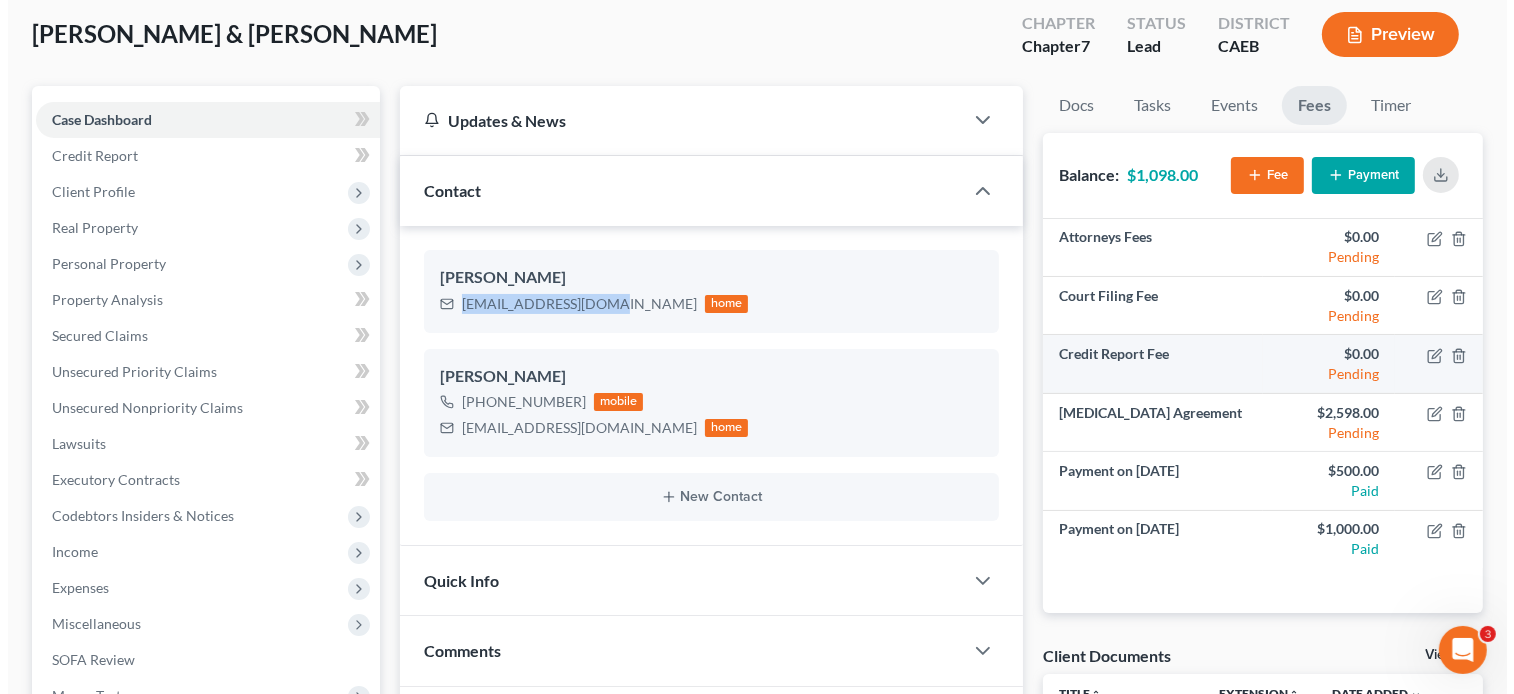 scroll, scrollTop: 114, scrollLeft: 0, axis: vertical 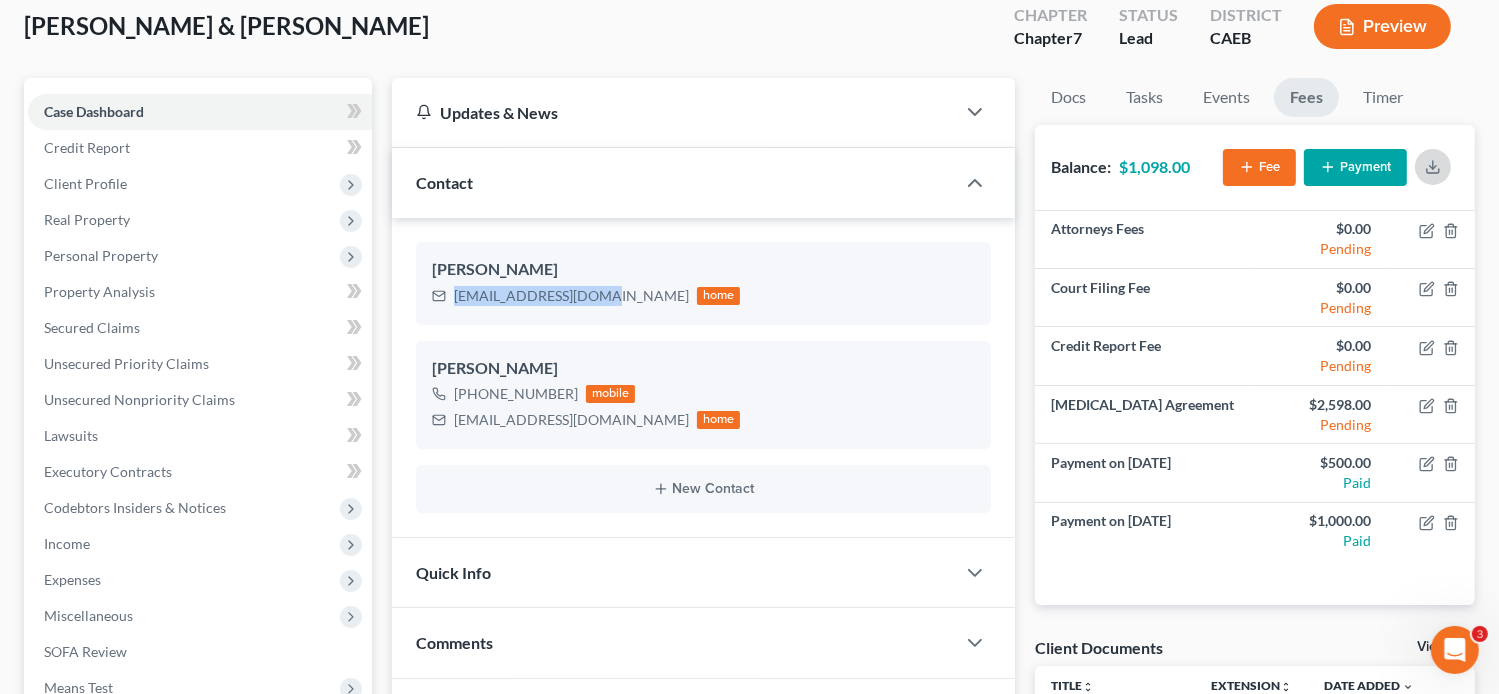click 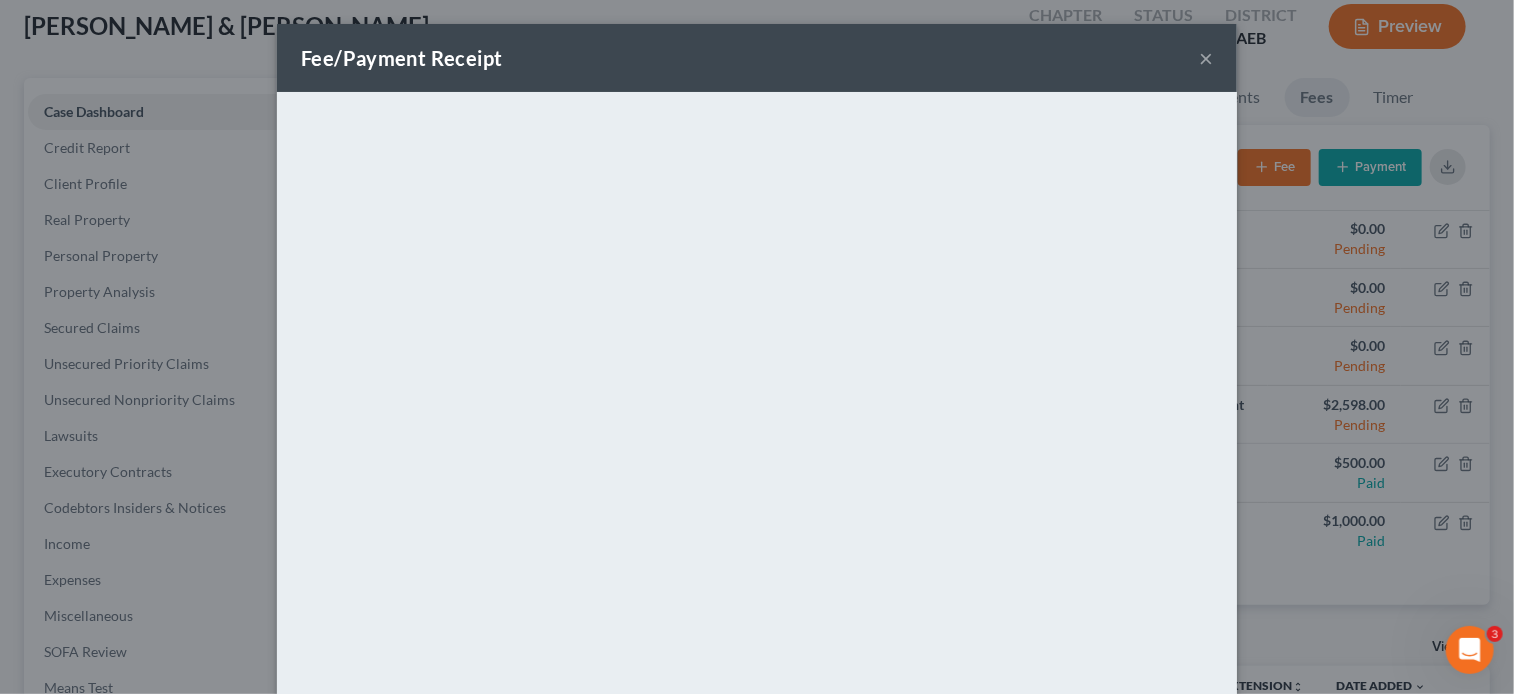 scroll, scrollTop: 292, scrollLeft: 0, axis: vertical 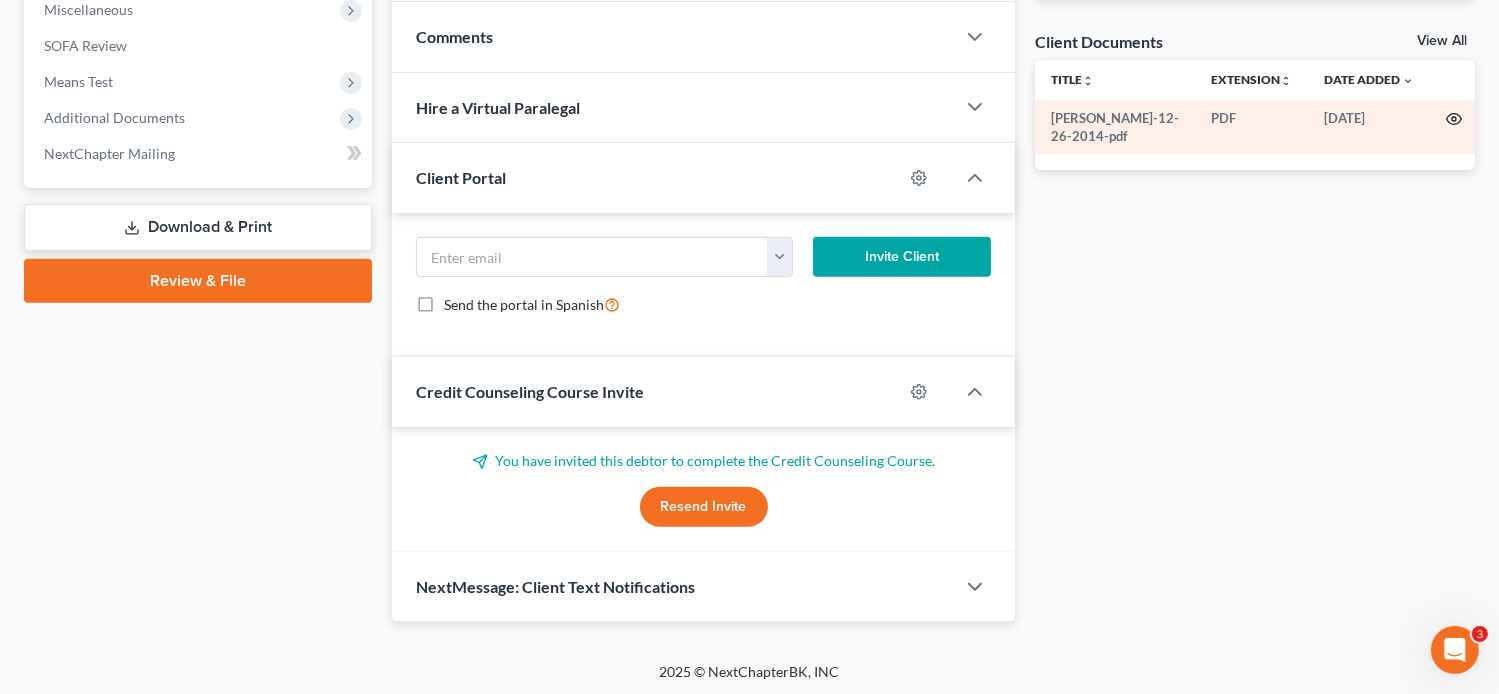 click 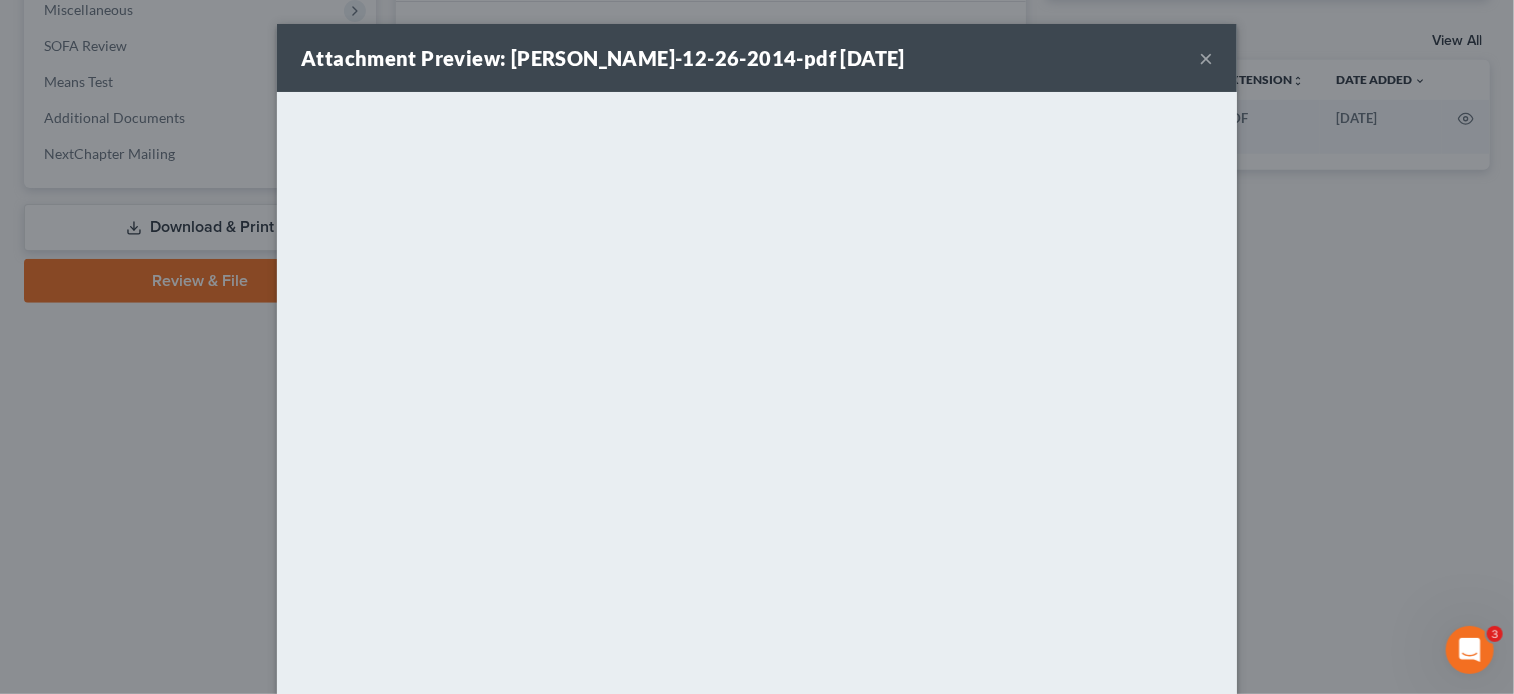 click on "×" at bounding box center [1206, 58] 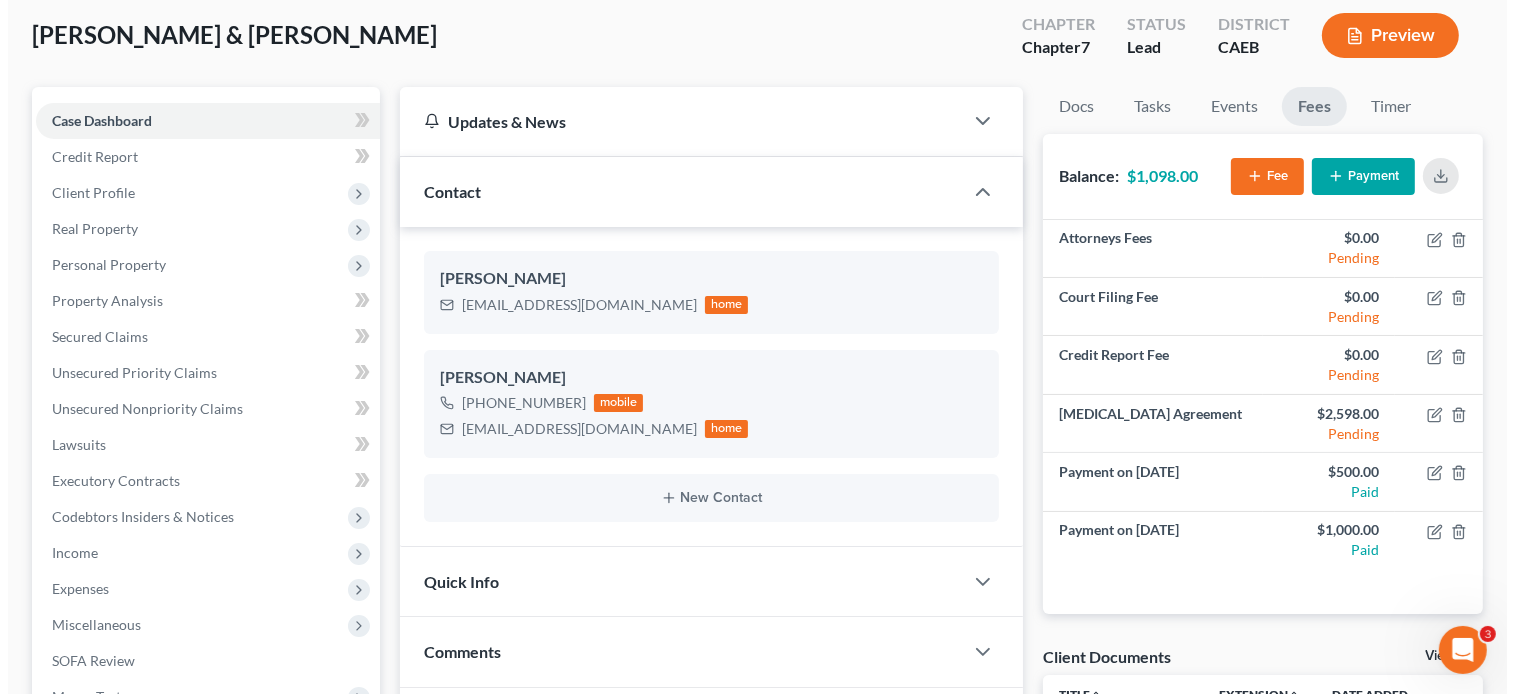 scroll, scrollTop: 0, scrollLeft: 0, axis: both 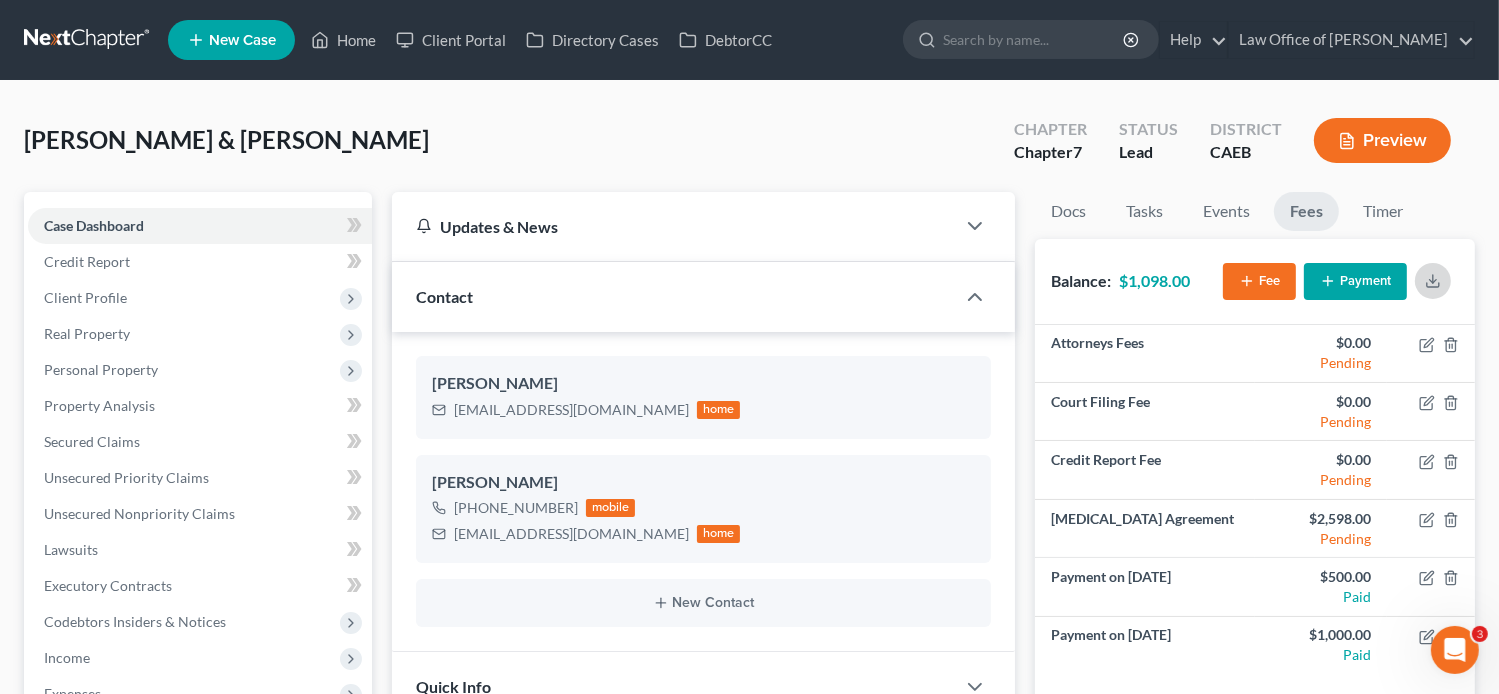 click 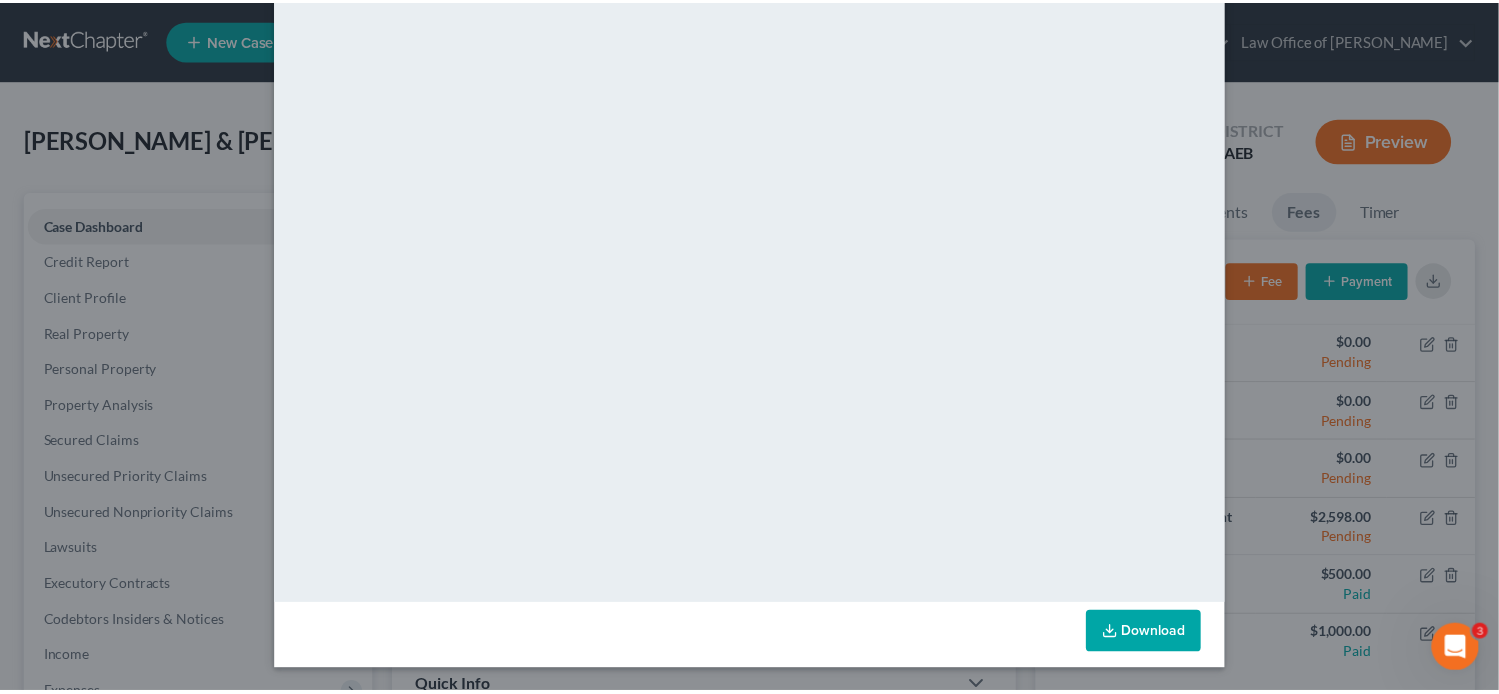 scroll, scrollTop: 0, scrollLeft: 0, axis: both 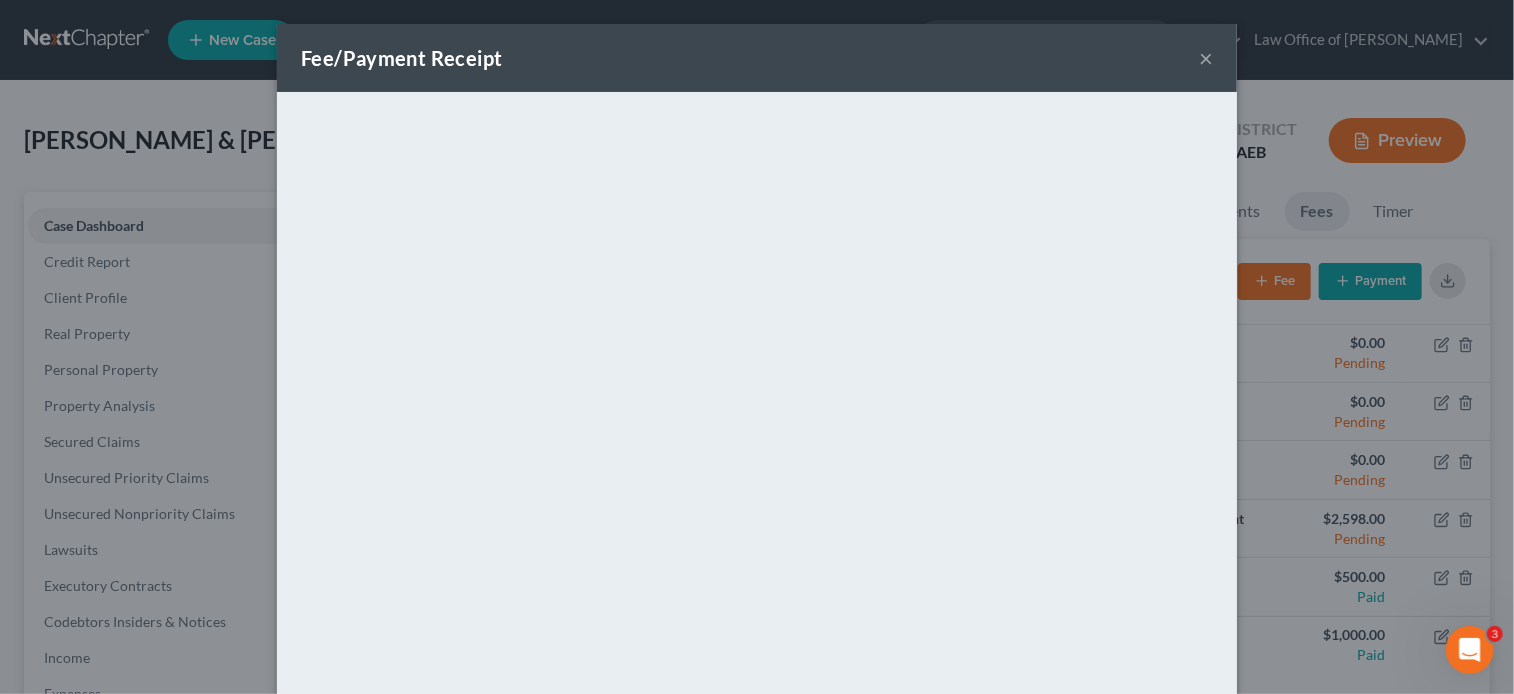 click on "×" at bounding box center (1206, 58) 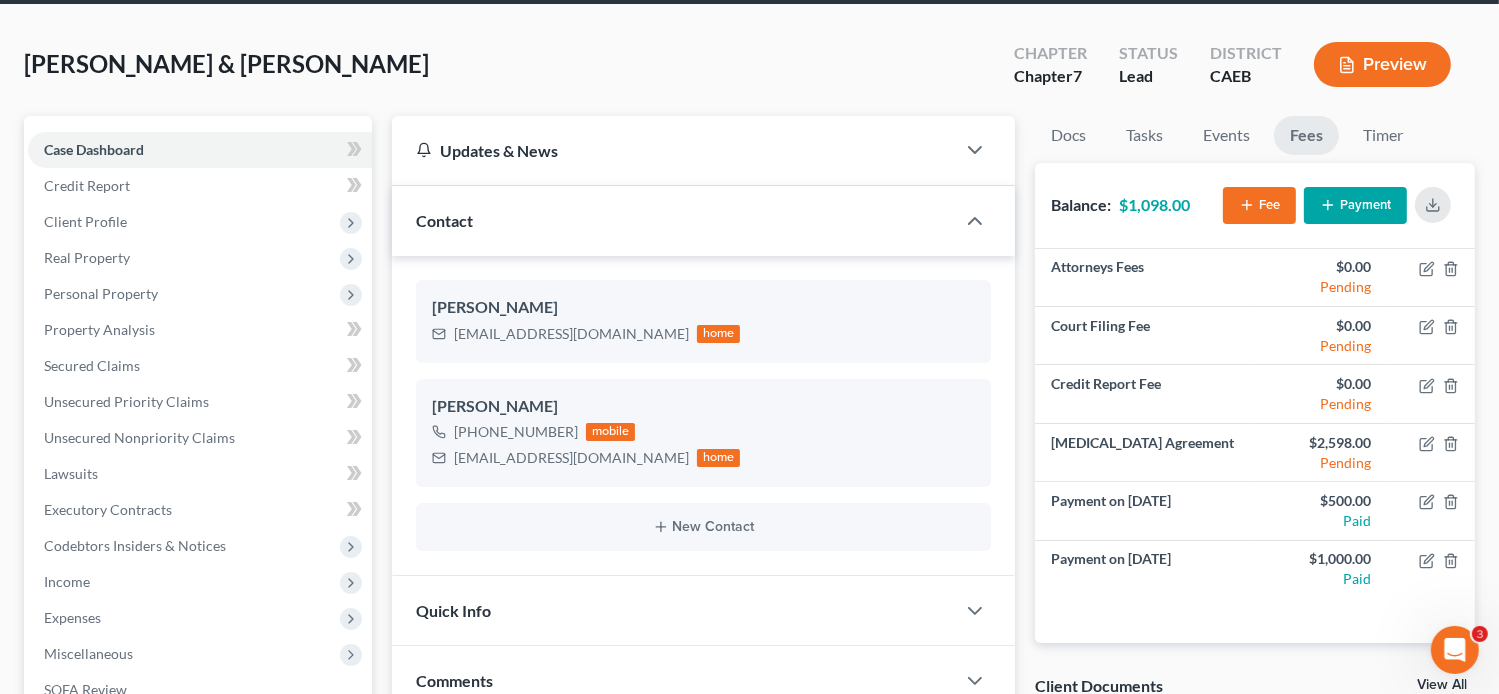scroll, scrollTop: 88, scrollLeft: 0, axis: vertical 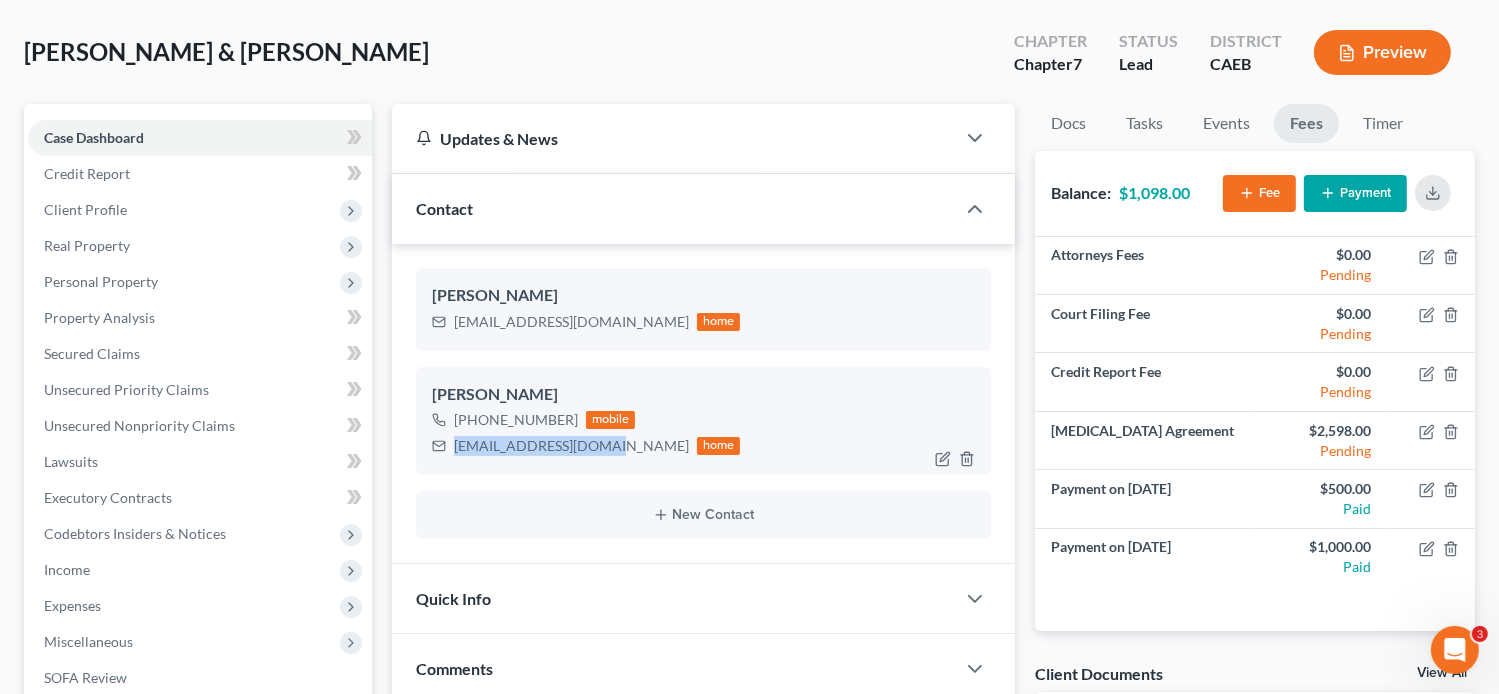 drag, startPoint x: 600, startPoint y: 449, endPoint x: 452, endPoint y: 441, distance: 148.21606 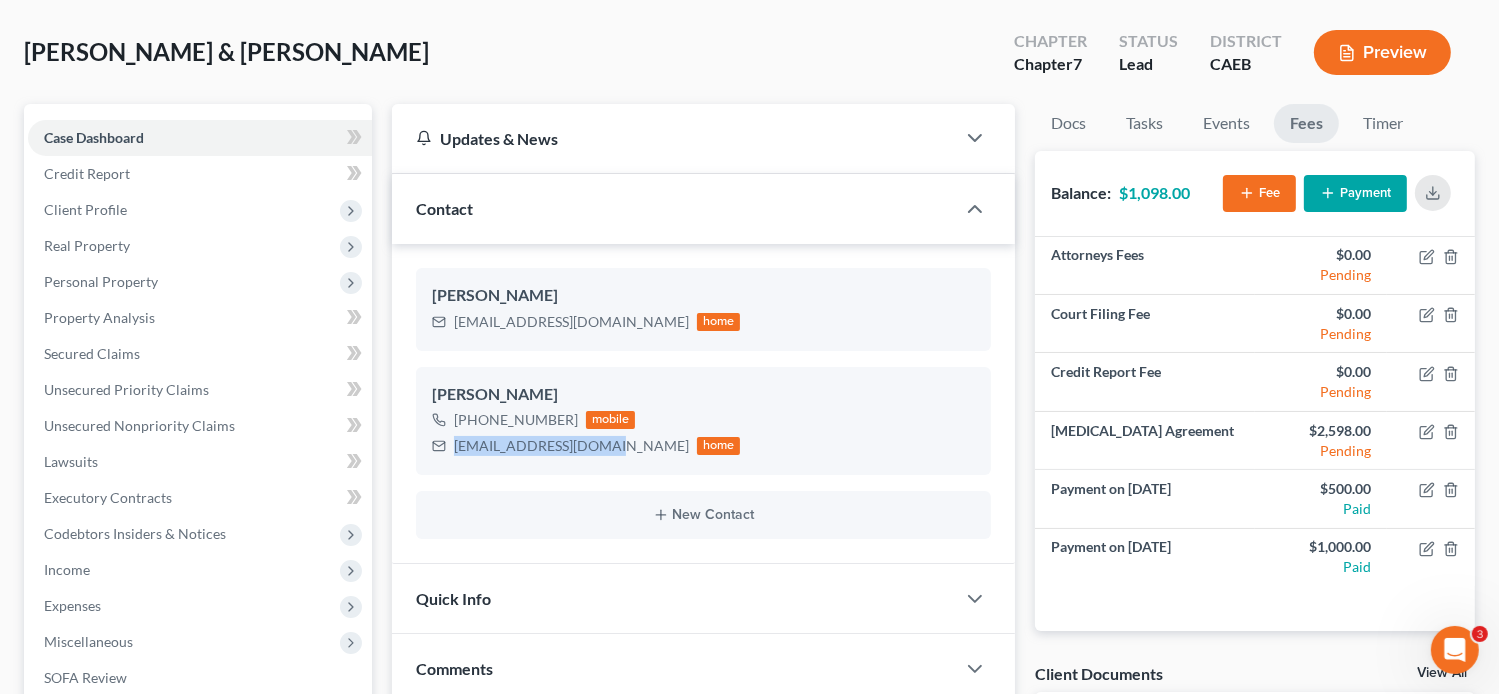scroll, scrollTop: 0, scrollLeft: 0, axis: both 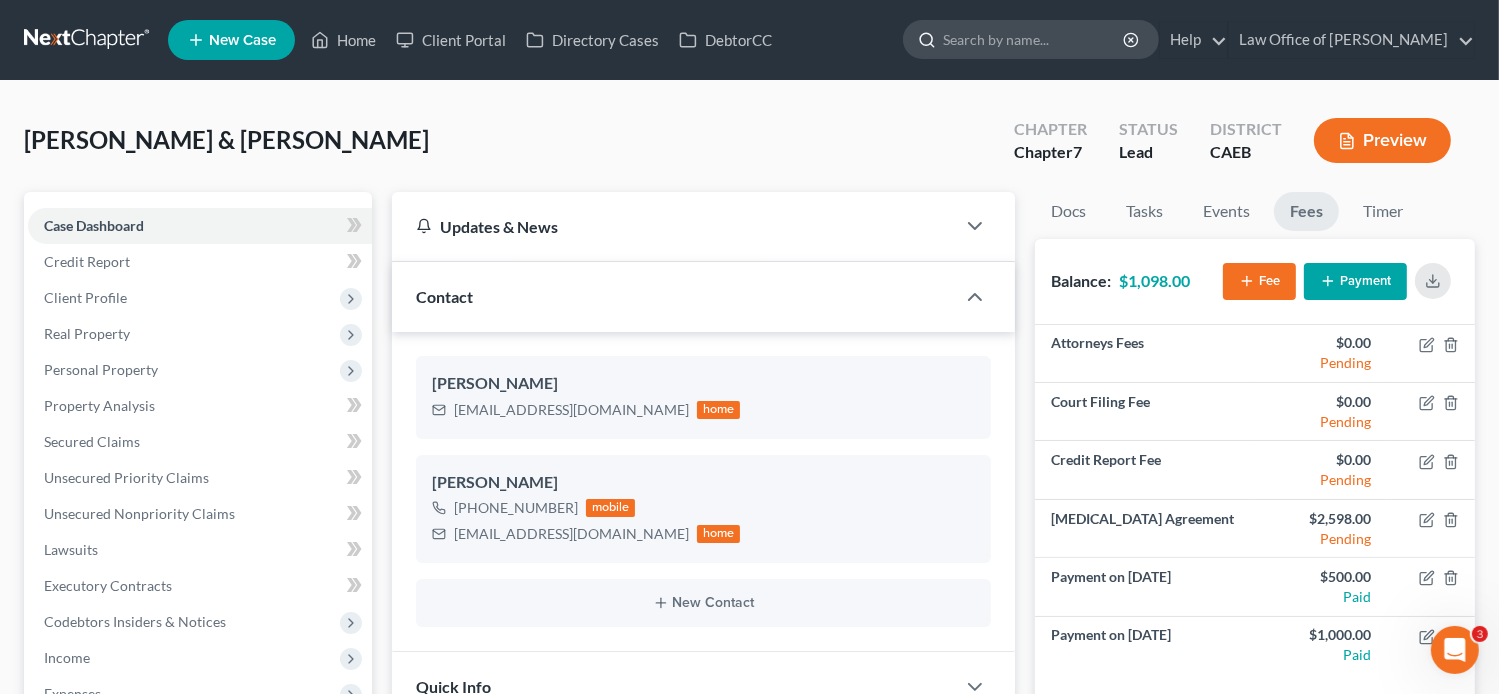 click at bounding box center (1034, 39) 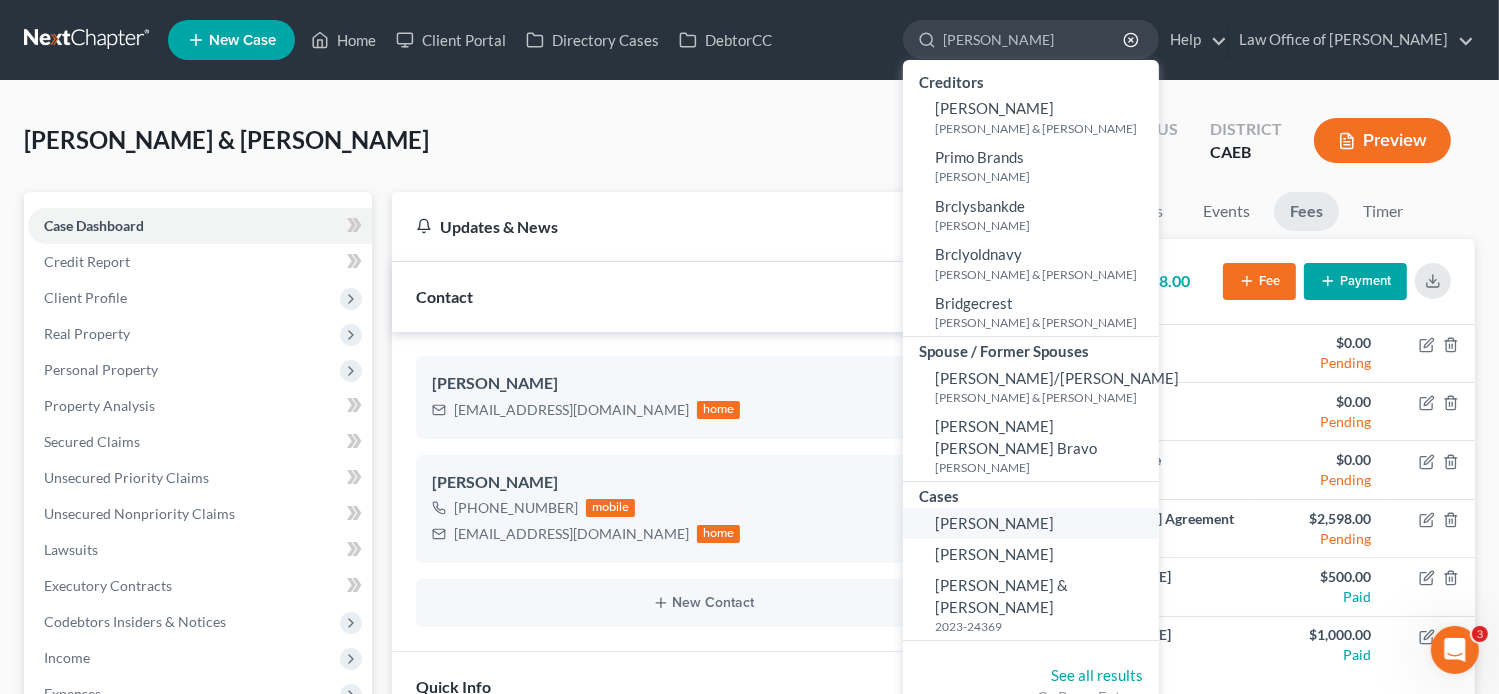 type on "[PERSON_NAME]" 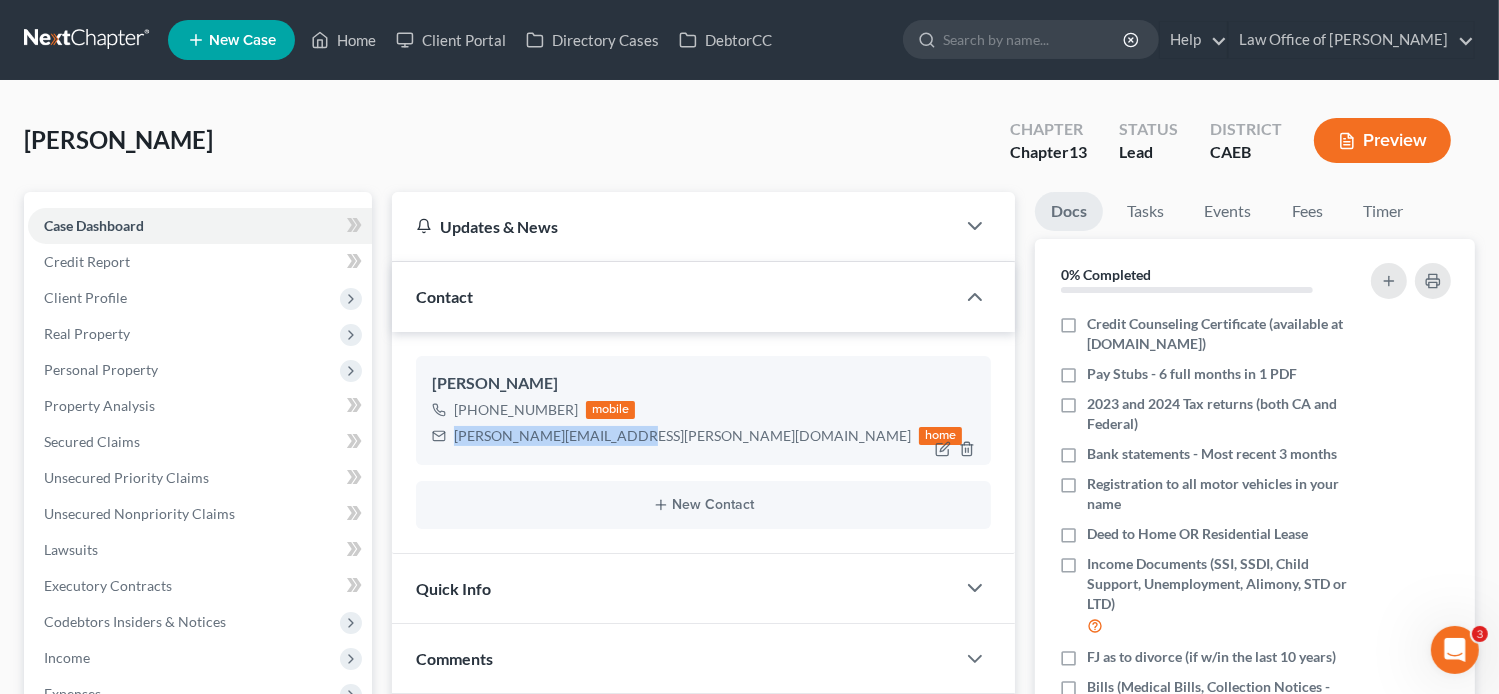 drag, startPoint x: 628, startPoint y: 435, endPoint x: 452, endPoint y: 435, distance: 176 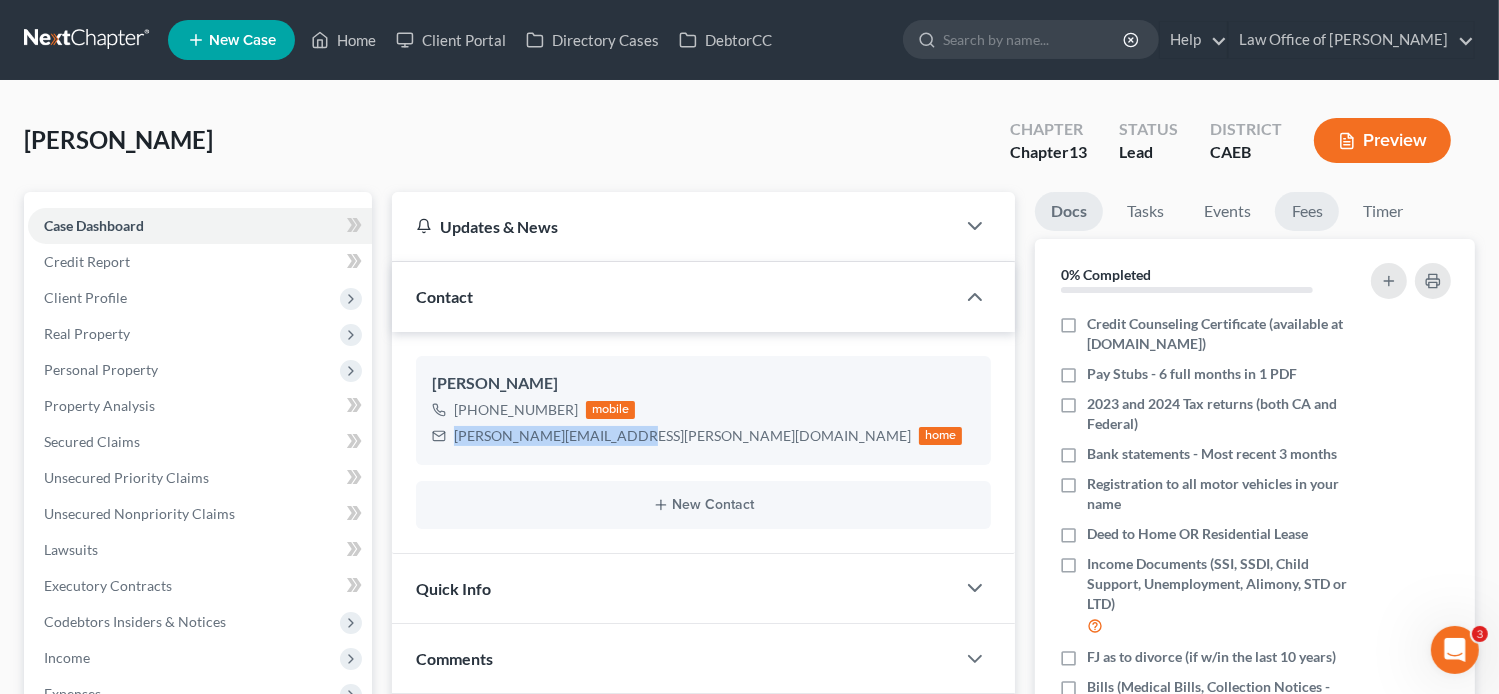 click on "Fees" at bounding box center (1307, 211) 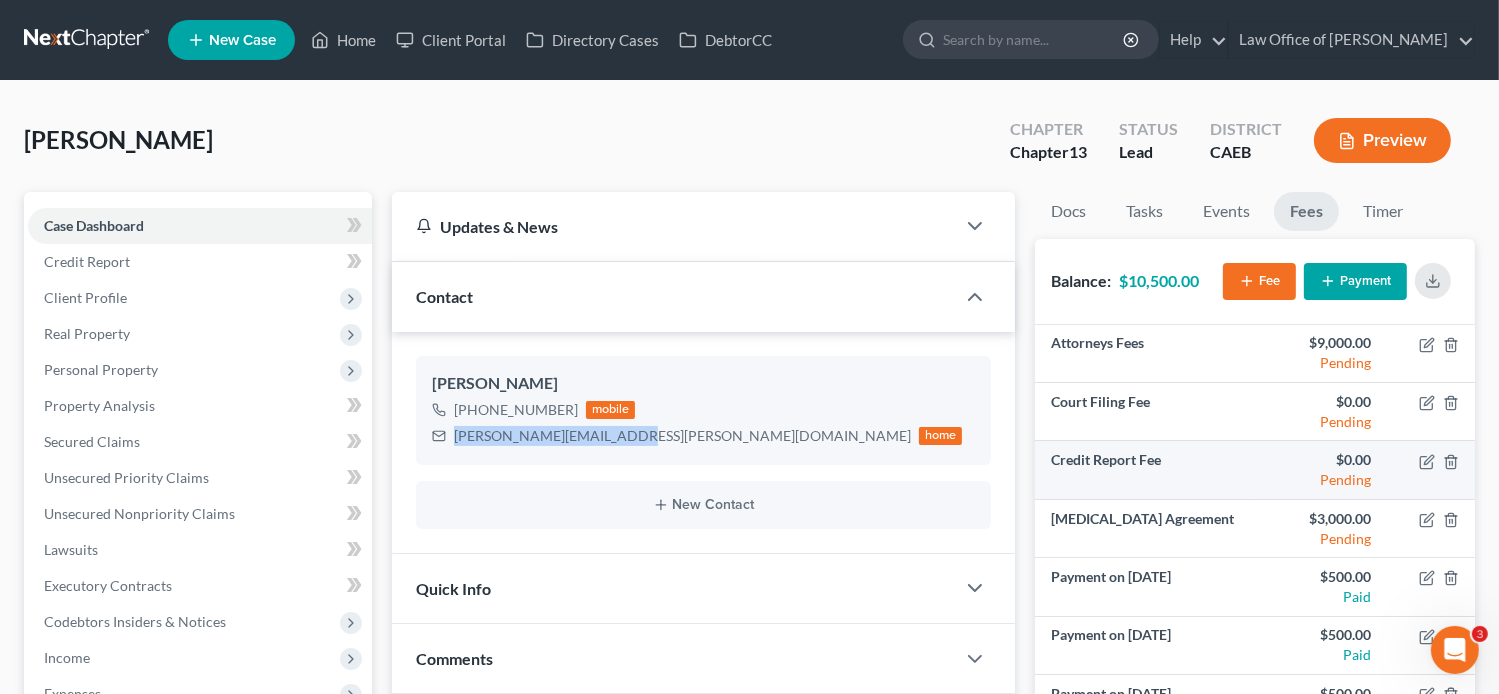 scroll, scrollTop: 12, scrollLeft: 0, axis: vertical 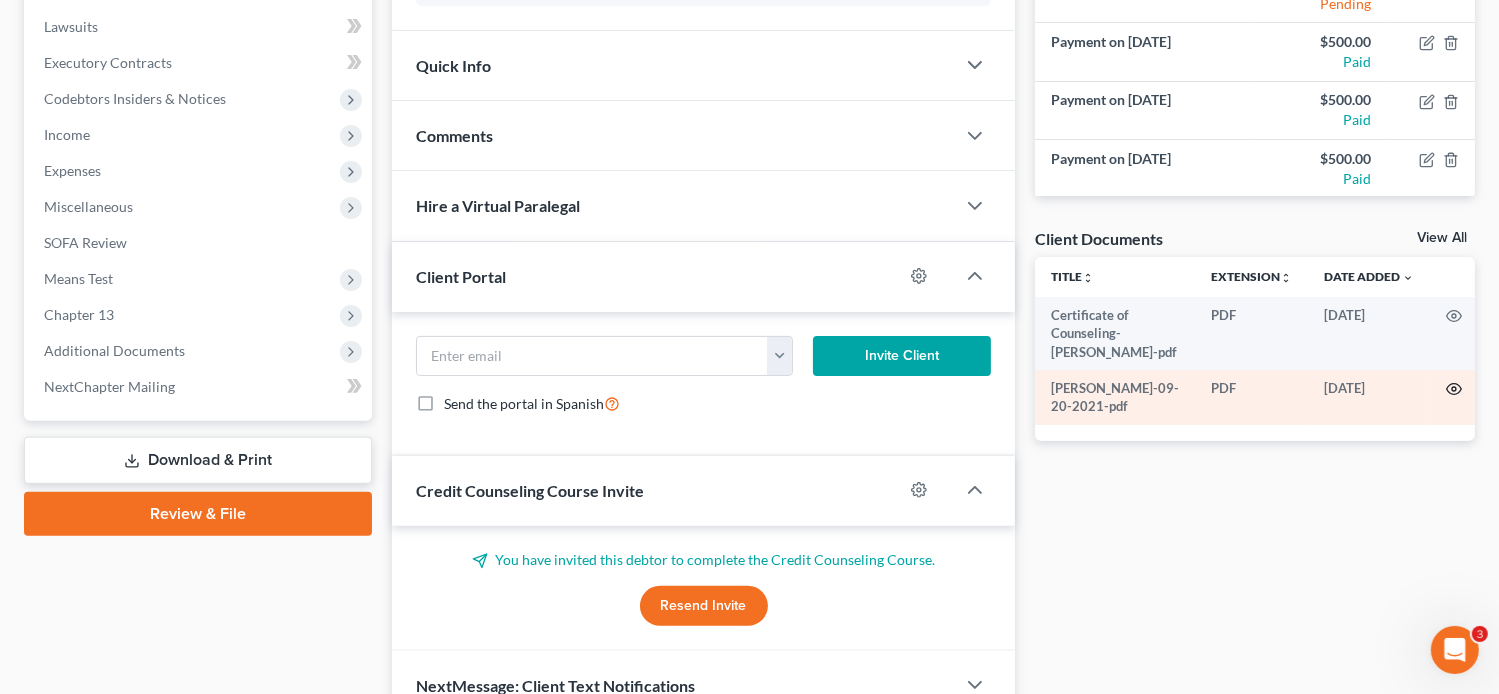 click 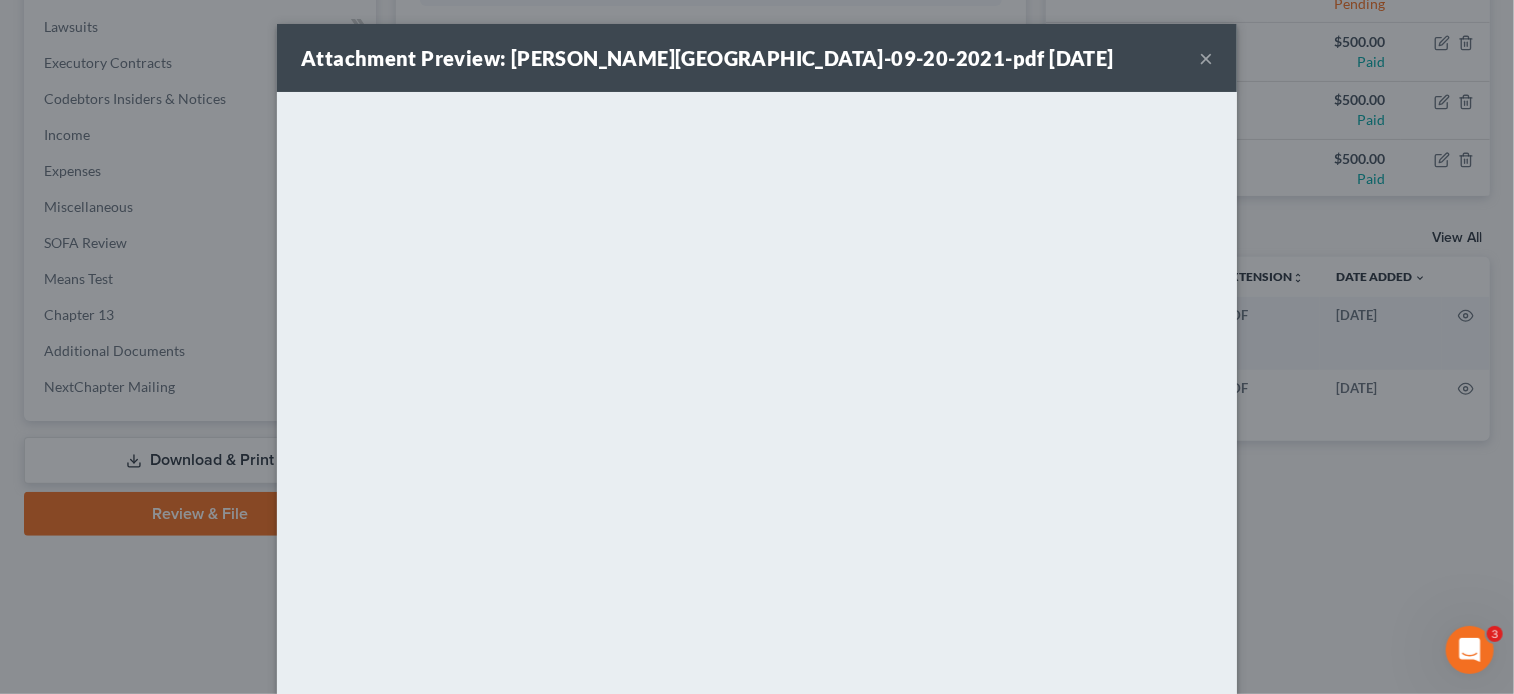 click on "×" at bounding box center (1206, 58) 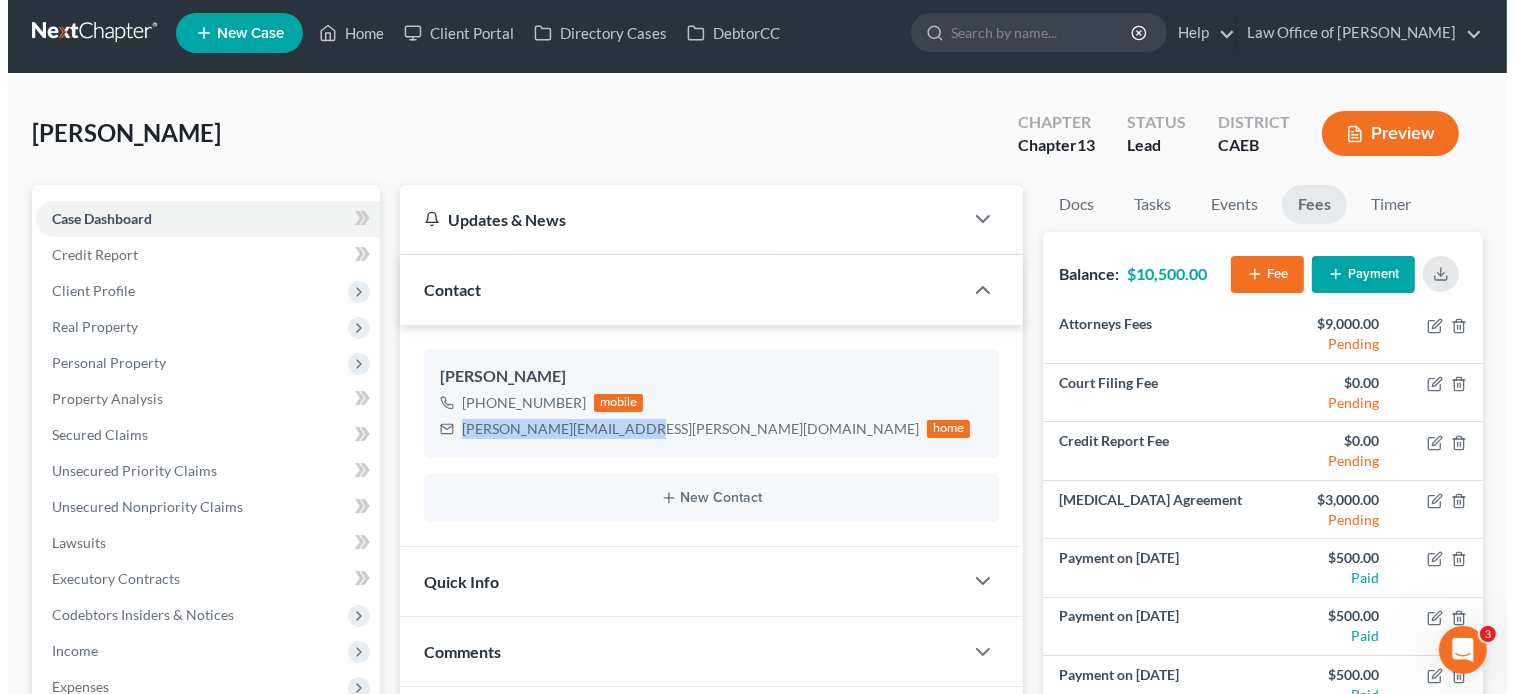 scroll, scrollTop: 0, scrollLeft: 0, axis: both 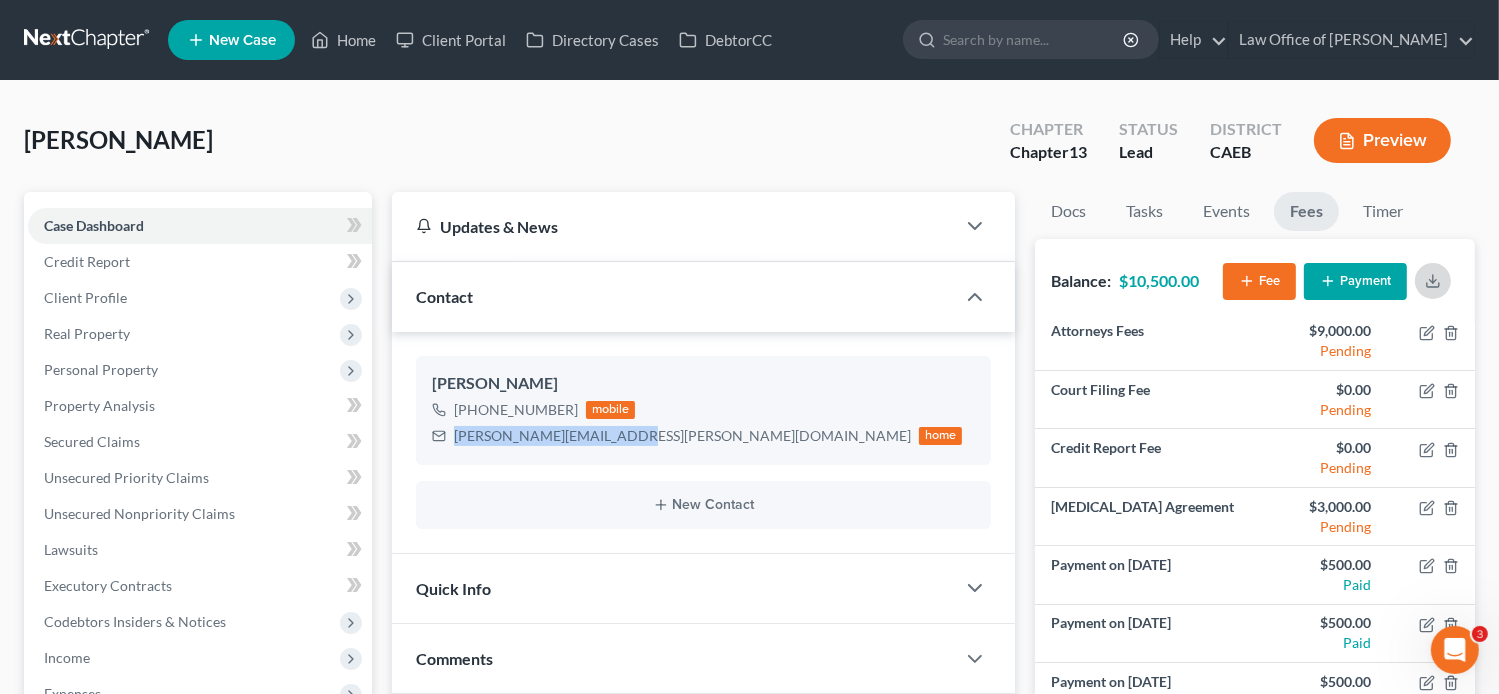 click 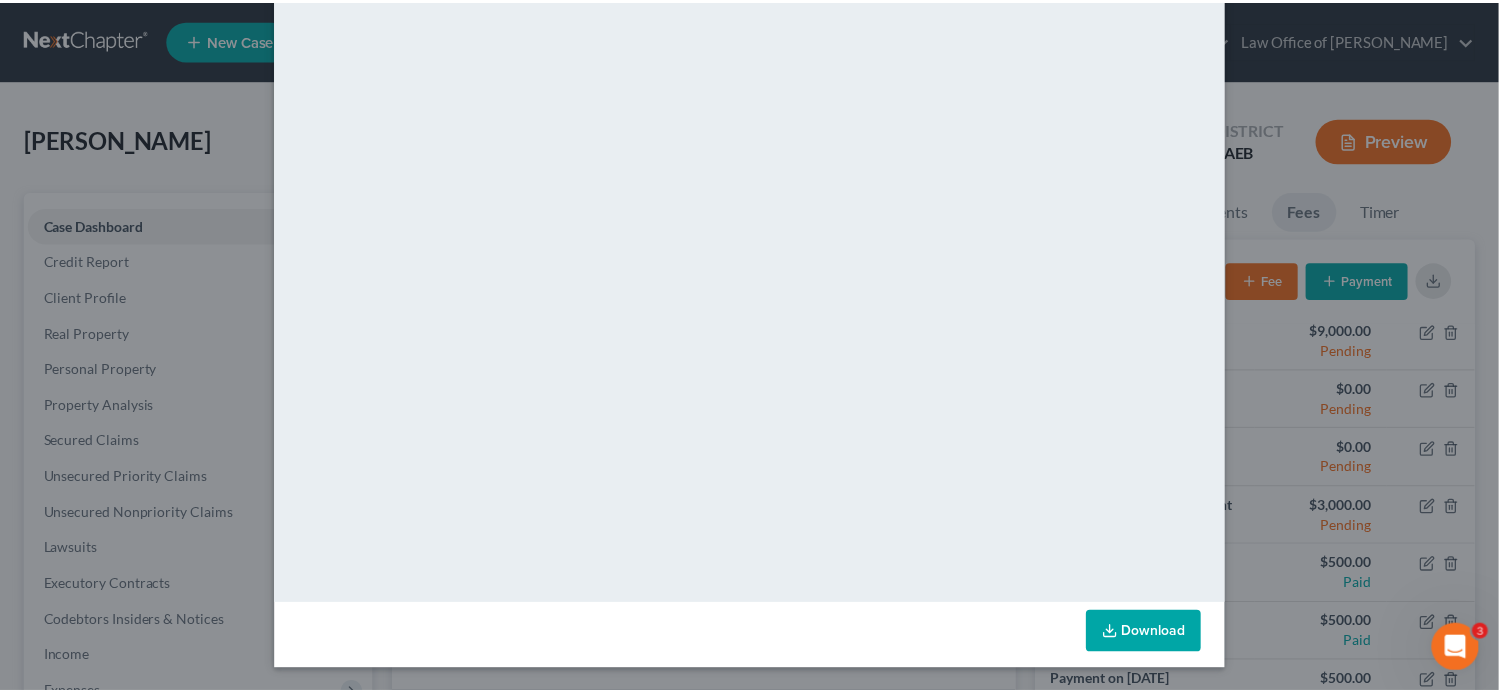 scroll, scrollTop: 0, scrollLeft: 0, axis: both 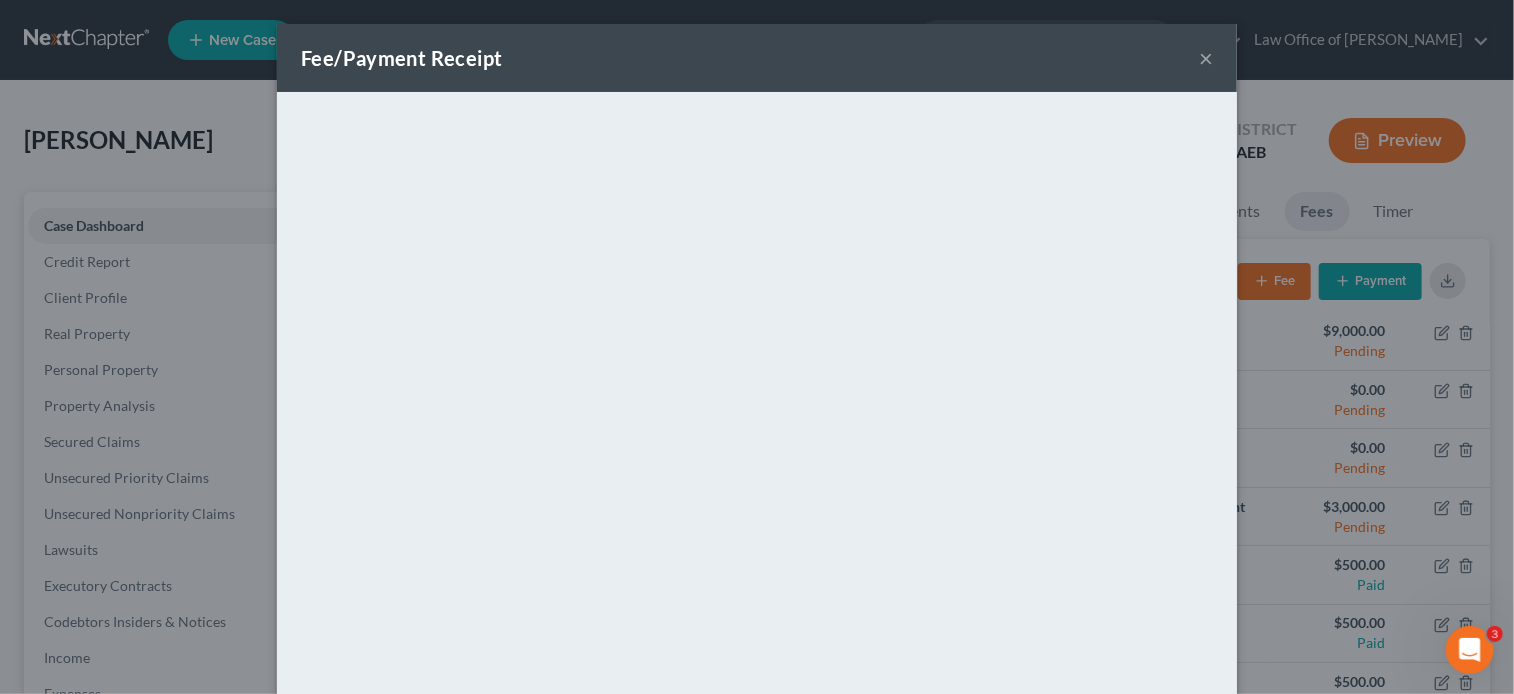 click on "×" at bounding box center [1206, 58] 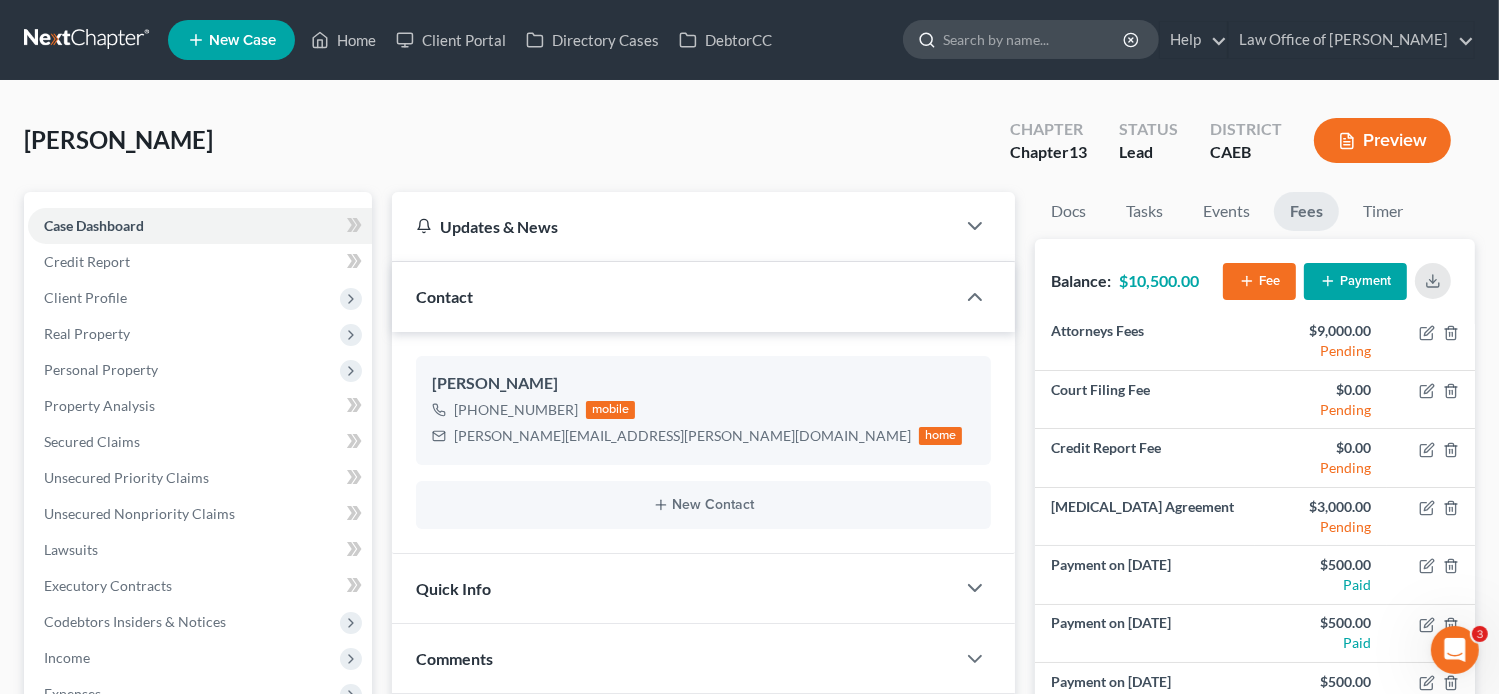 paste on "WEST" 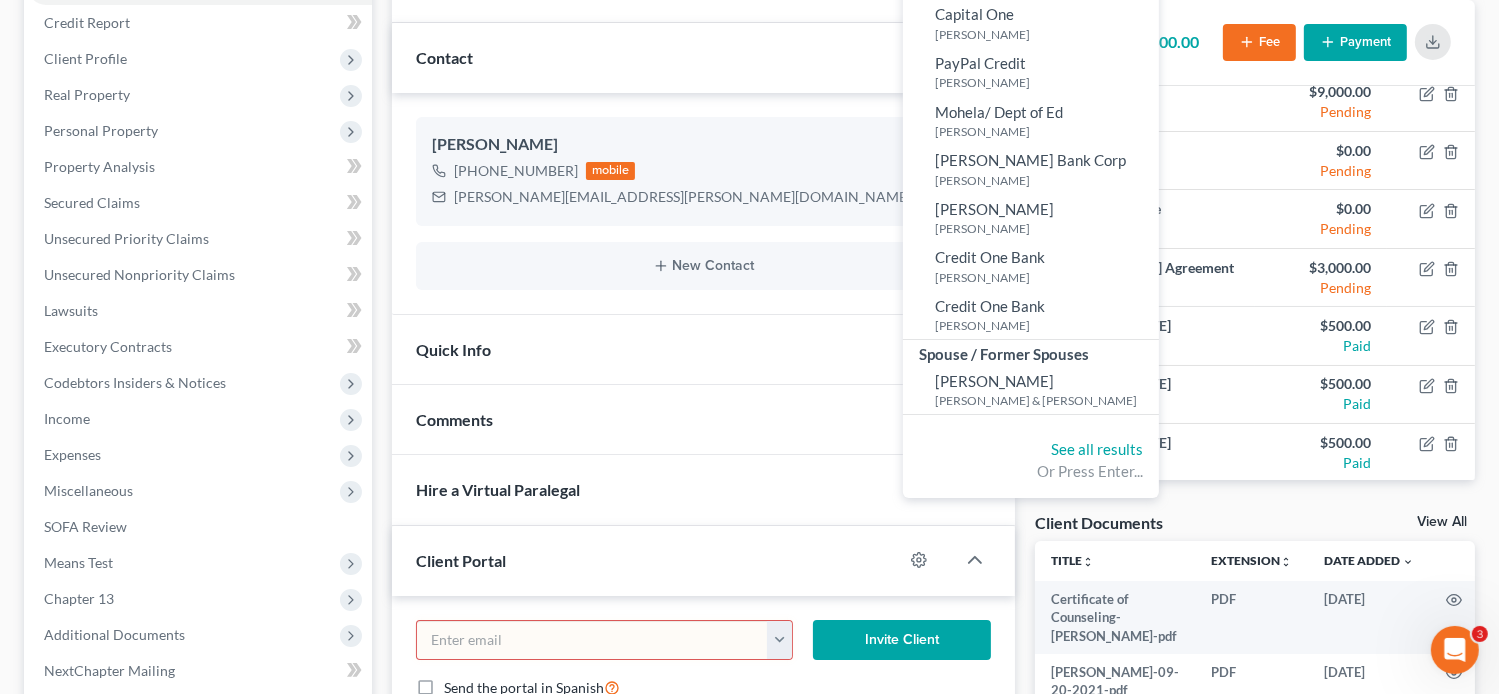 scroll, scrollTop: 0, scrollLeft: 0, axis: both 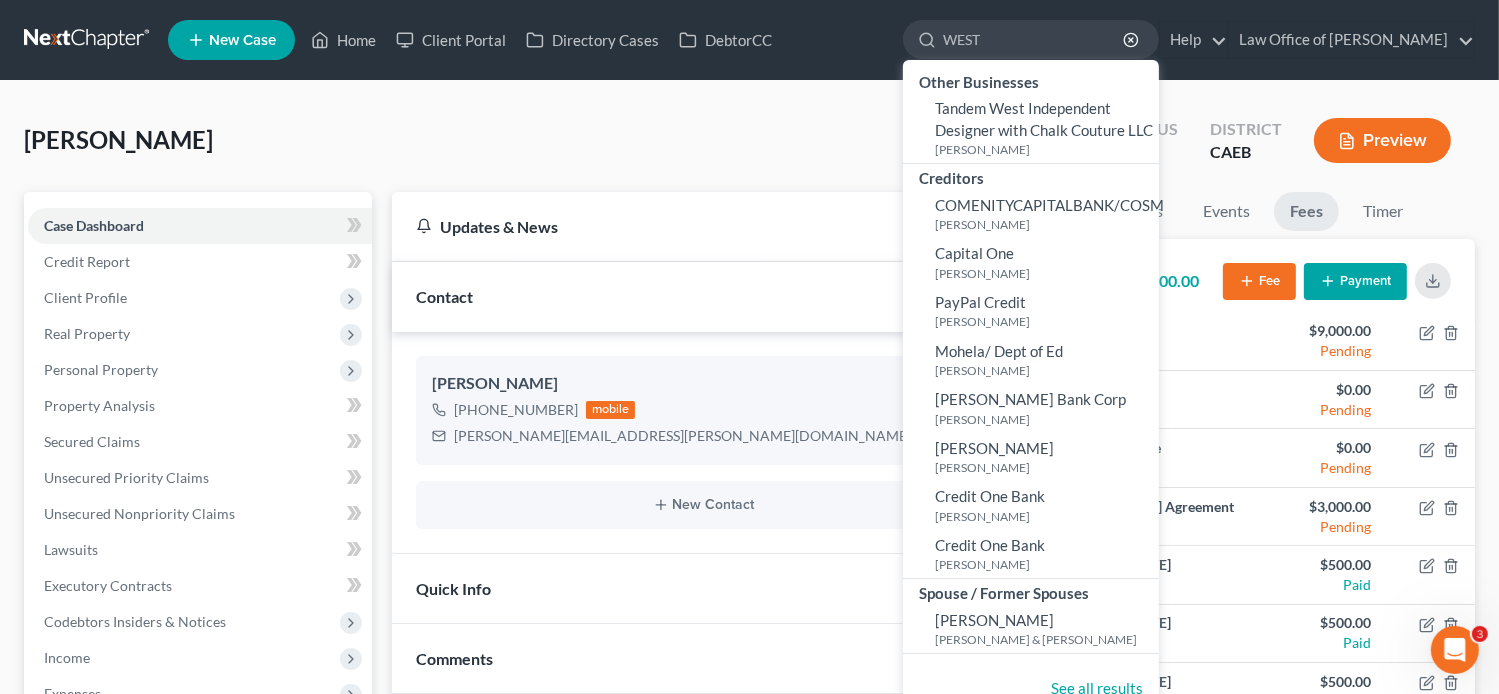 drag, startPoint x: 1025, startPoint y: 37, endPoint x: 921, endPoint y: 45, distance: 104.307236 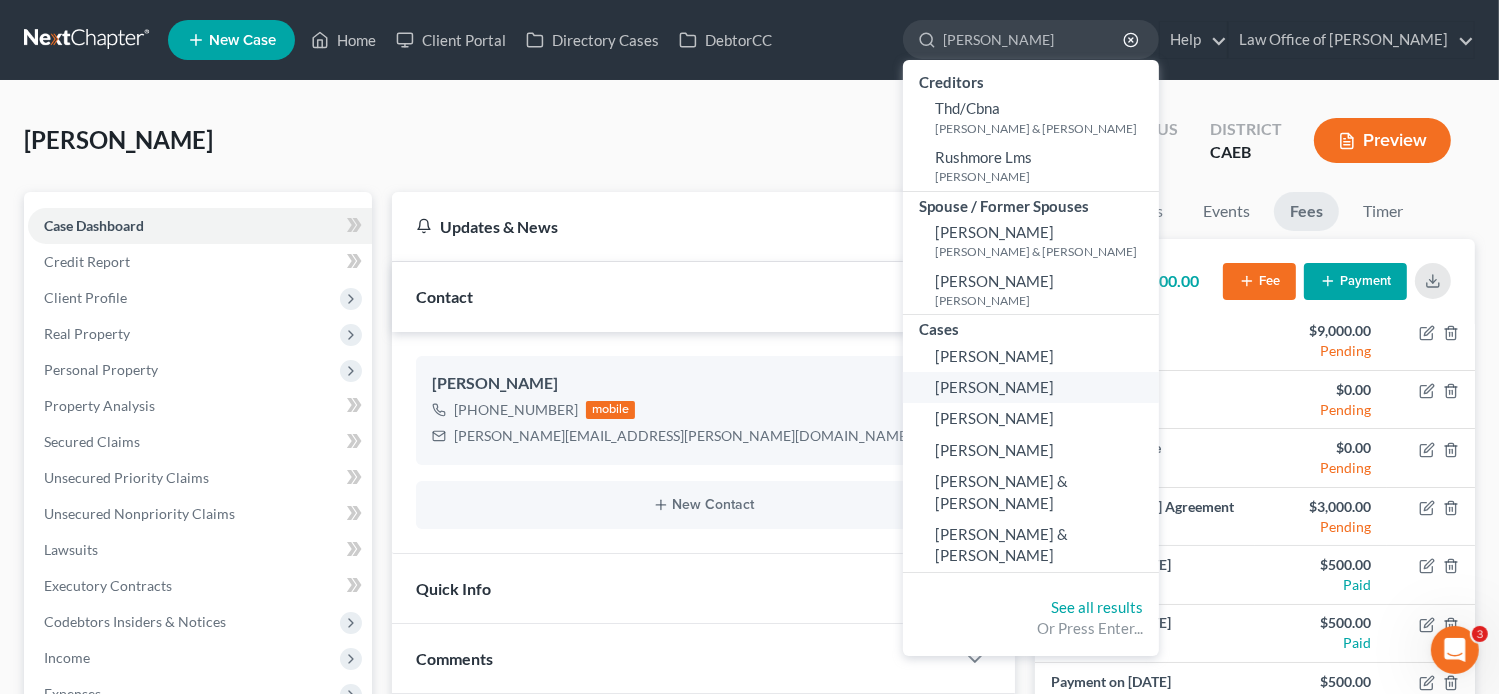 type on "[PERSON_NAME]" 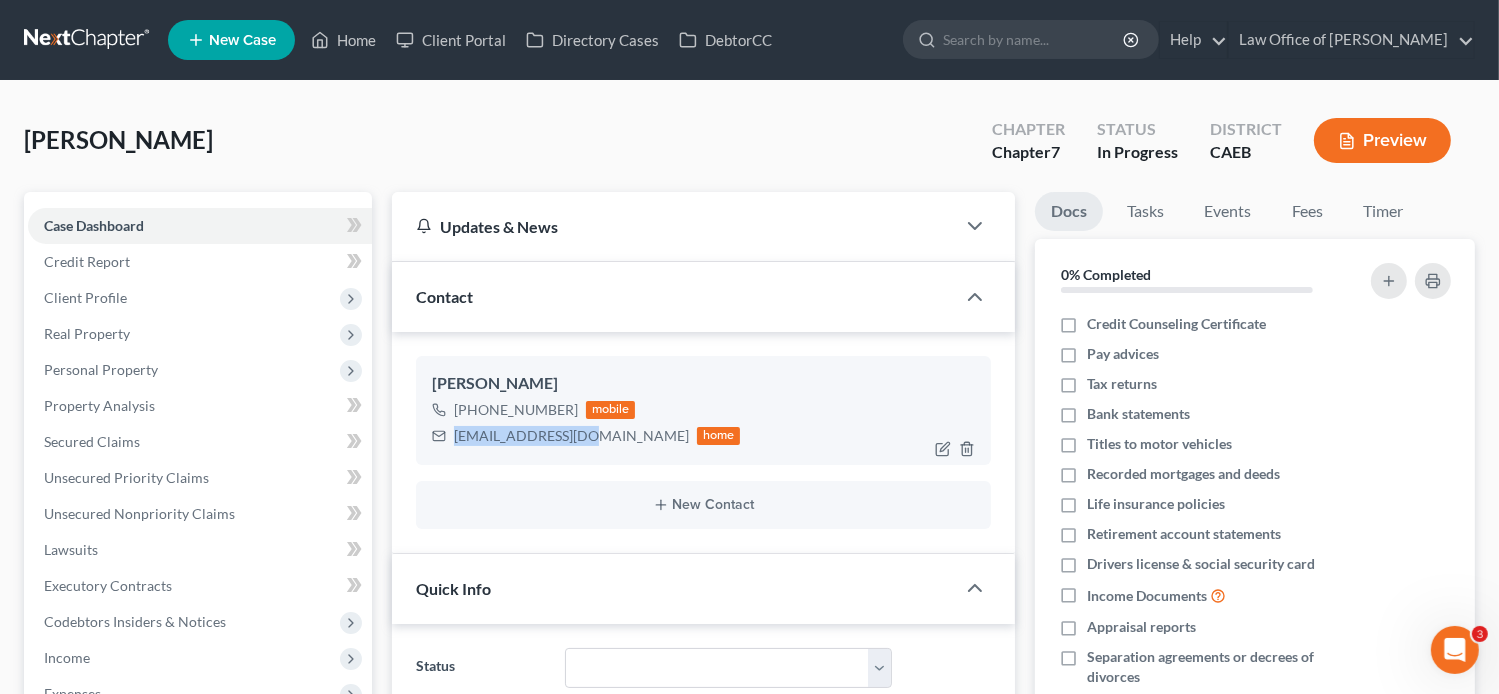 drag, startPoint x: 593, startPoint y: 435, endPoint x: 450, endPoint y: 433, distance: 143.01399 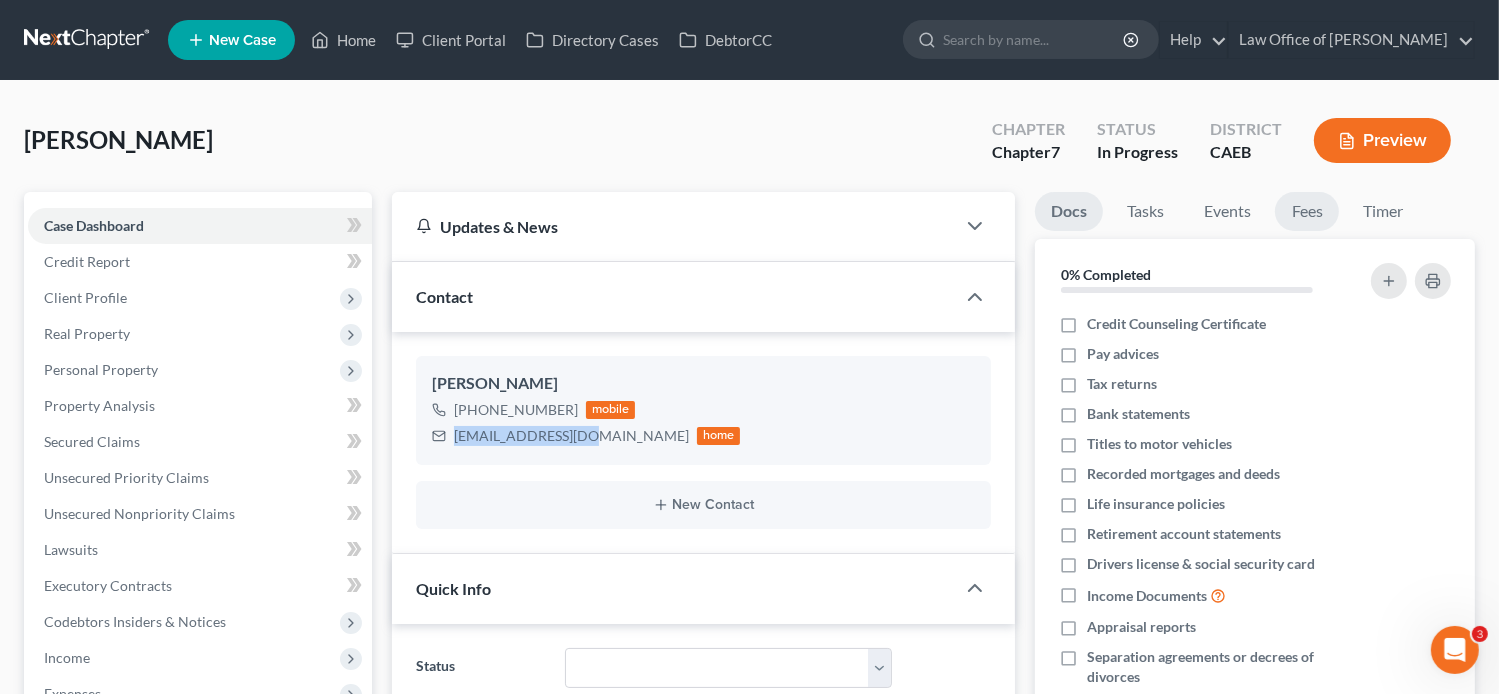 click on "Fees" at bounding box center [1307, 211] 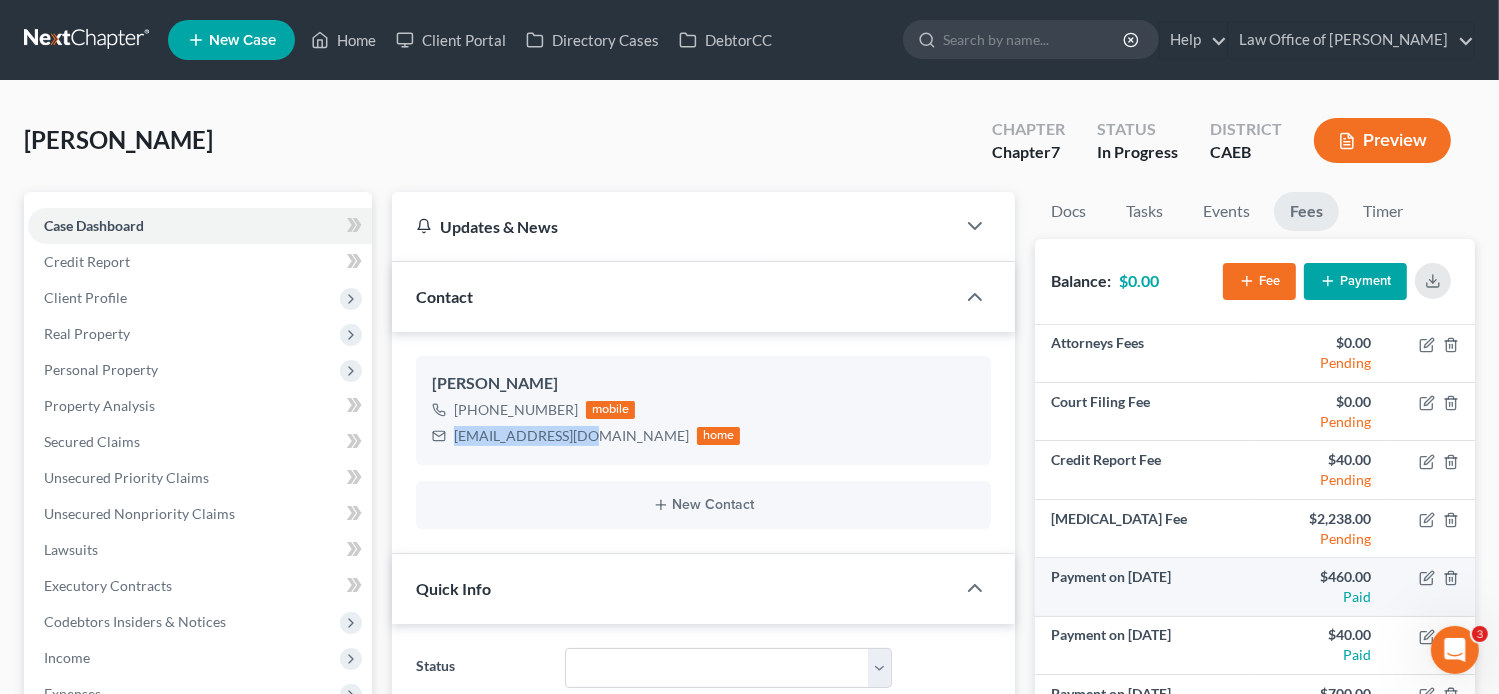 scroll, scrollTop: 128, scrollLeft: 0, axis: vertical 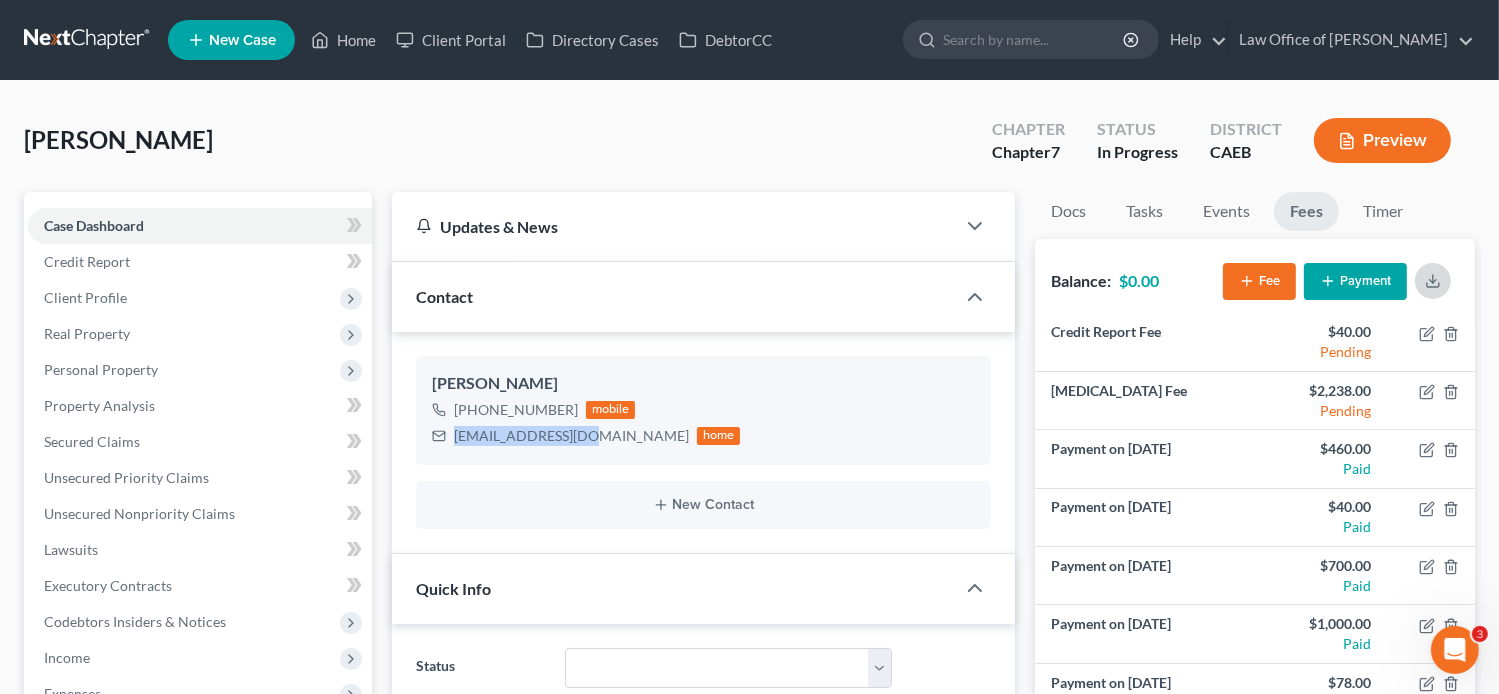 click 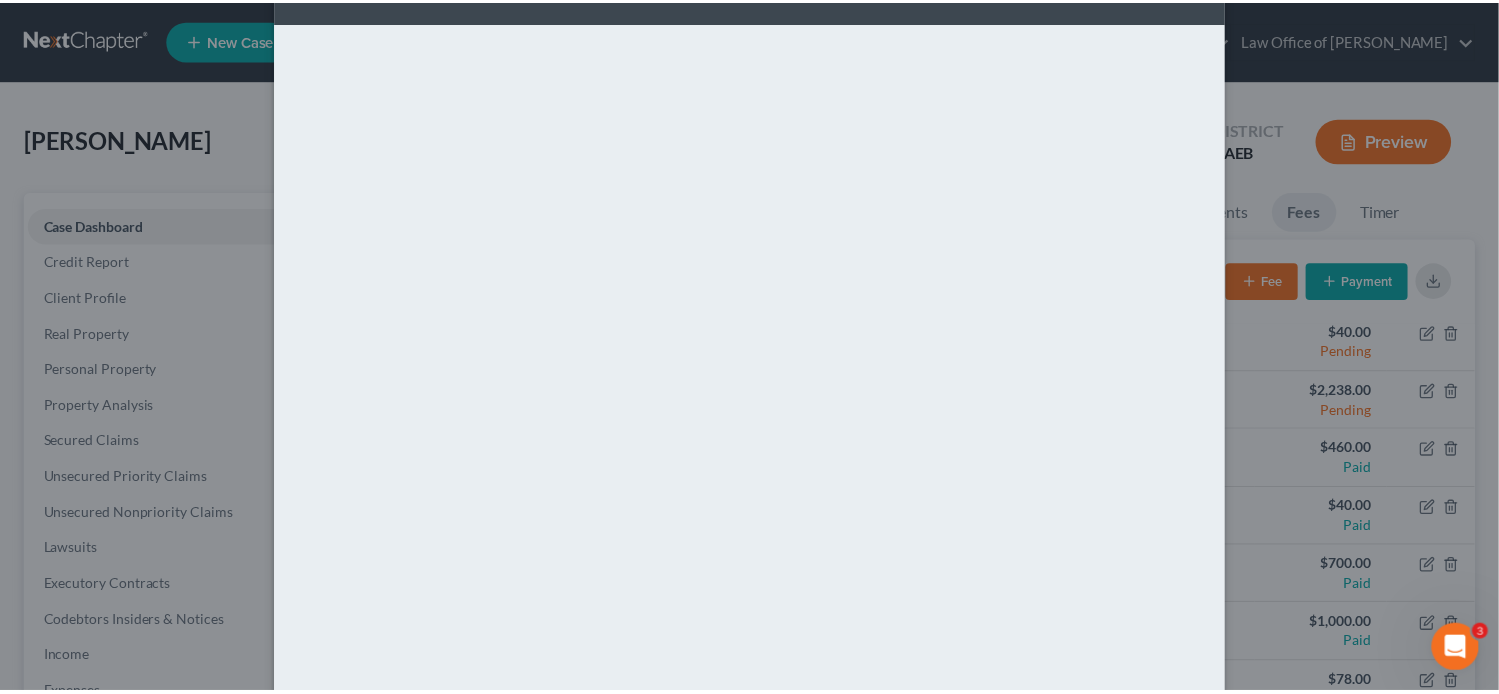 scroll, scrollTop: 0, scrollLeft: 0, axis: both 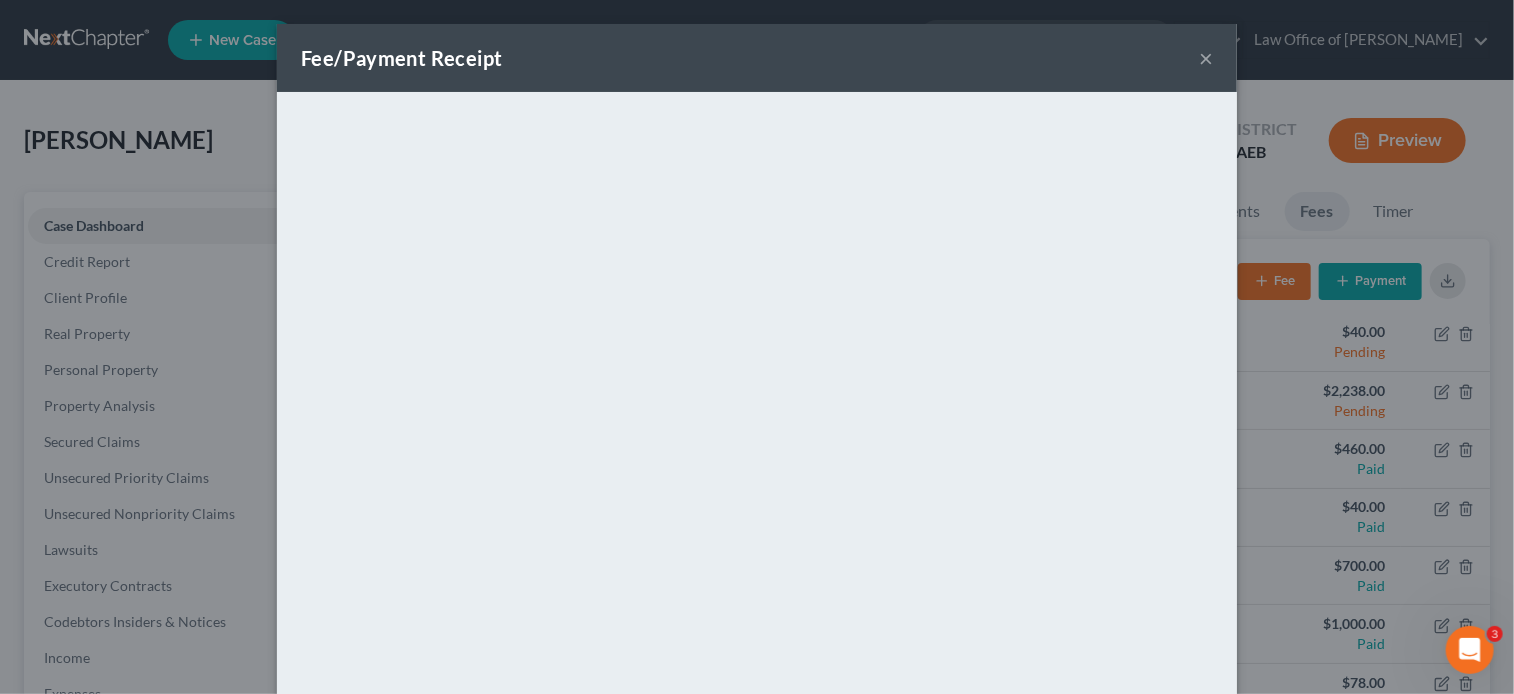 click on "×" at bounding box center (1206, 58) 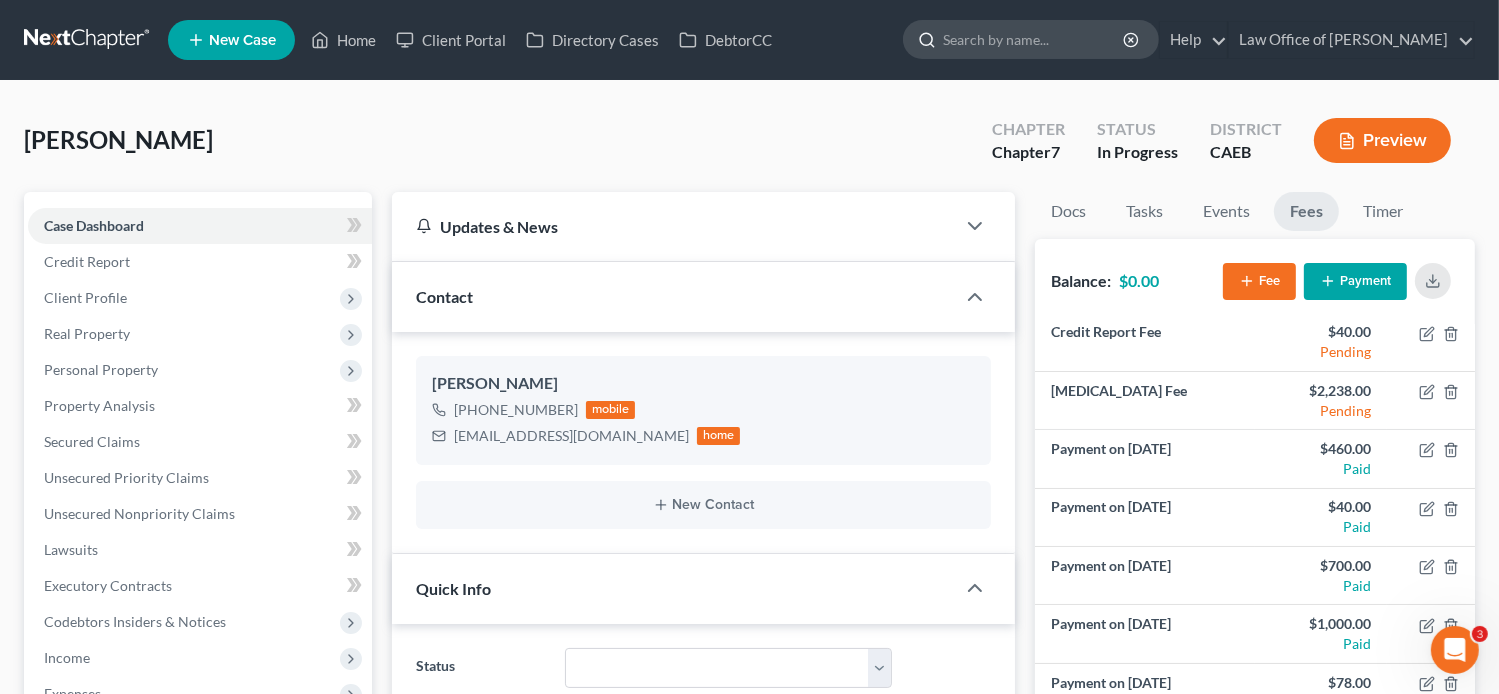 click at bounding box center (1034, 39) 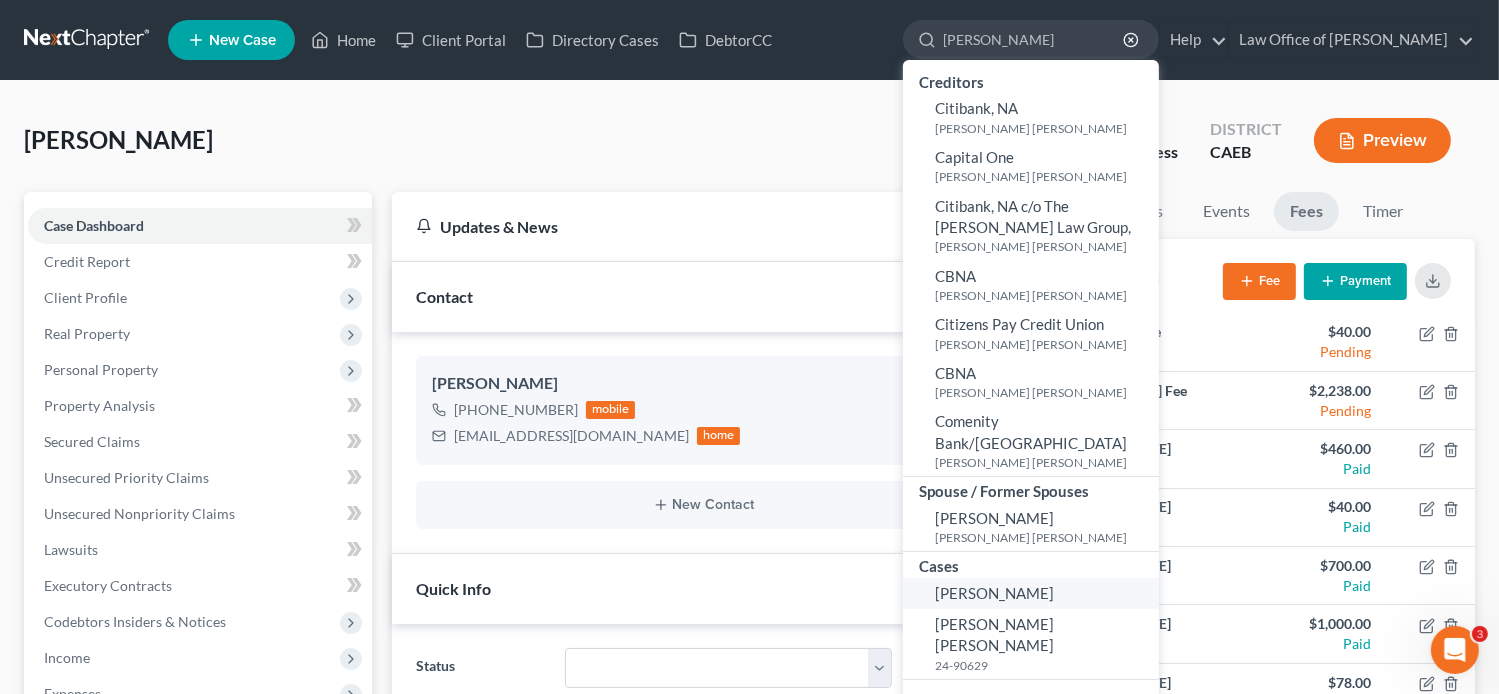 type on "[PERSON_NAME]" 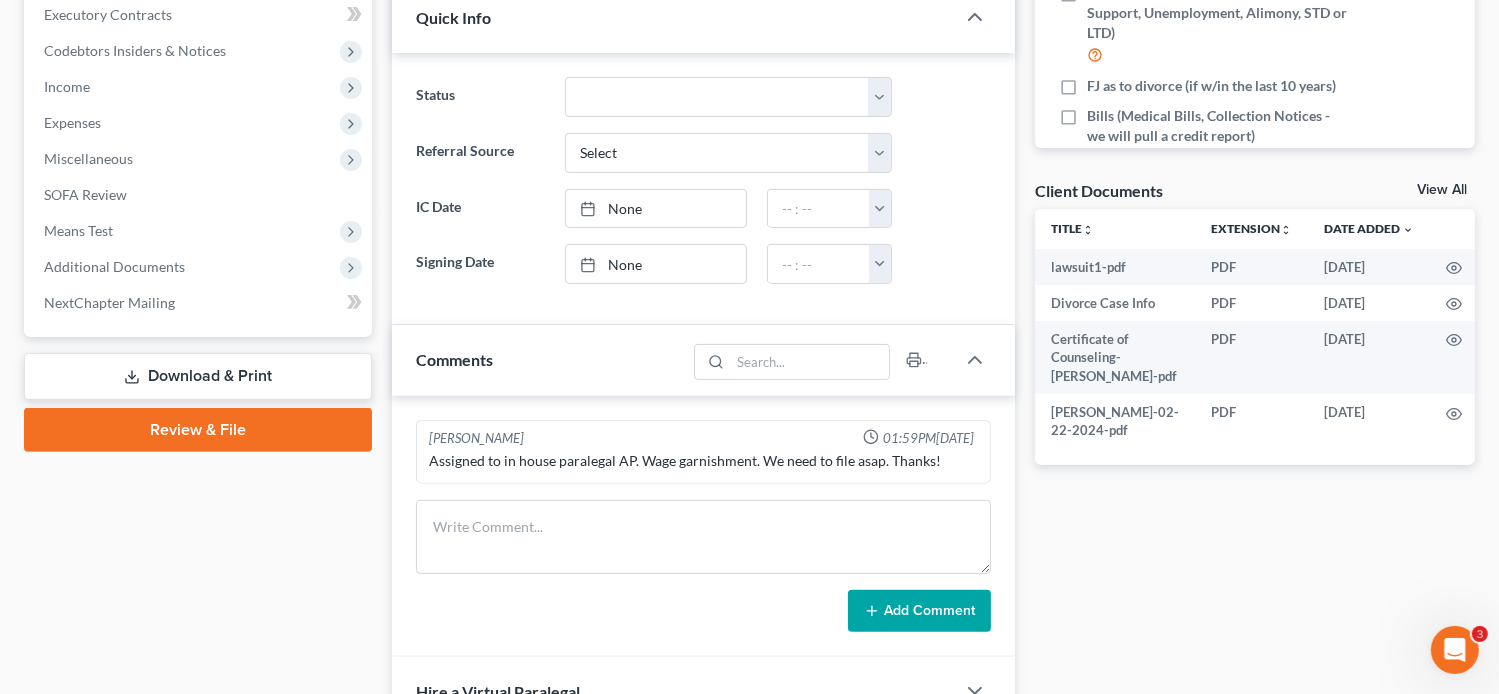 scroll, scrollTop: 572, scrollLeft: 0, axis: vertical 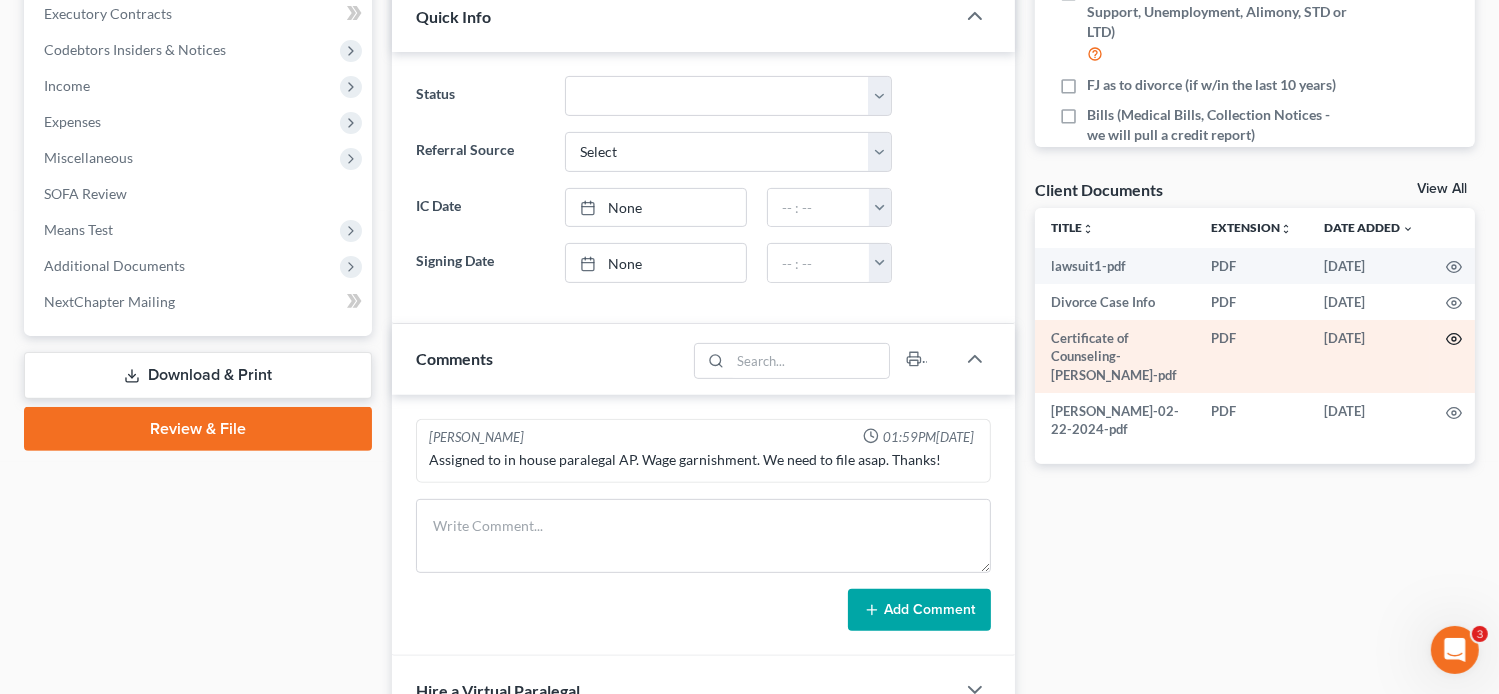 click 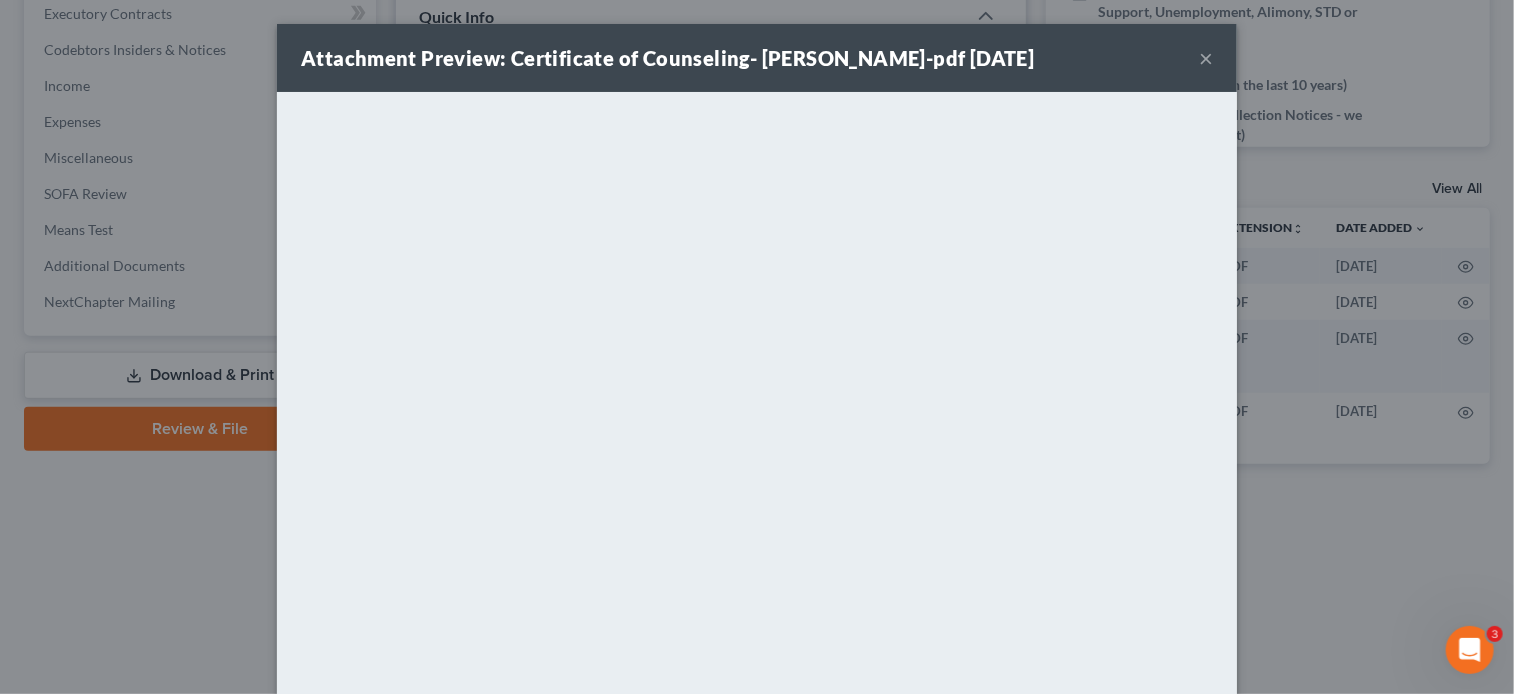 click on "×" at bounding box center [1206, 58] 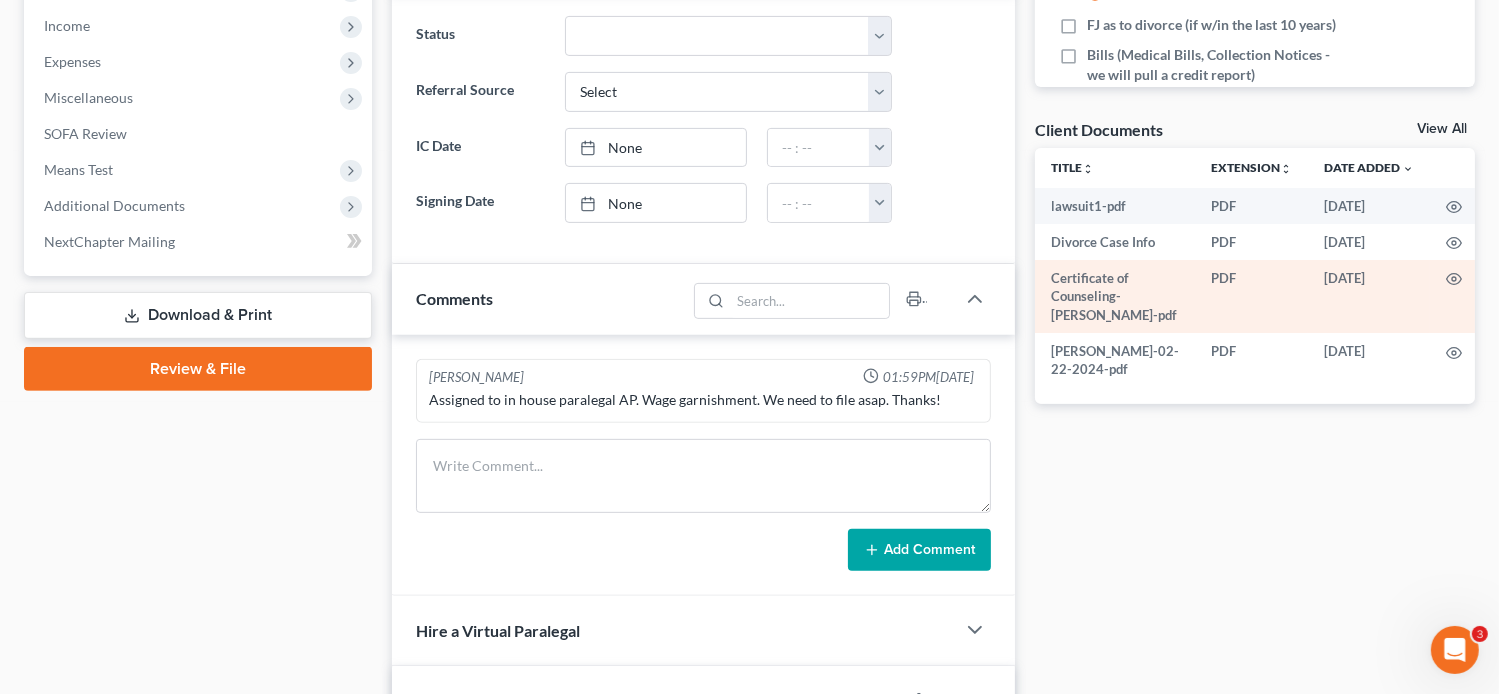 scroll, scrollTop: 631, scrollLeft: 0, axis: vertical 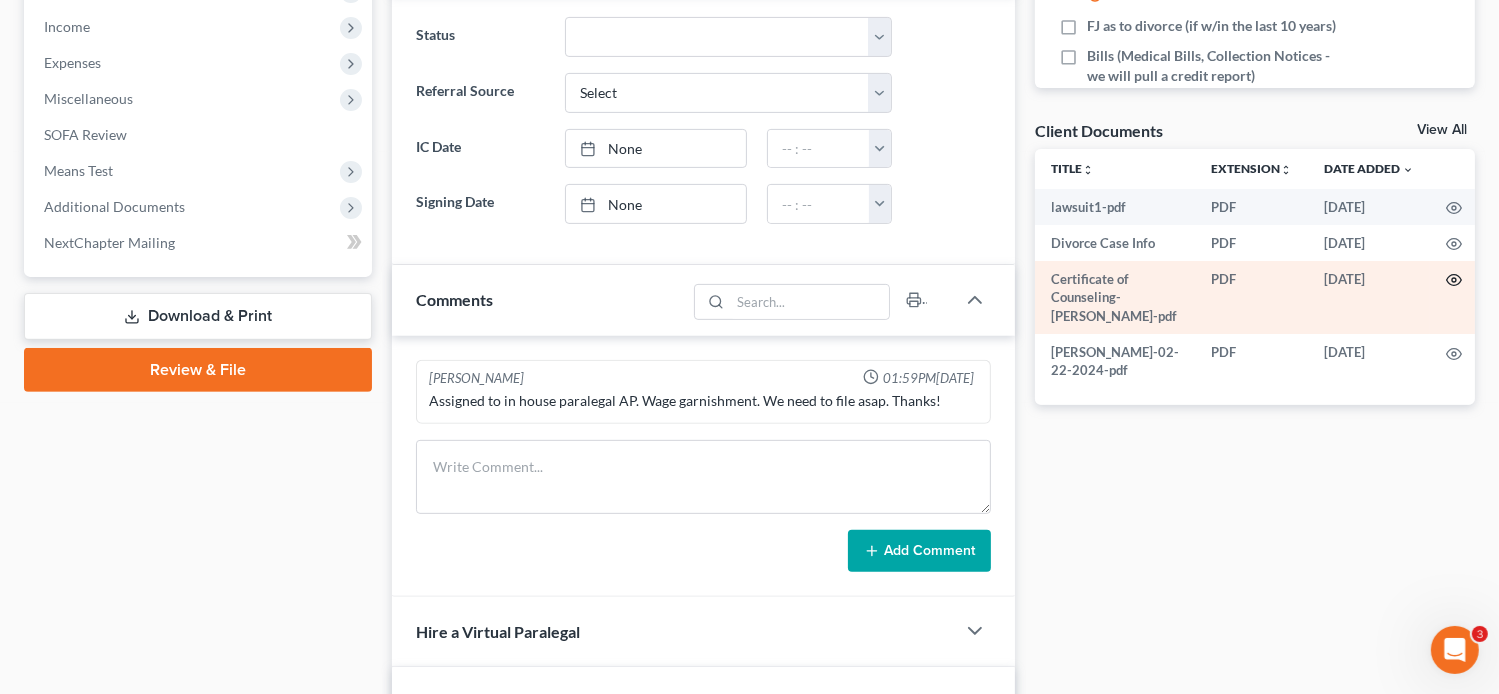 click 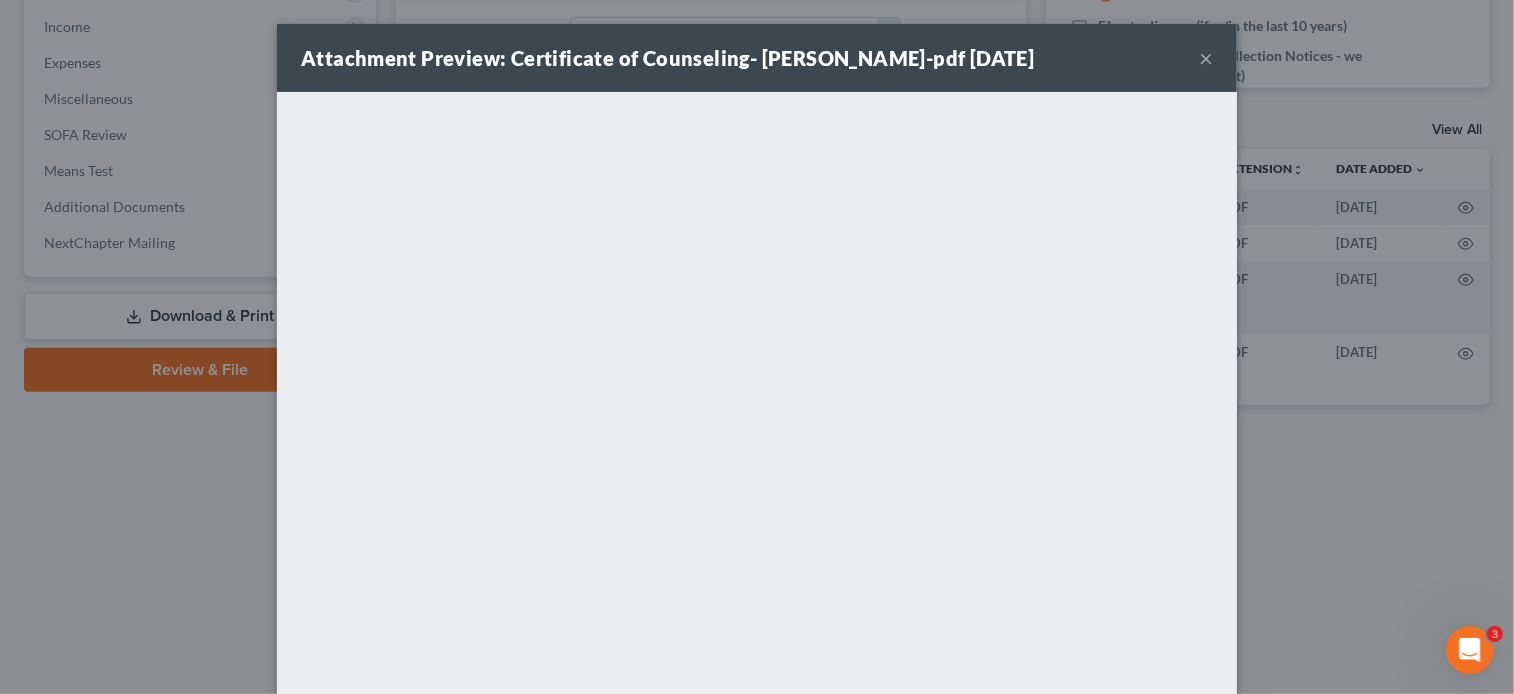 click on "Attachment Preview: Certificate of Counseling- [PERSON_NAME]-pdf [DATE] ×" at bounding box center [757, 58] 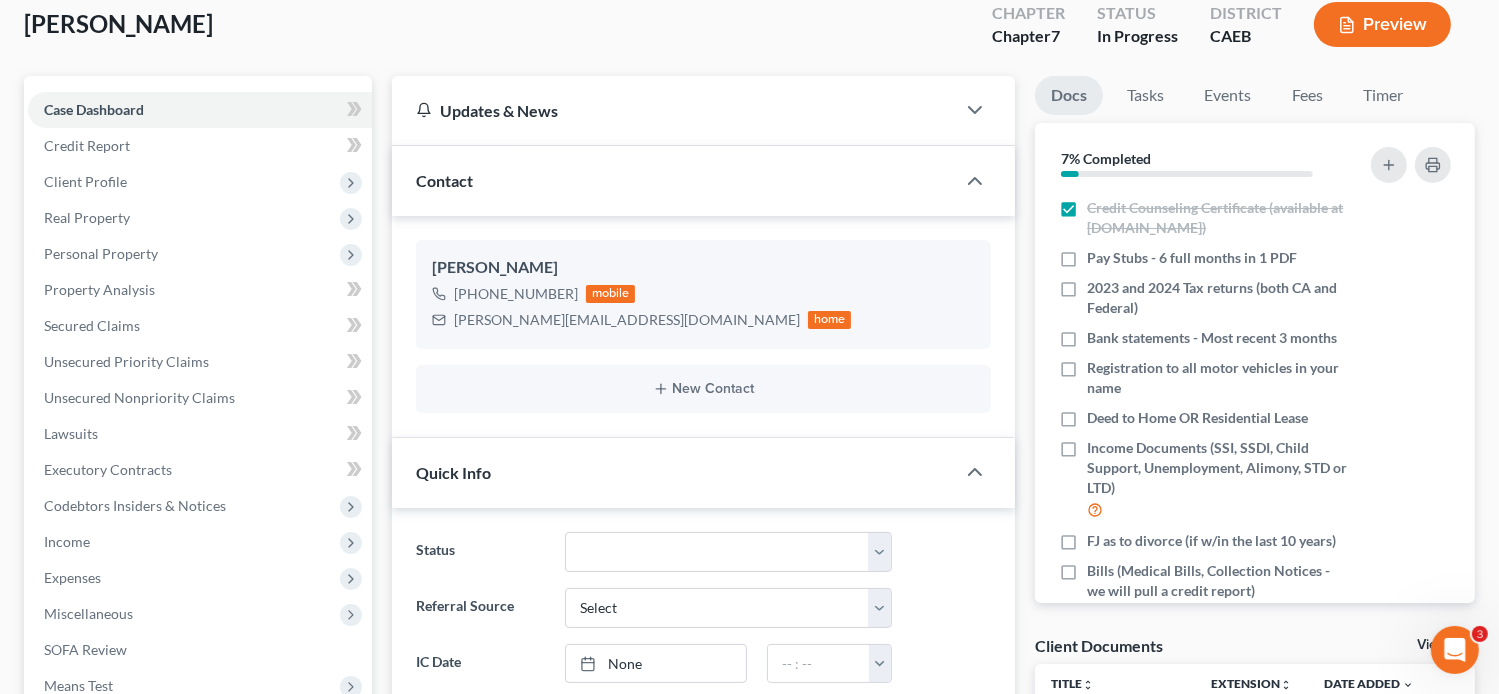 scroll, scrollTop: 0, scrollLeft: 0, axis: both 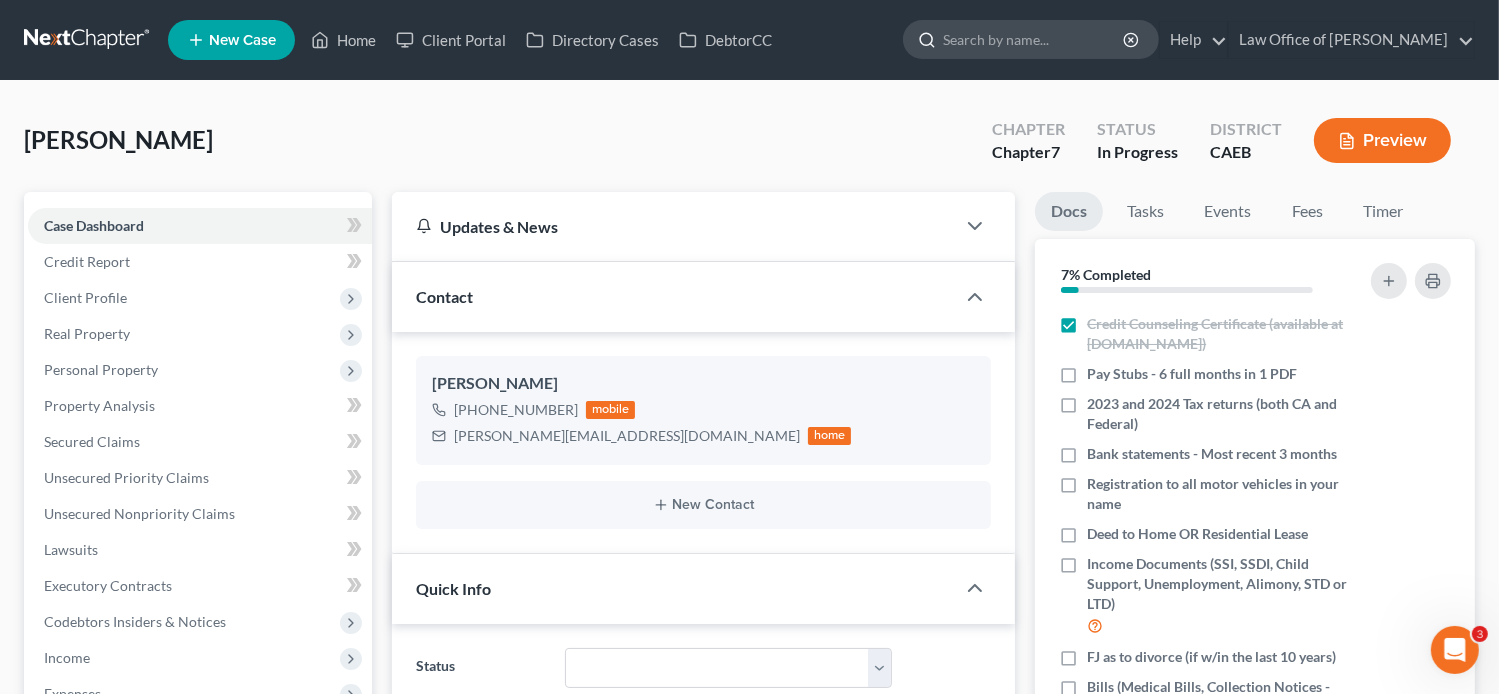 click at bounding box center (1034, 39) 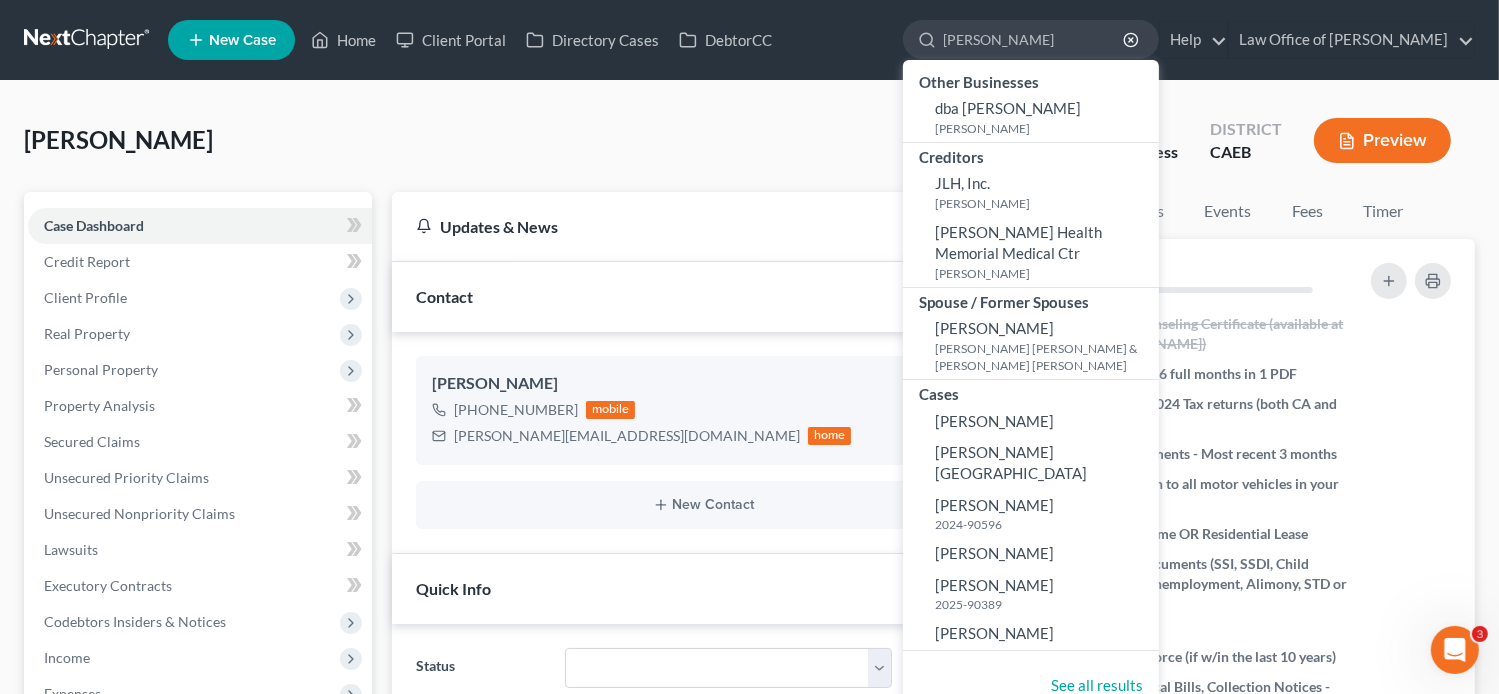 drag, startPoint x: 1023, startPoint y: 35, endPoint x: 926, endPoint y: 34, distance: 97.00516 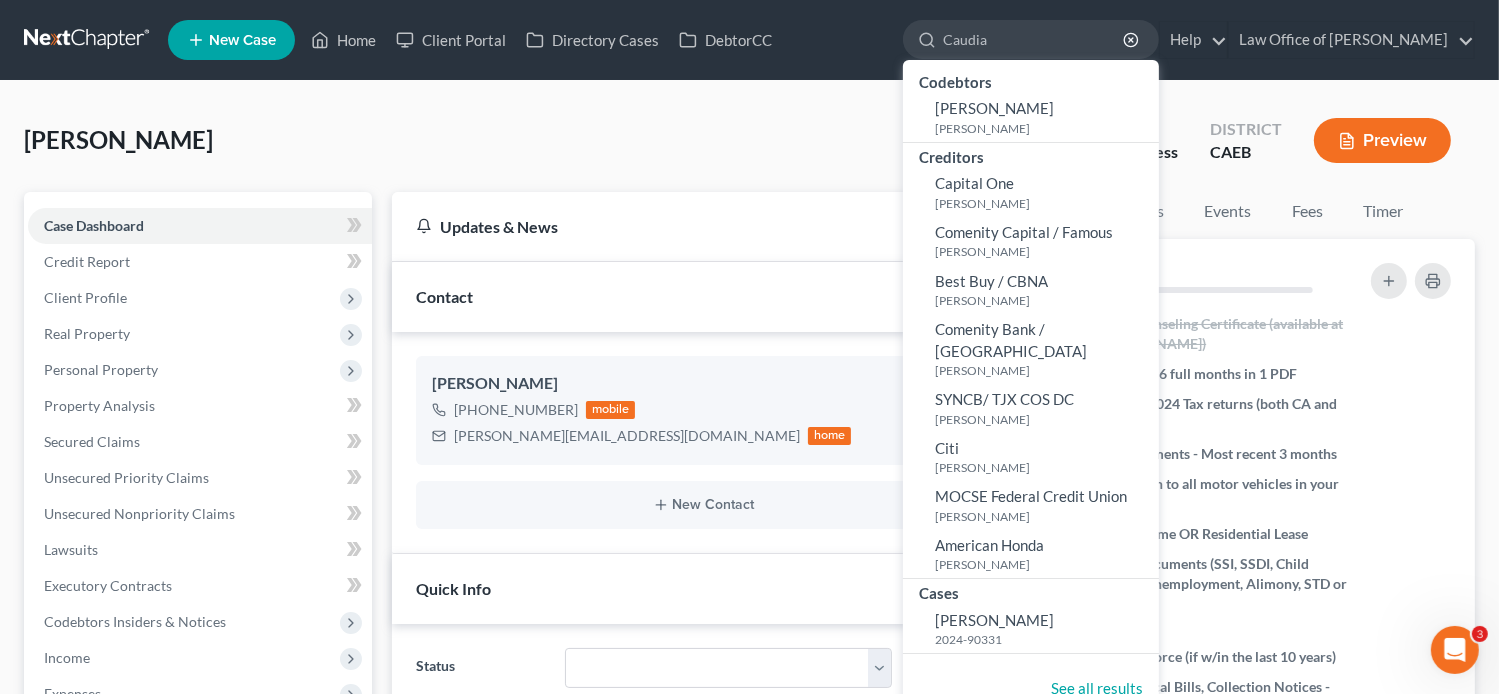 type on "Caudia" 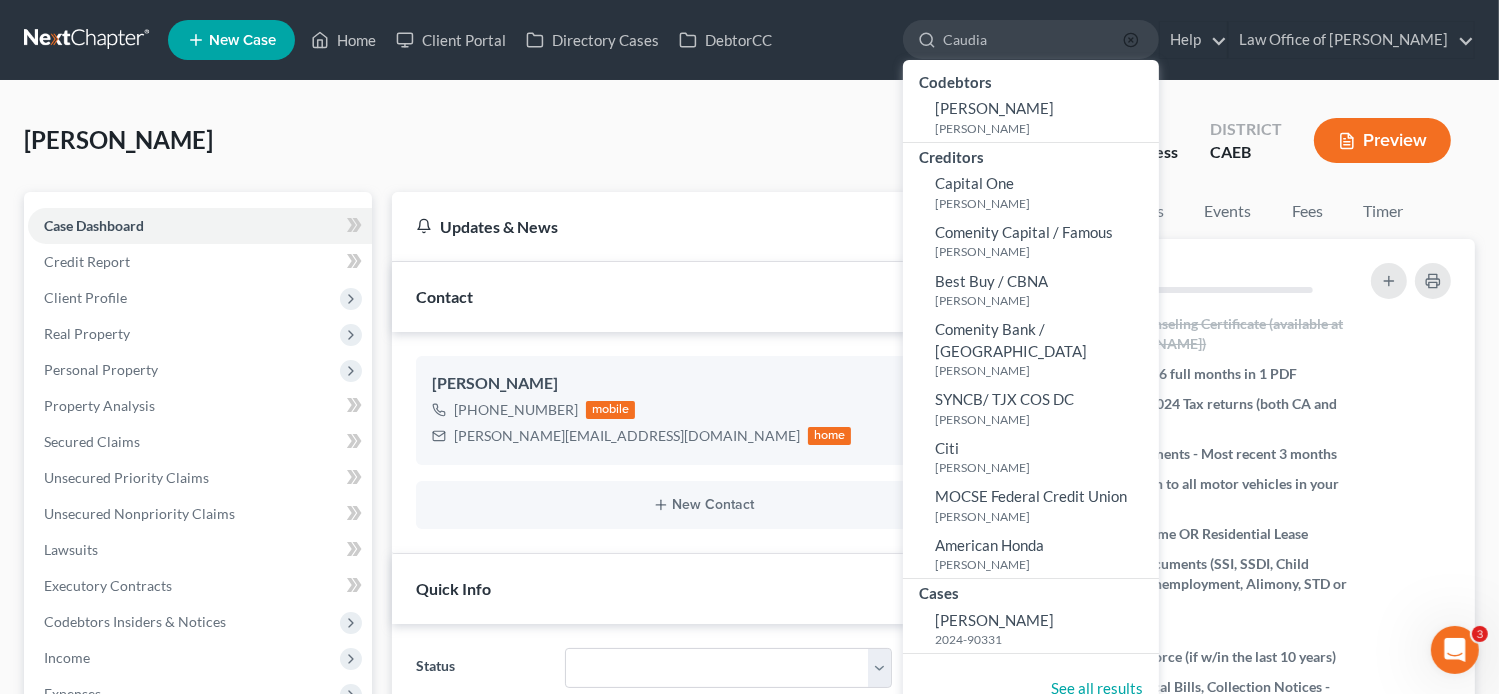 click 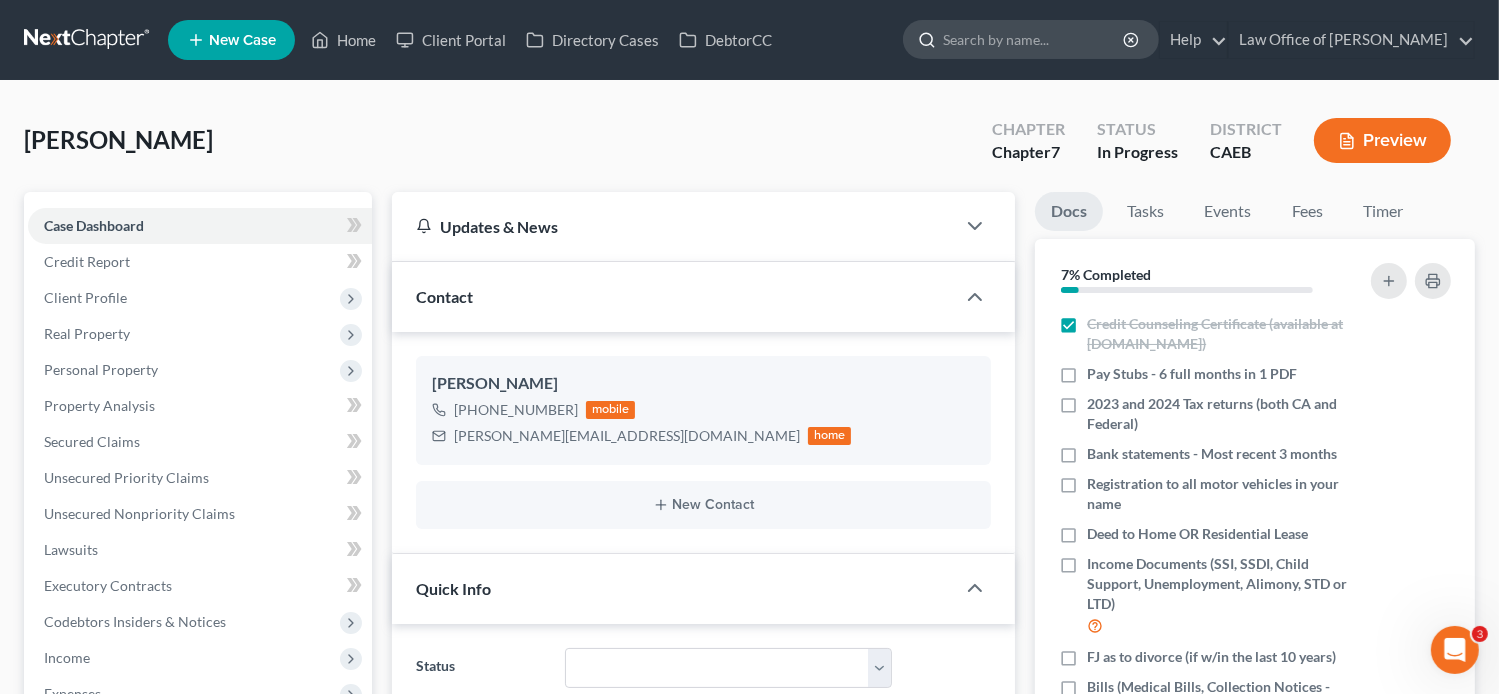 click at bounding box center (1034, 39) 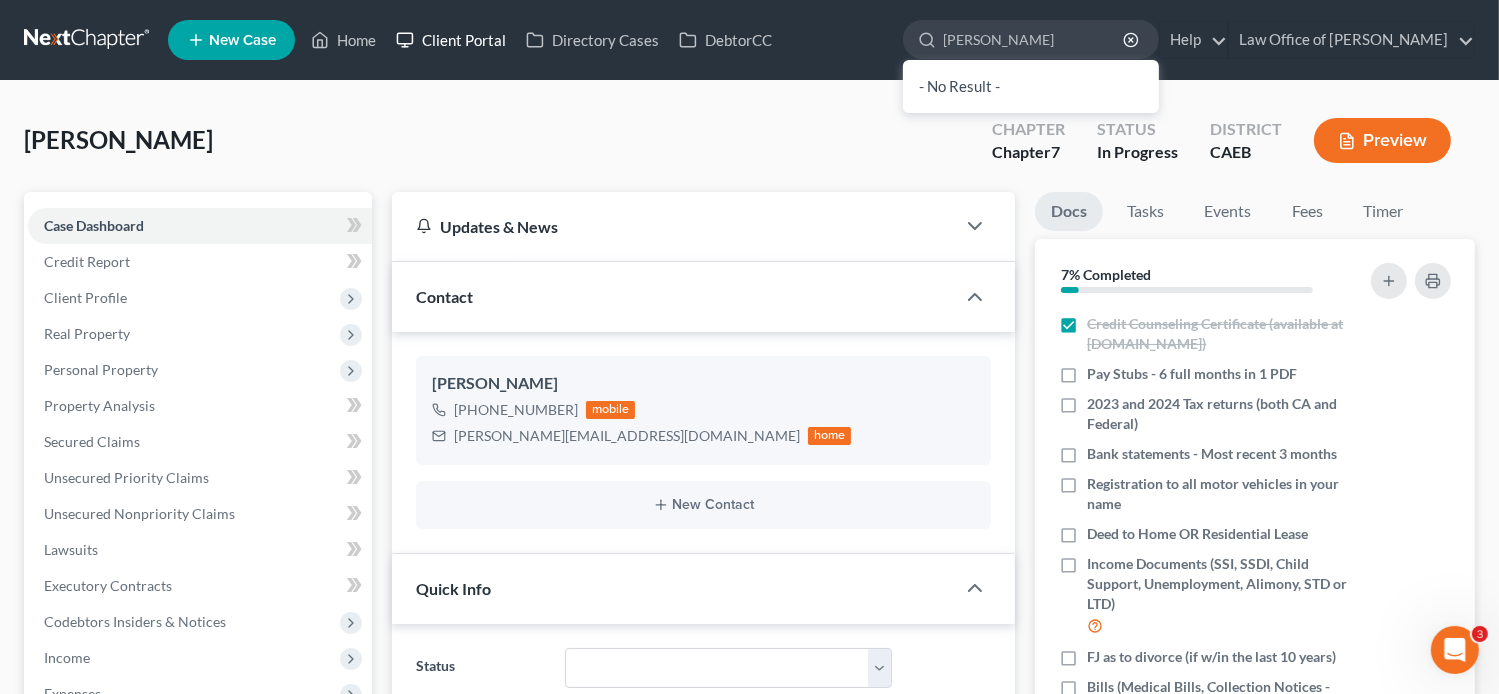 type on "[PERSON_NAME]" 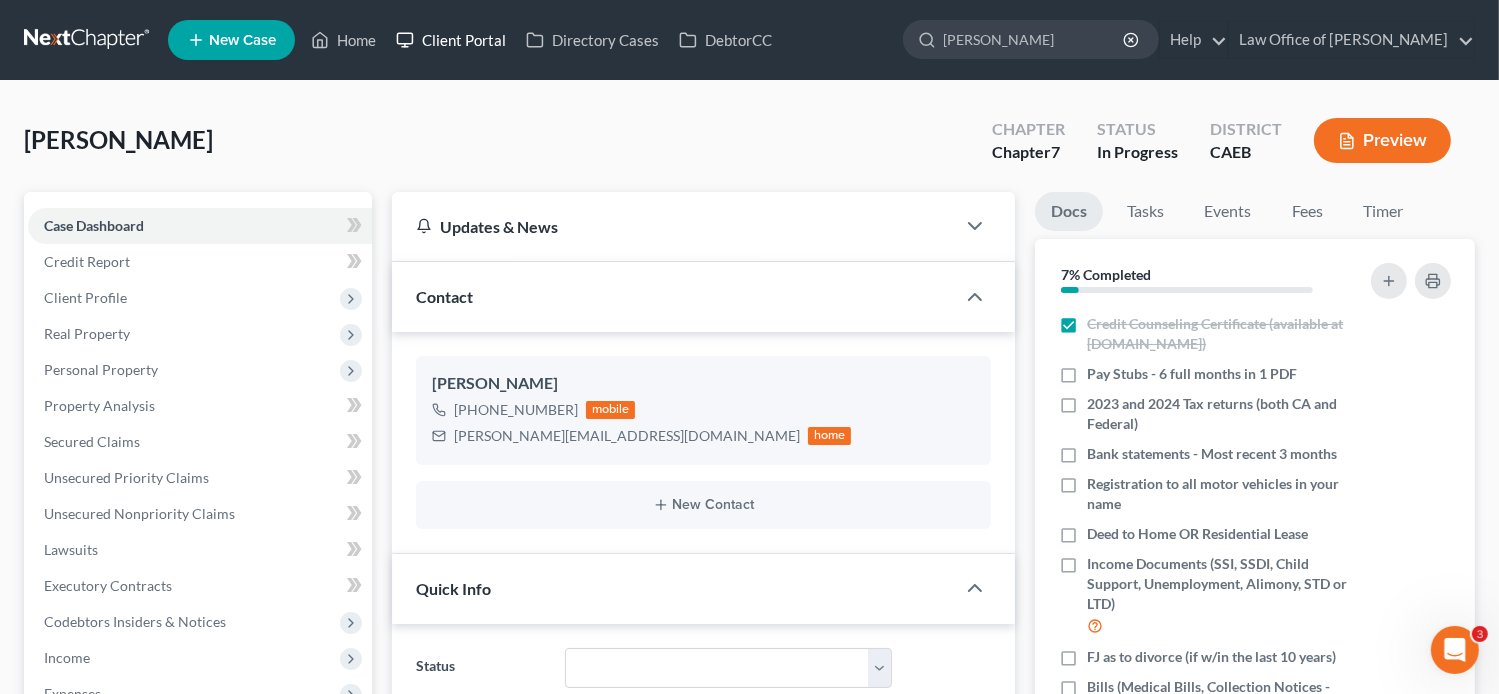 type 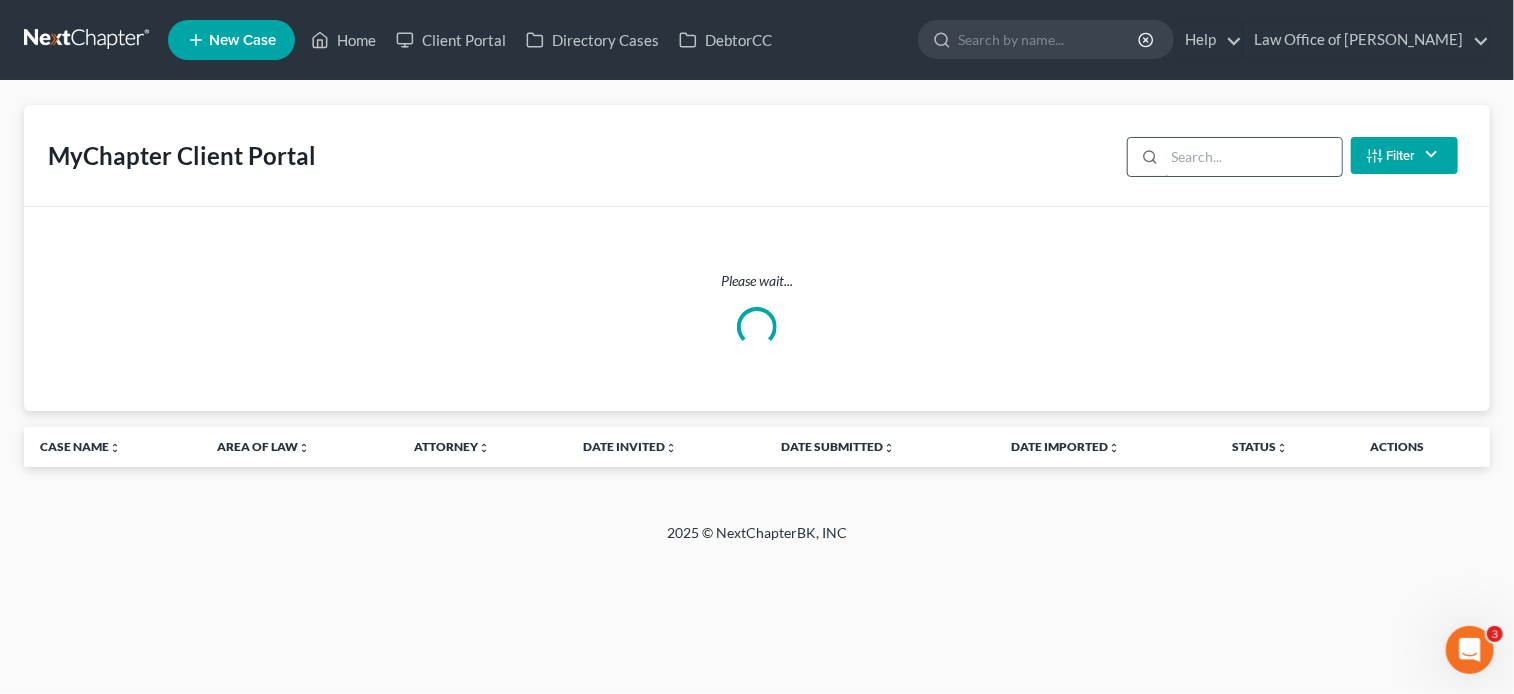 click at bounding box center (1253, 157) 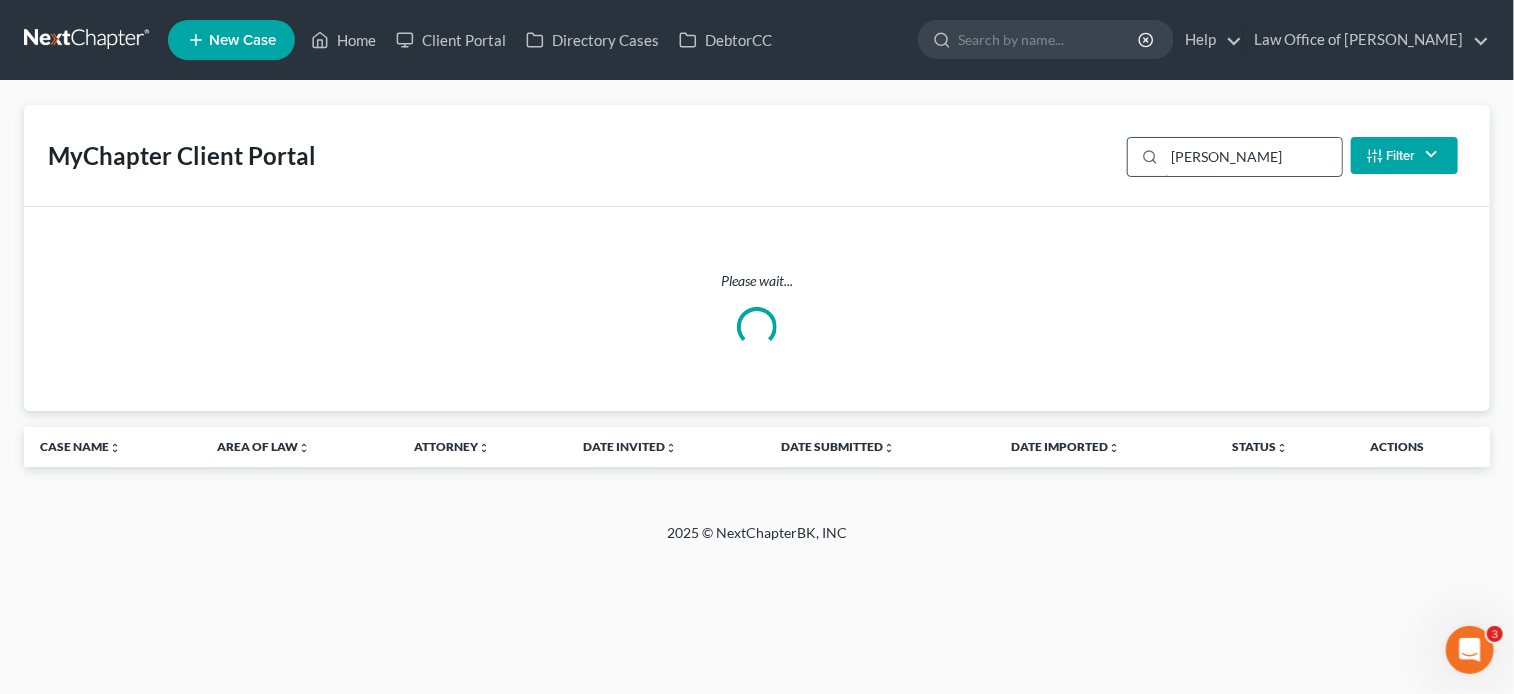 click on "[PERSON_NAME]" at bounding box center (1253, 157) 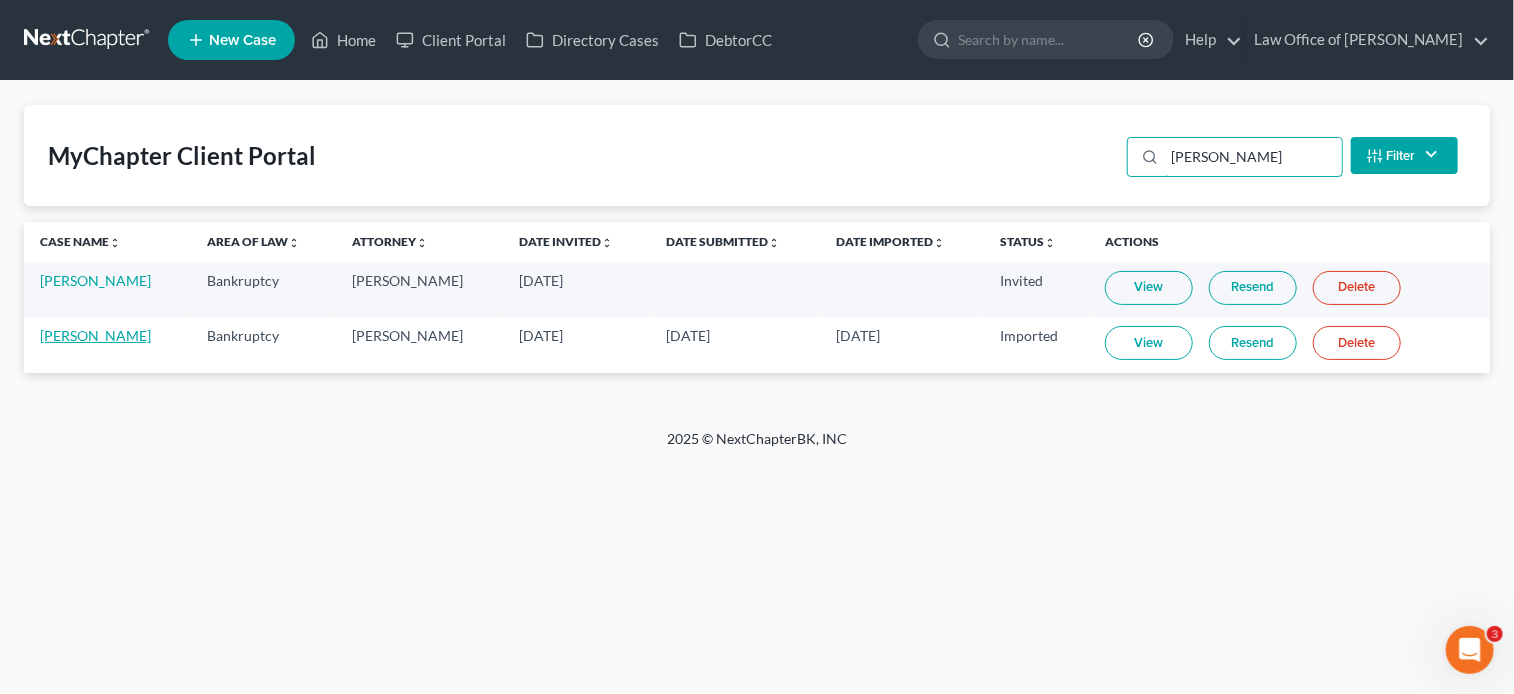 type on "[PERSON_NAME]" 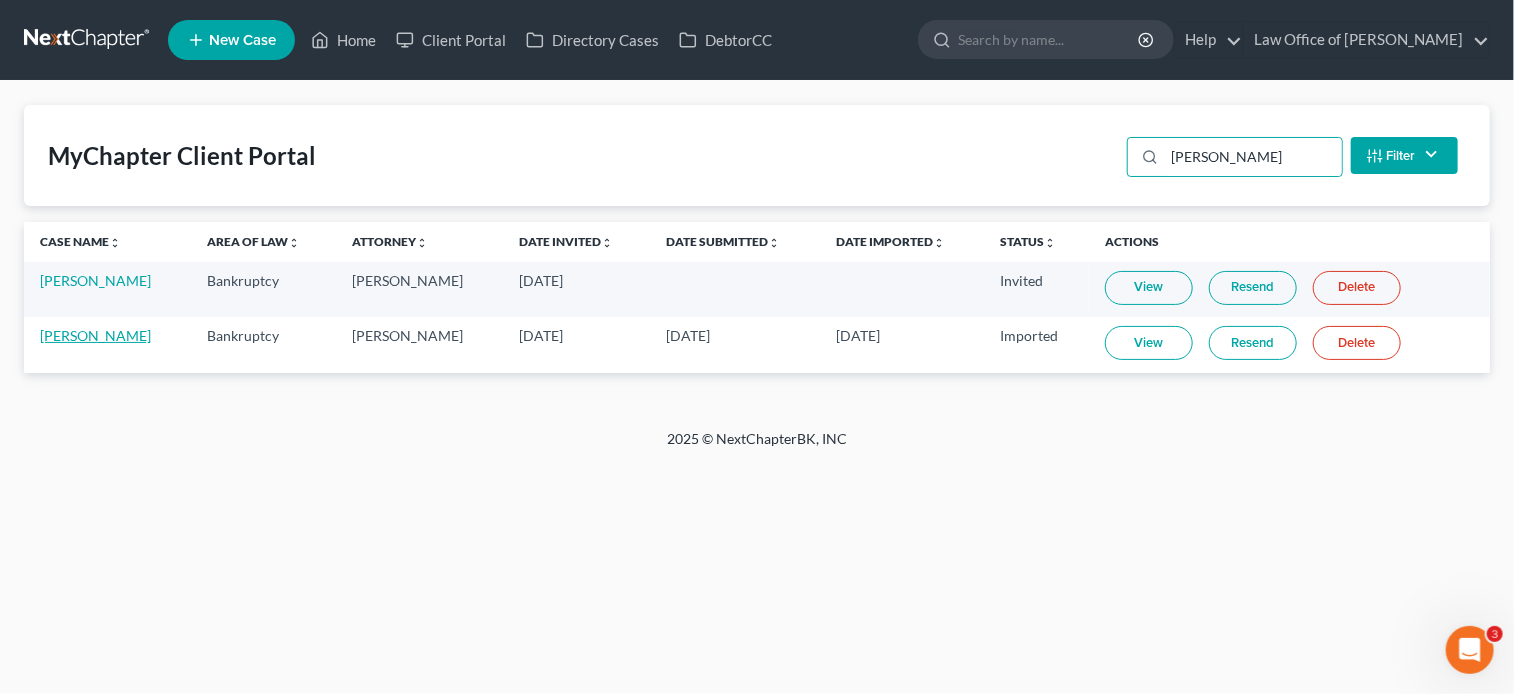 click on "[PERSON_NAME]" at bounding box center [95, 335] 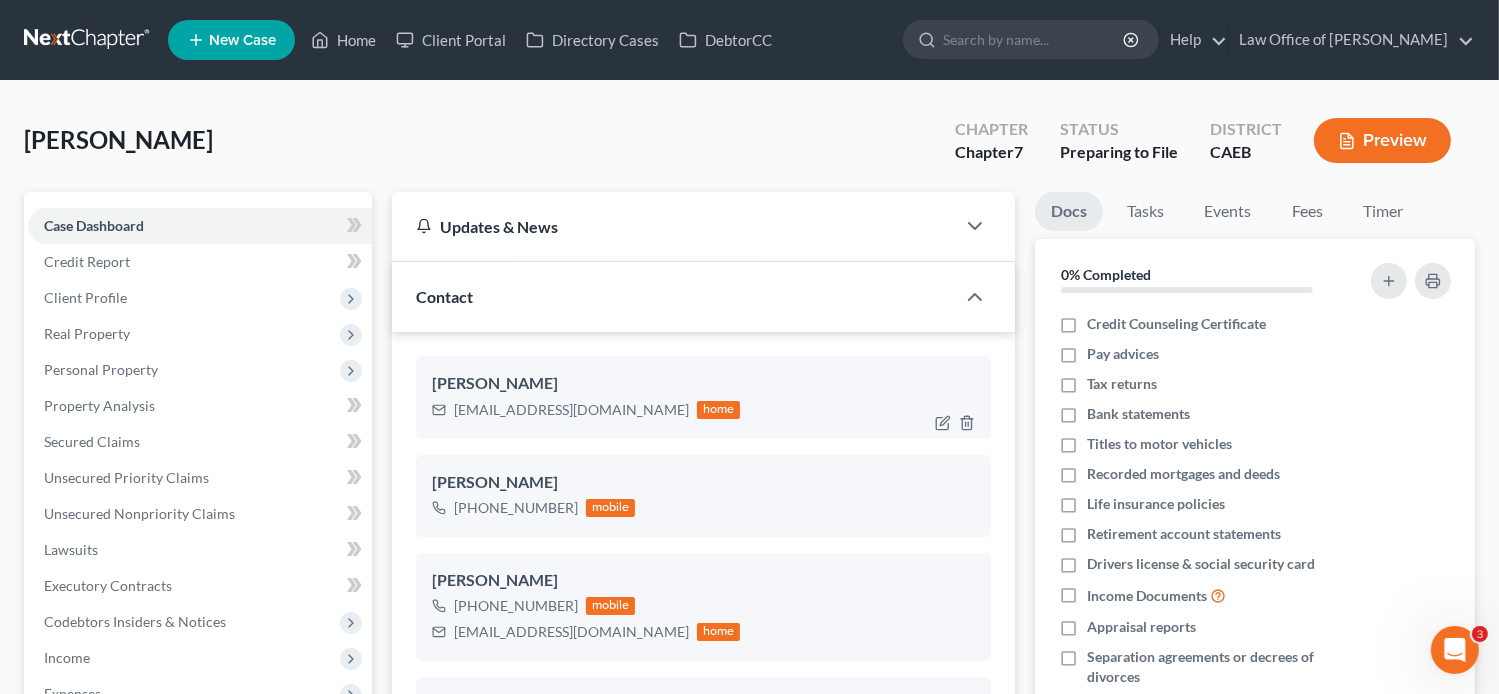 scroll, scrollTop: 954, scrollLeft: 0, axis: vertical 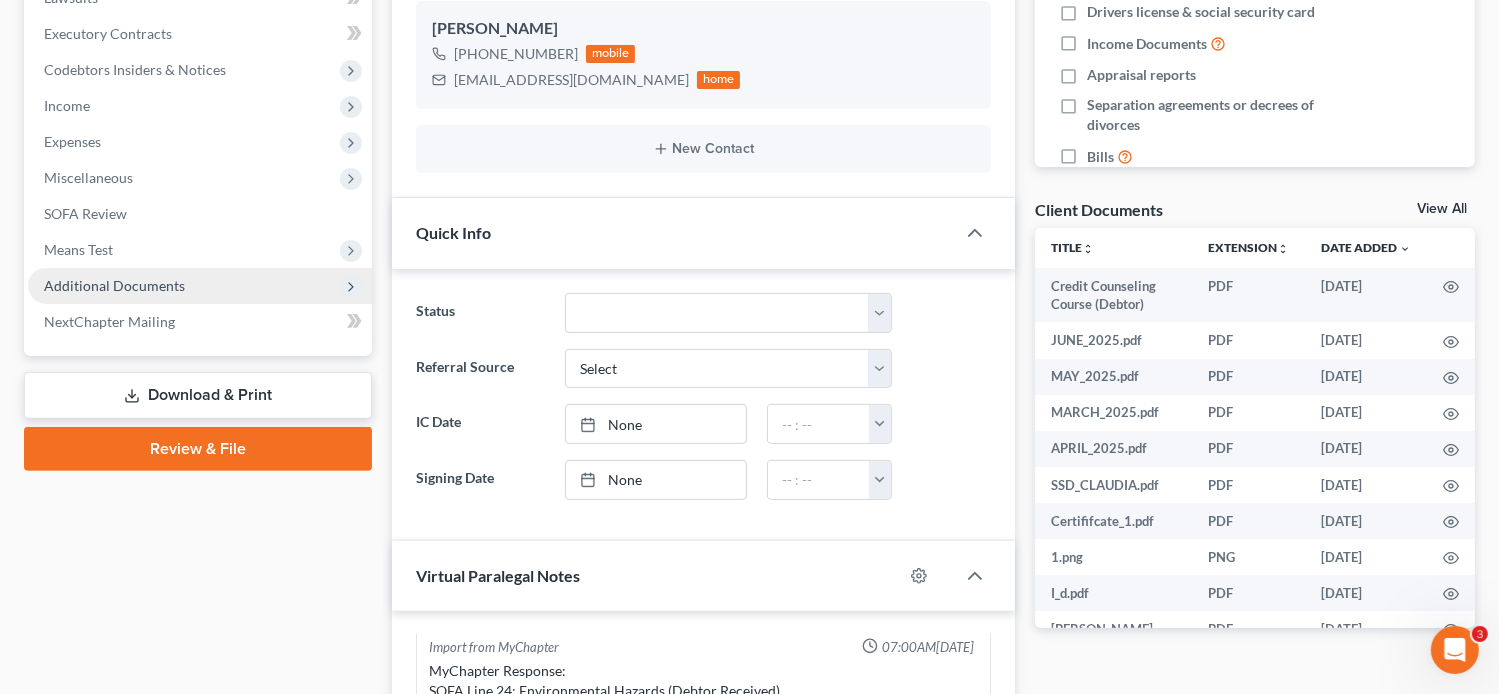 click on "Additional Documents" at bounding box center (114, 285) 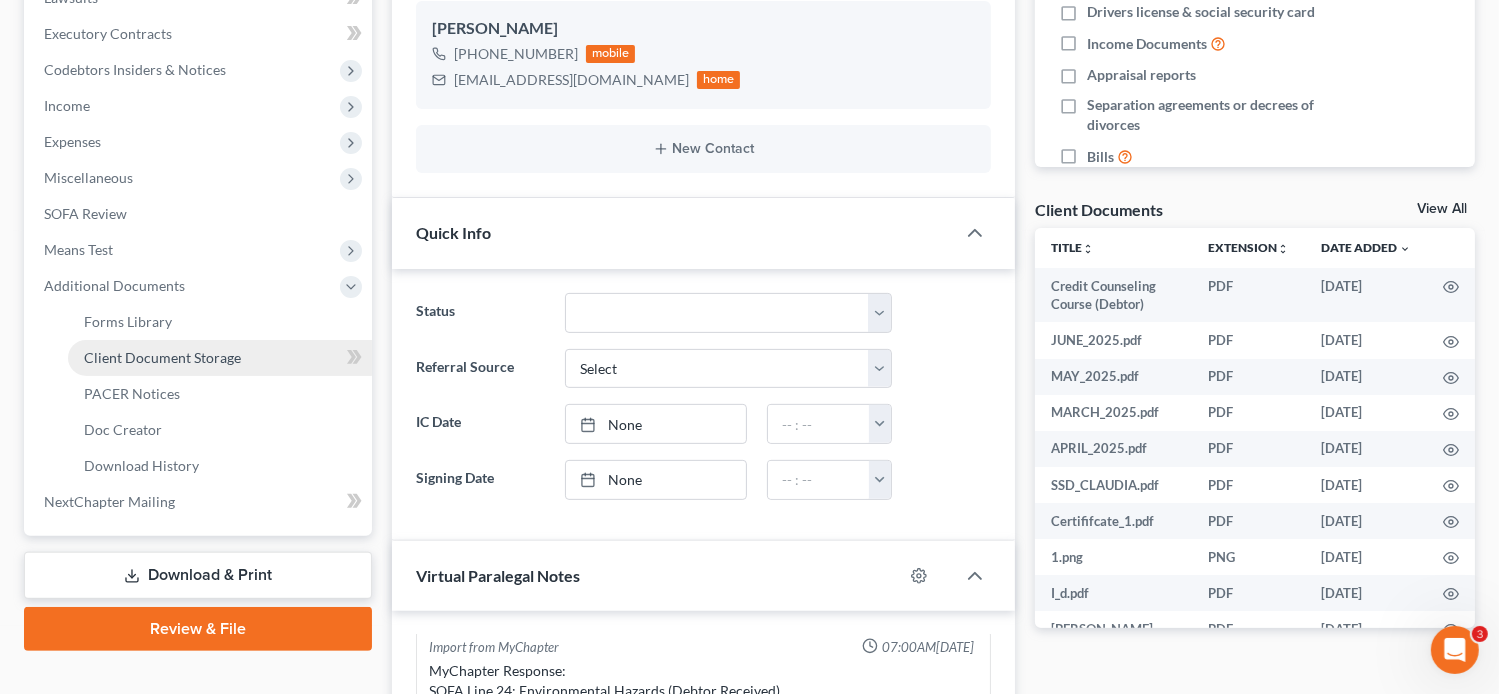 click on "Client Document Storage" at bounding box center (162, 357) 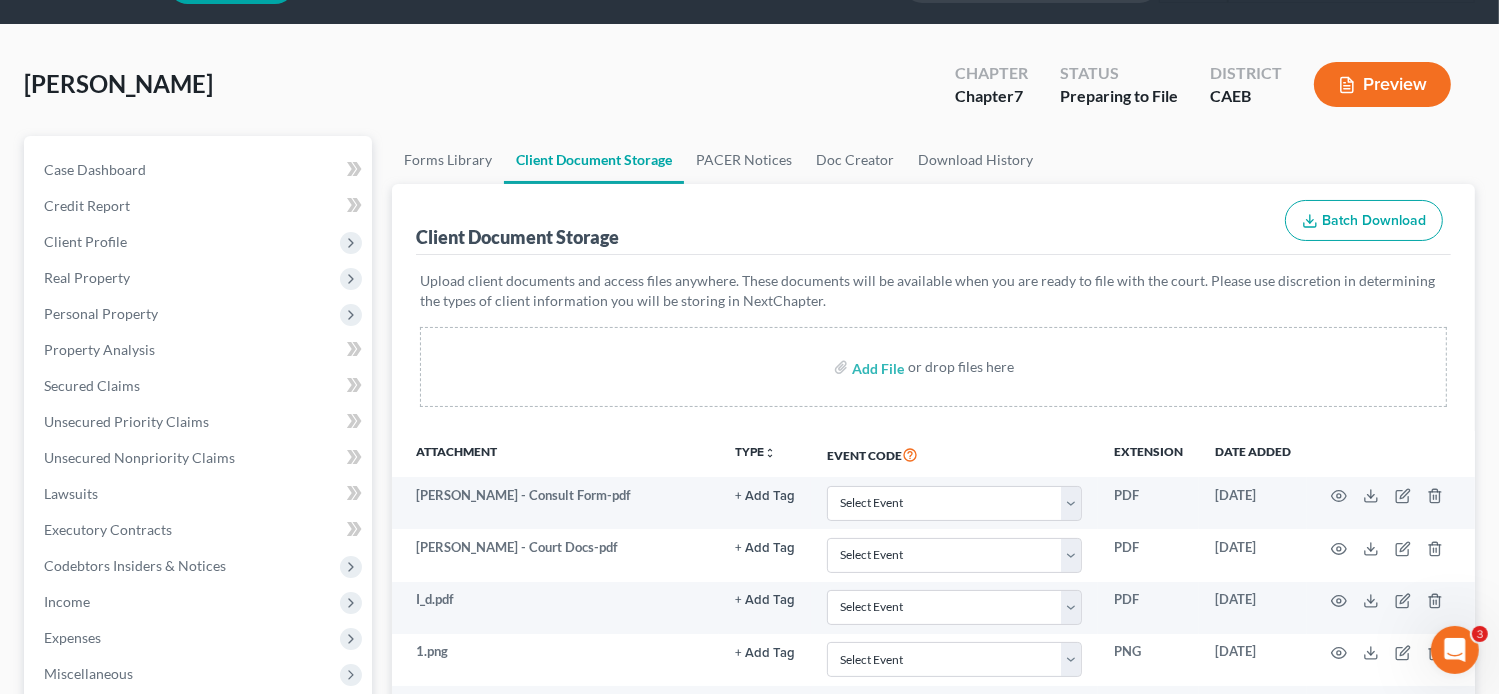 scroll, scrollTop: 0, scrollLeft: 0, axis: both 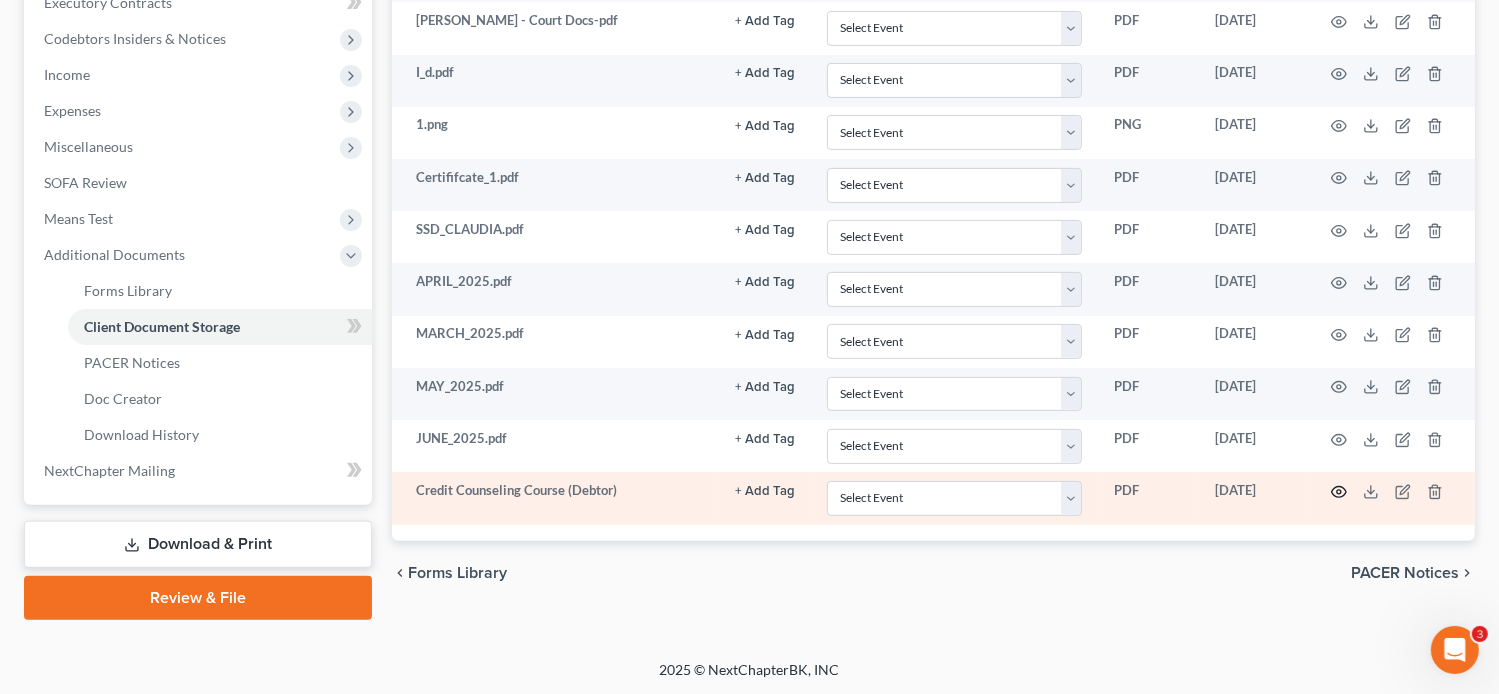 click 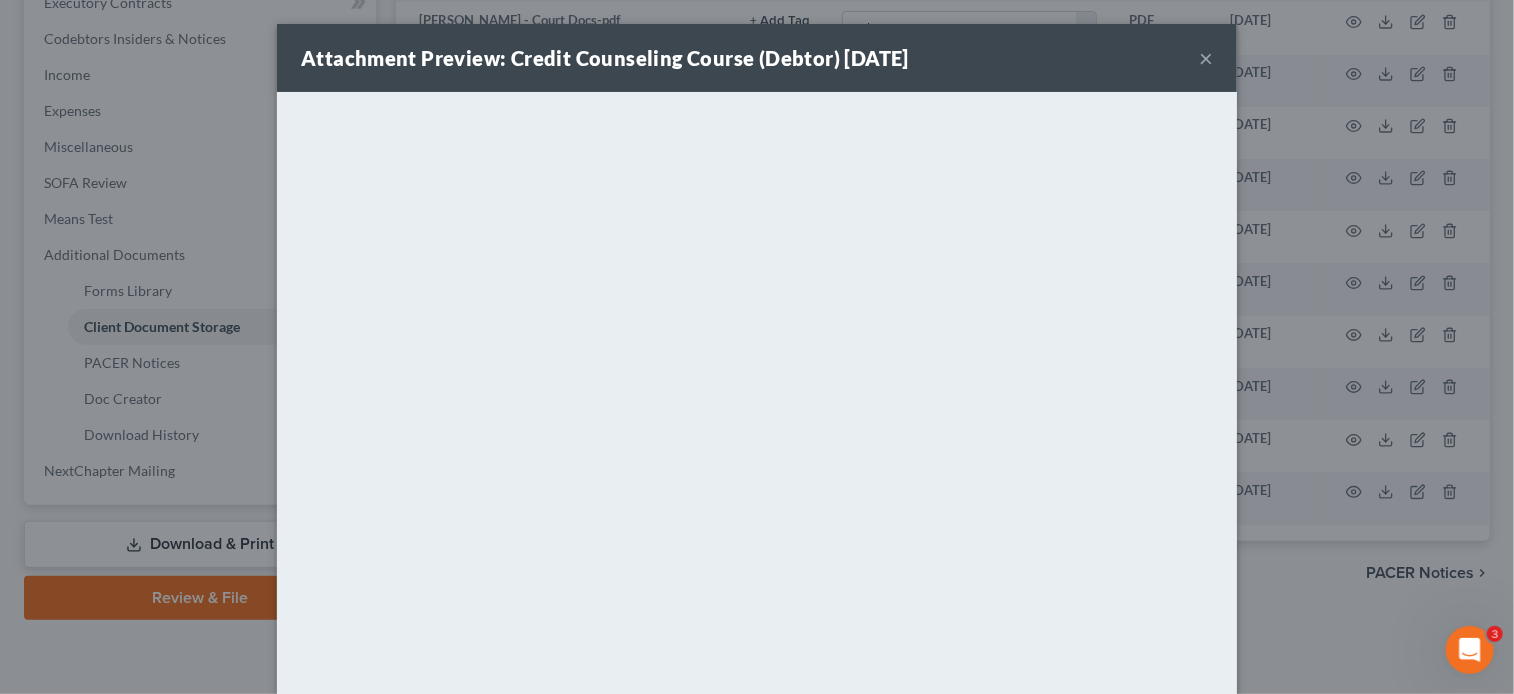click on "Attachment Preview: Credit Counseling Course (Debtor) [DATE] ×" at bounding box center (757, 58) 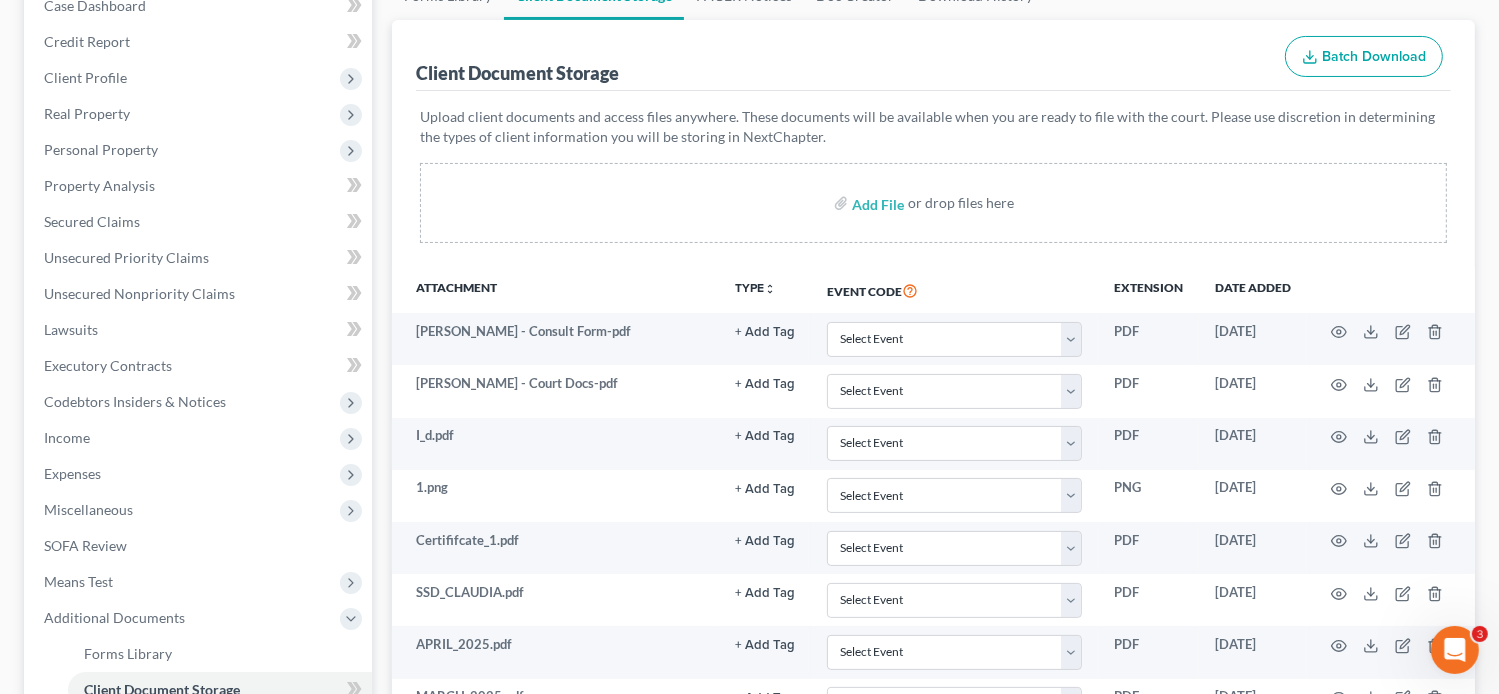 scroll, scrollTop: 0, scrollLeft: 0, axis: both 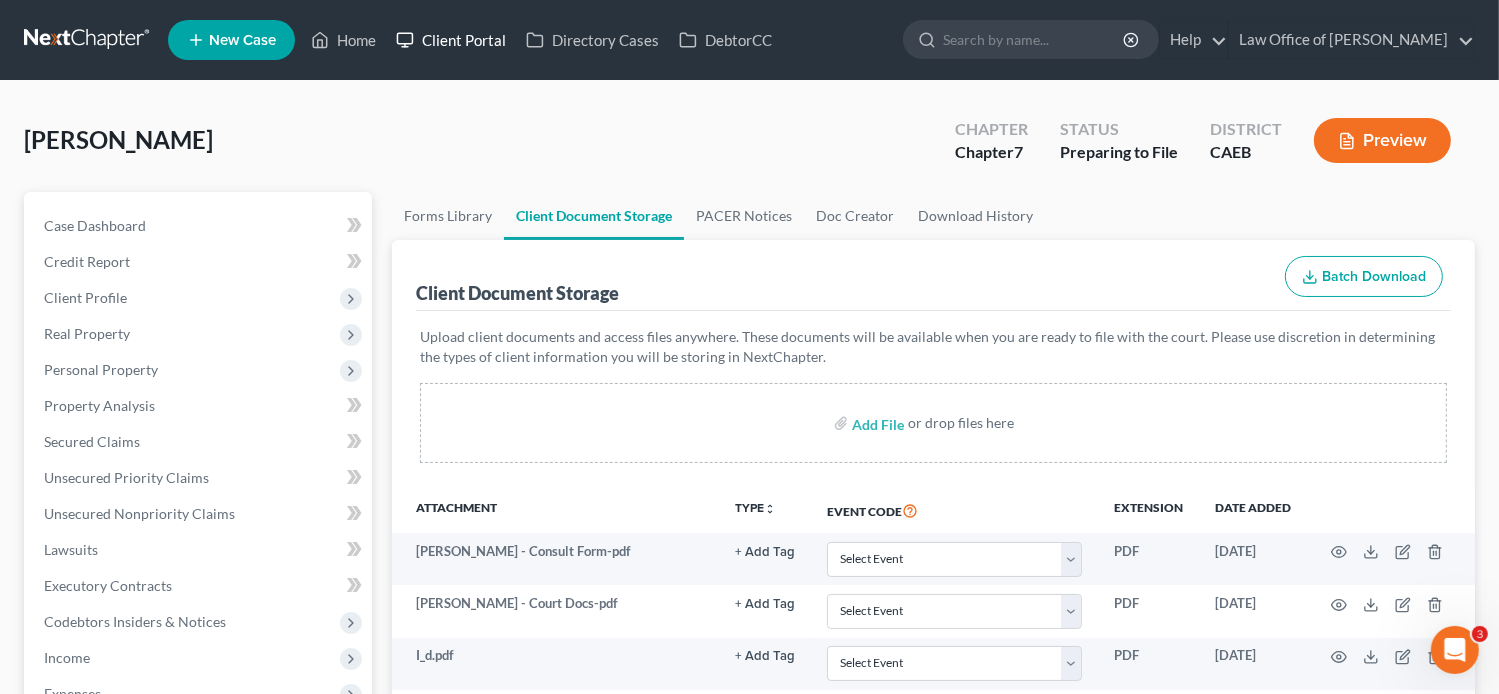 click on "Client Portal" at bounding box center [451, 40] 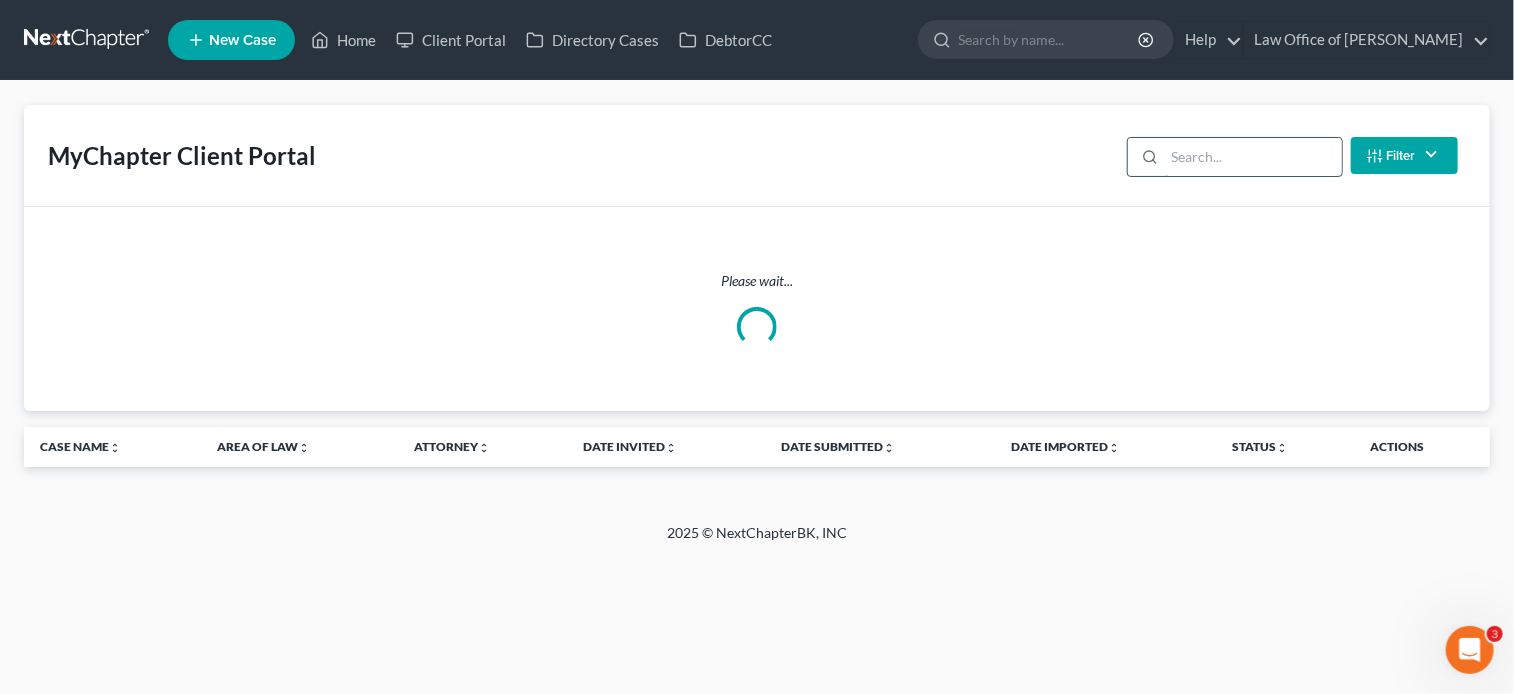 click at bounding box center (1253, 157) 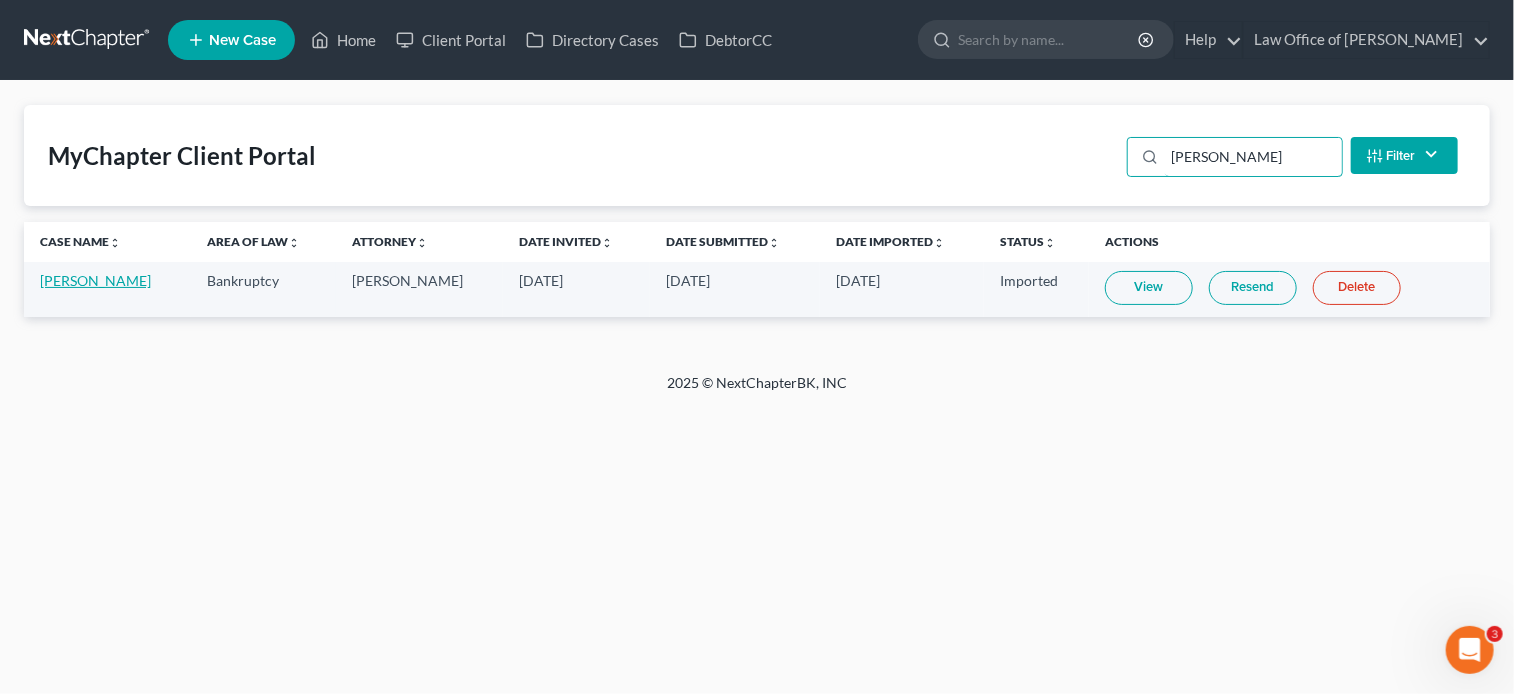 type on "[PERSON_NAME]" 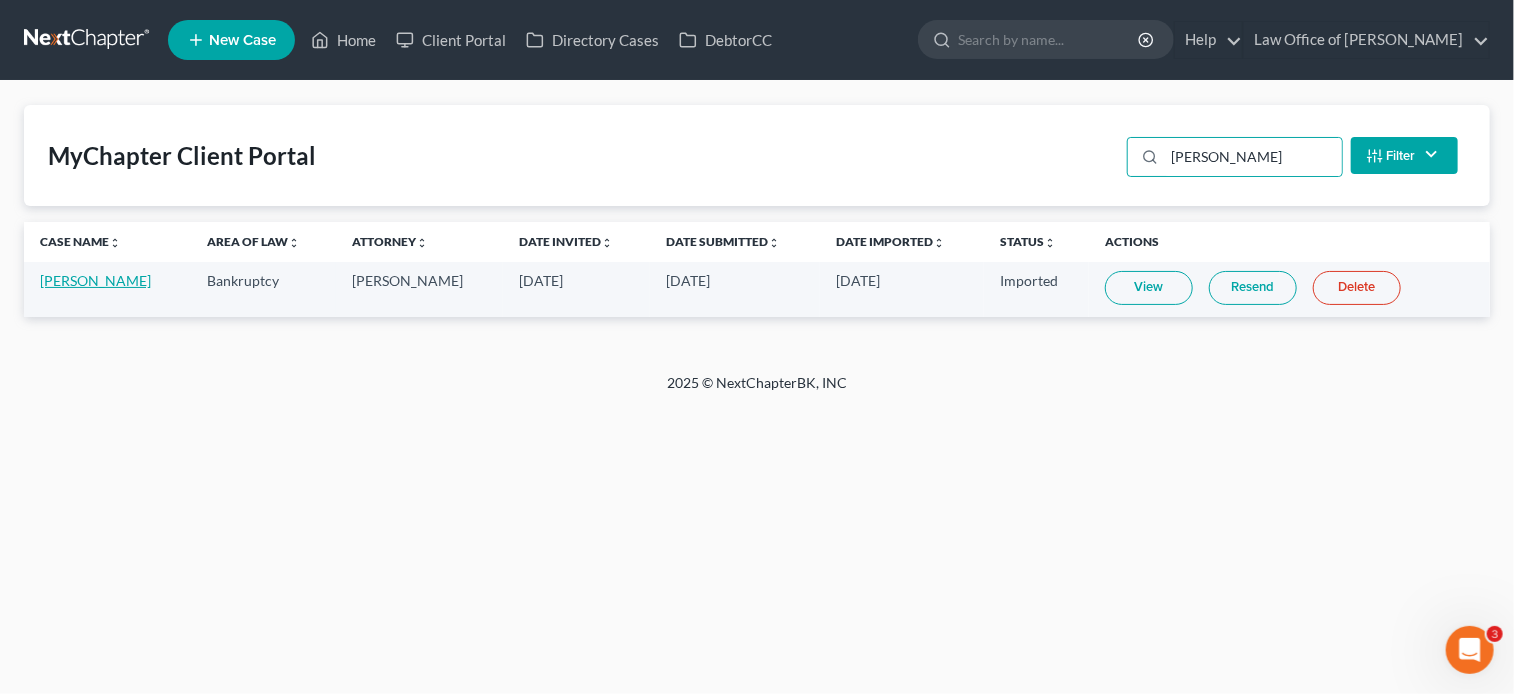 click on "[PERSON_NAME]" at bounding box center [95, 280] 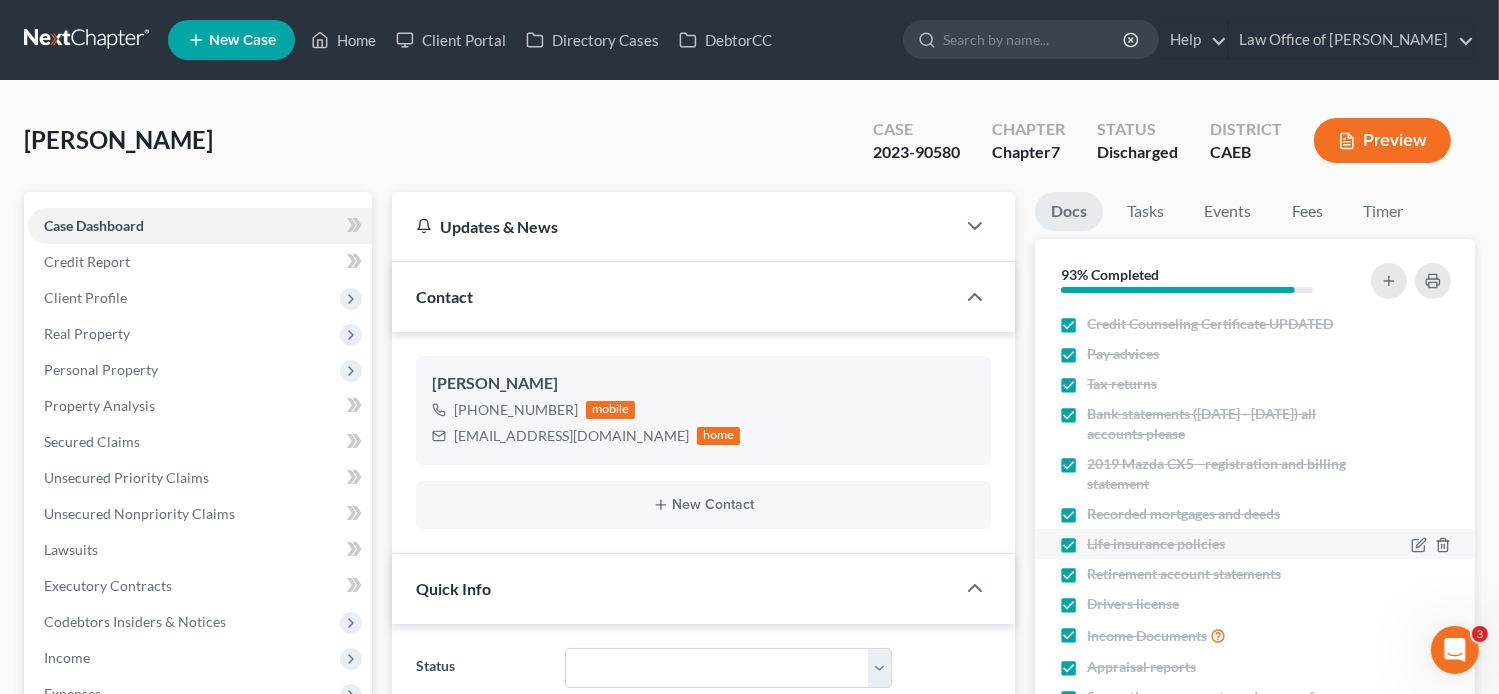 scroll, scrollTop: 3912, scrollLeft: 0, axis: vertical 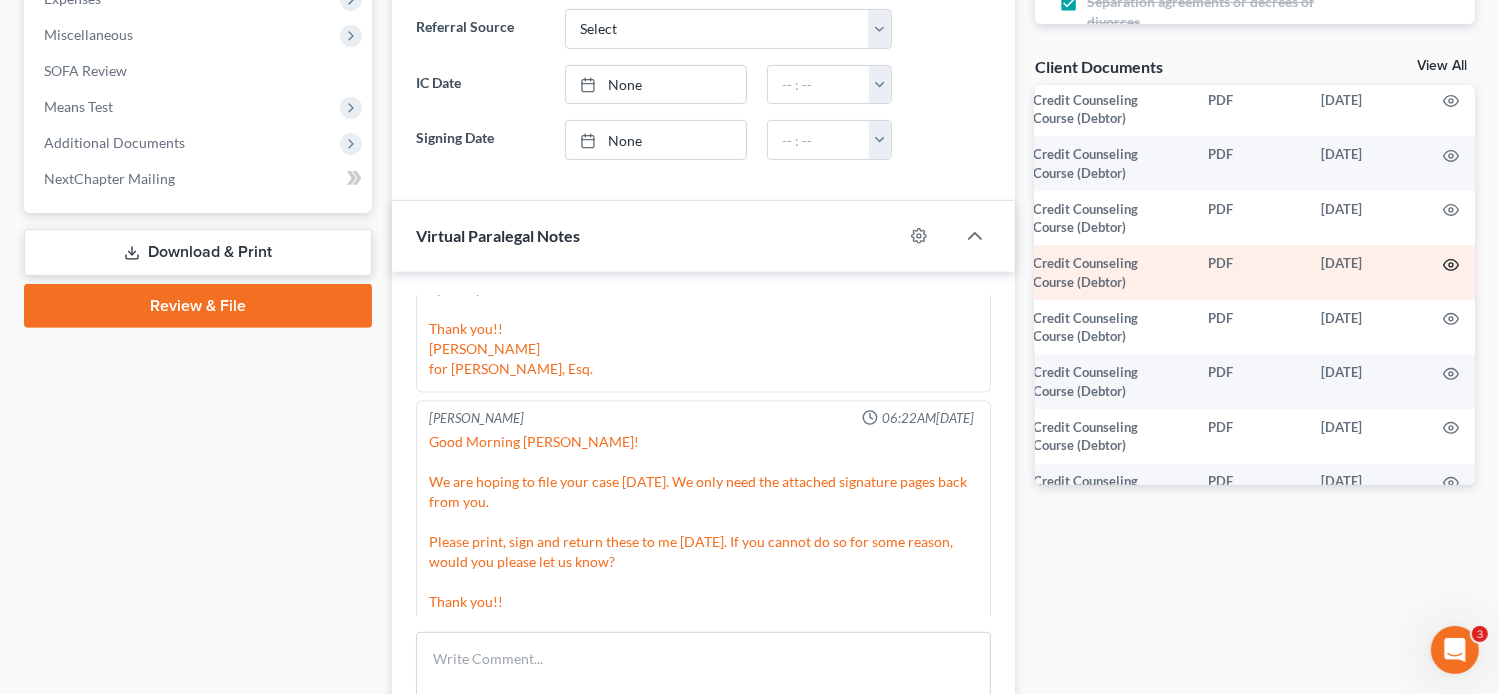 click 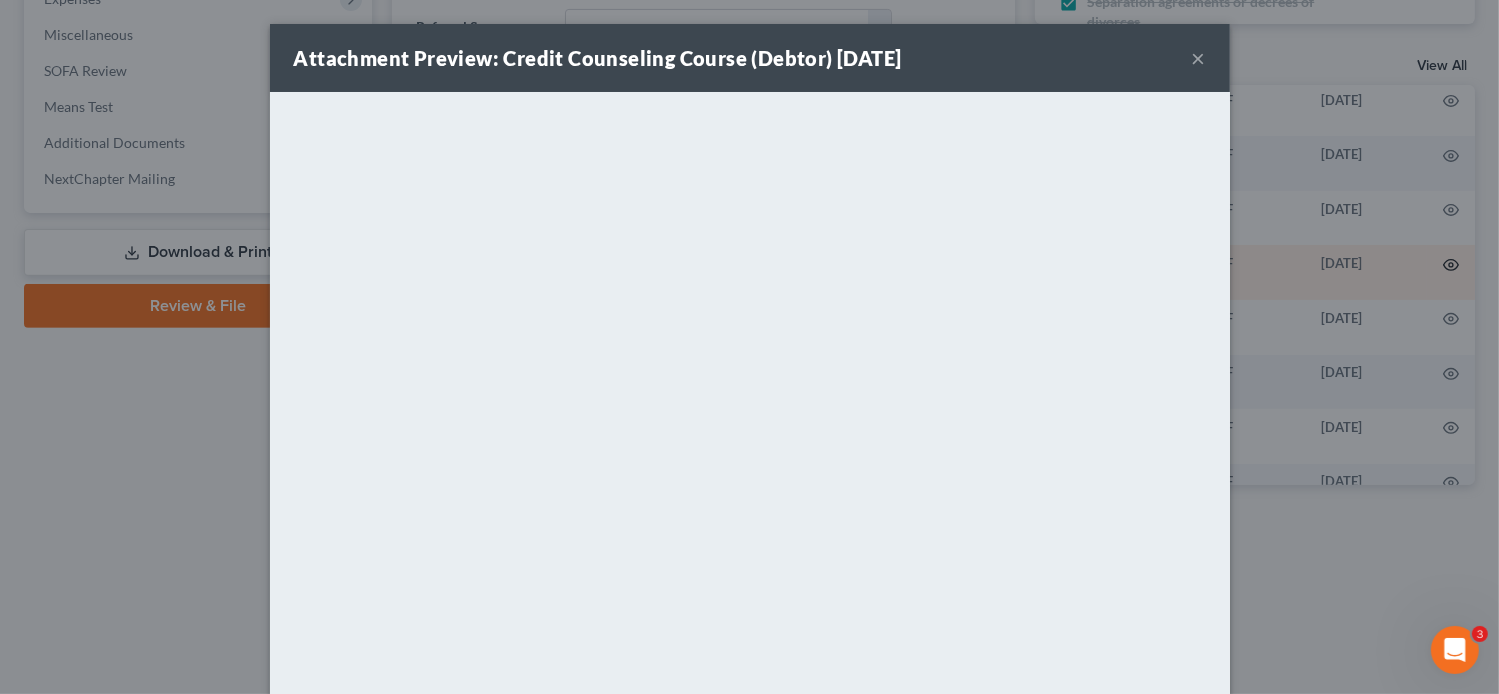 scroll, scrollTop: 752, scrollLeft: 28, axis: both 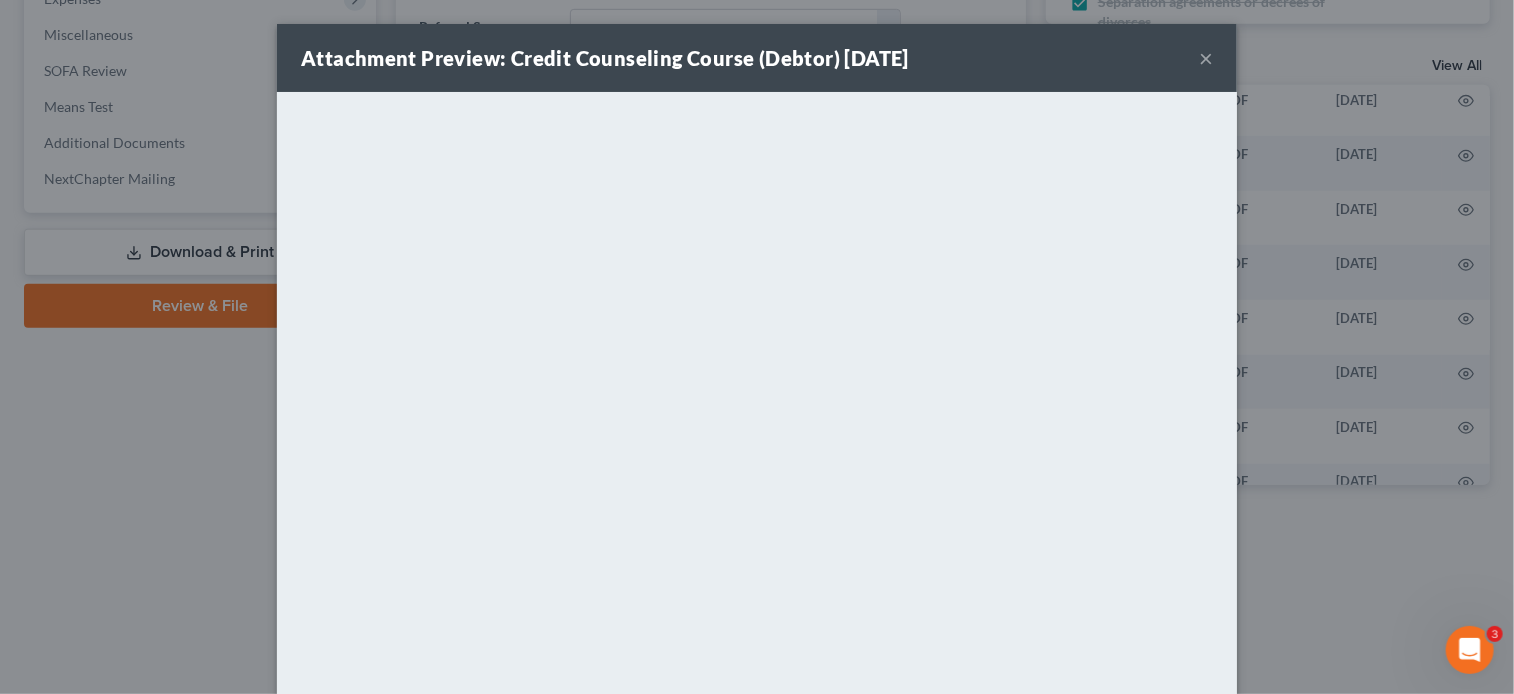 click on "×" at bounding box center (1206, 58) 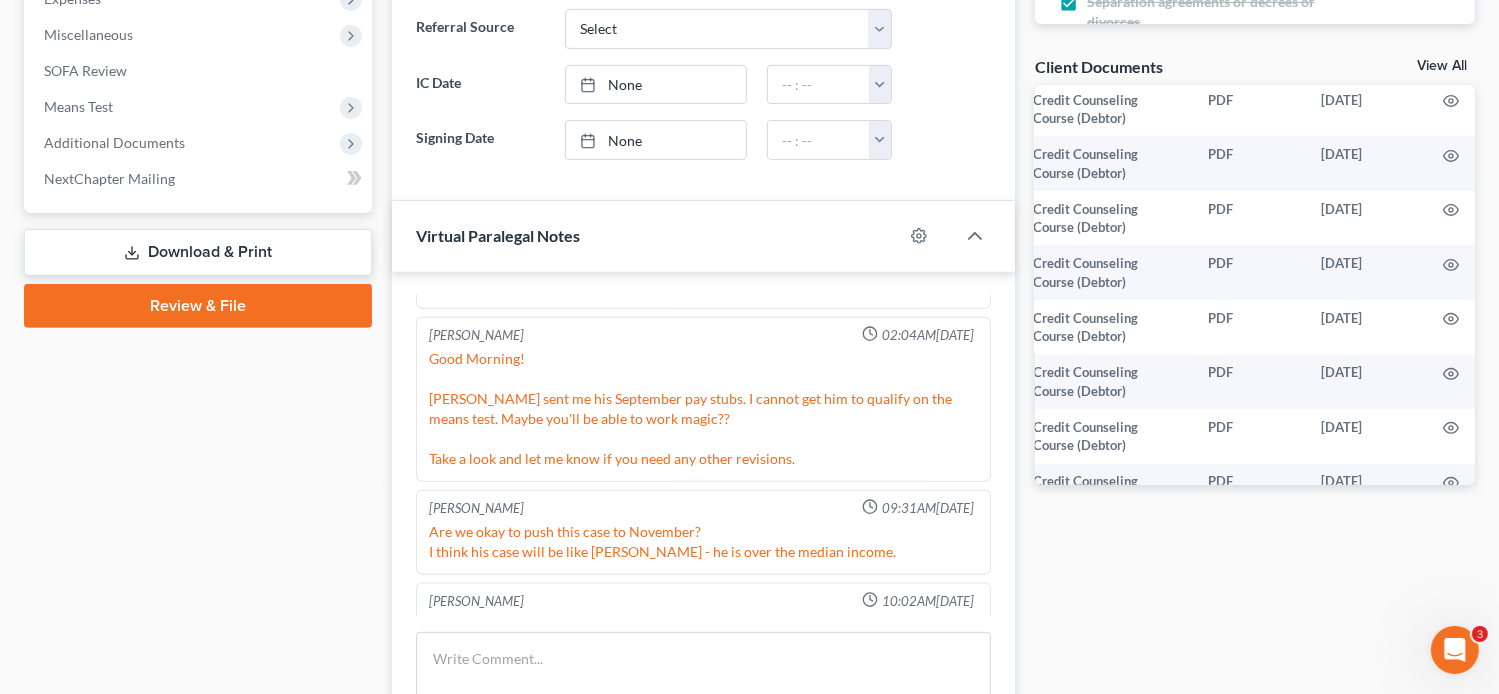 scroll, scrollTop: 2328, scrollLeft: 0, axis: vertical 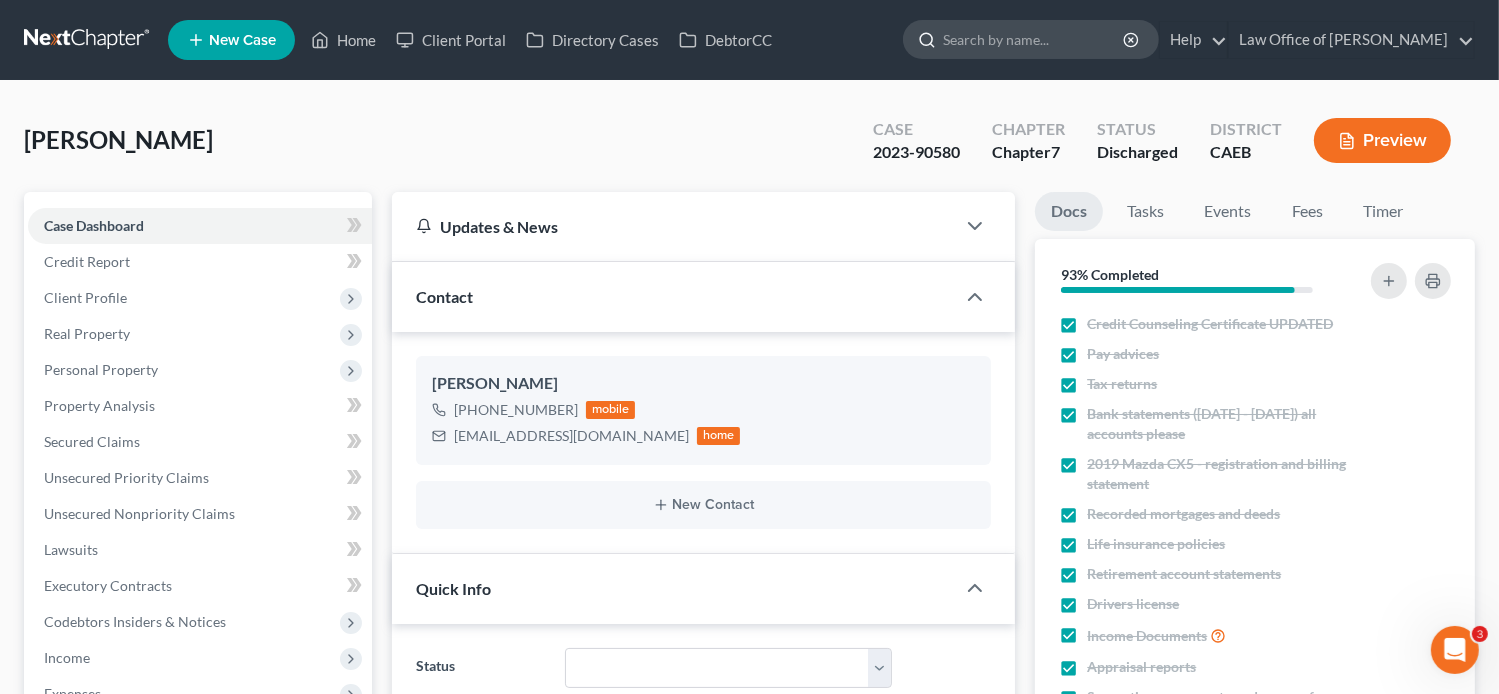click at bounding box center [1034, 39] 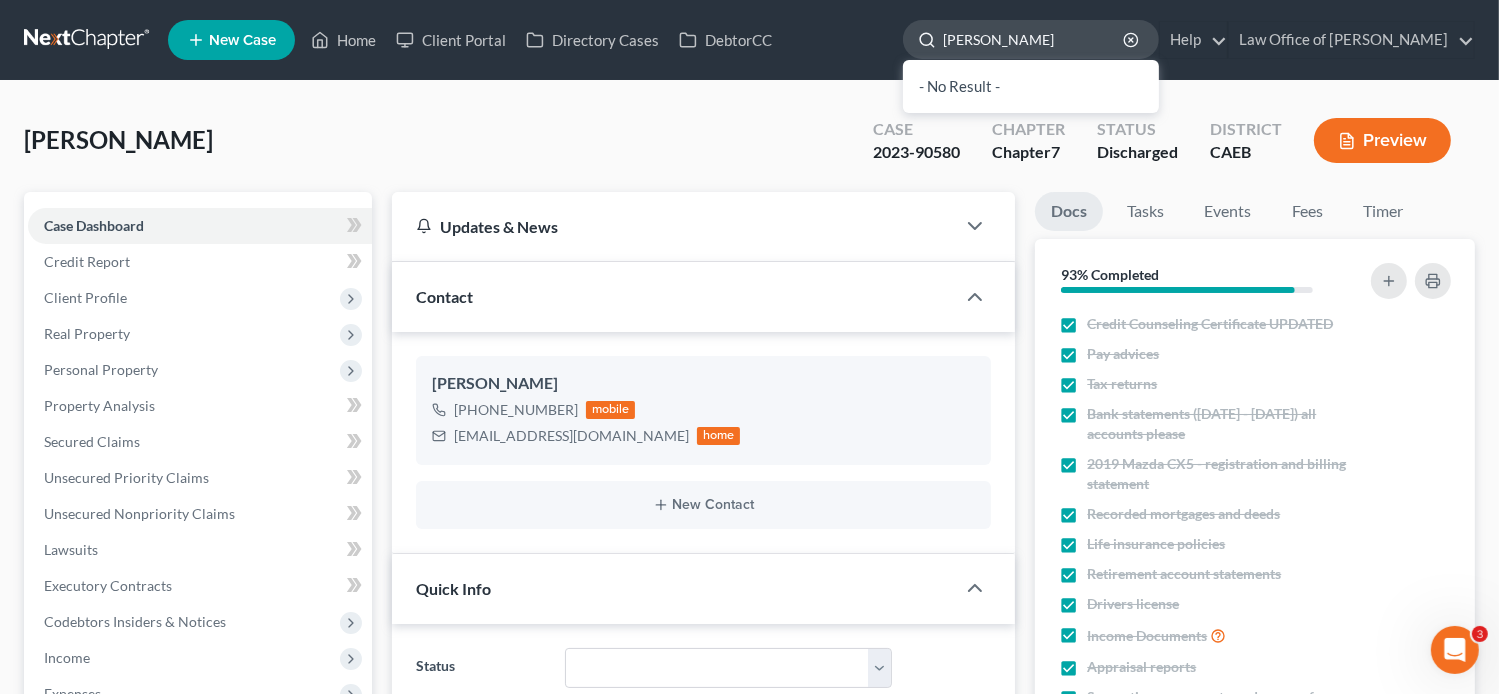click on "[PERSON_NAME]" at bounding box center [1034, 39] 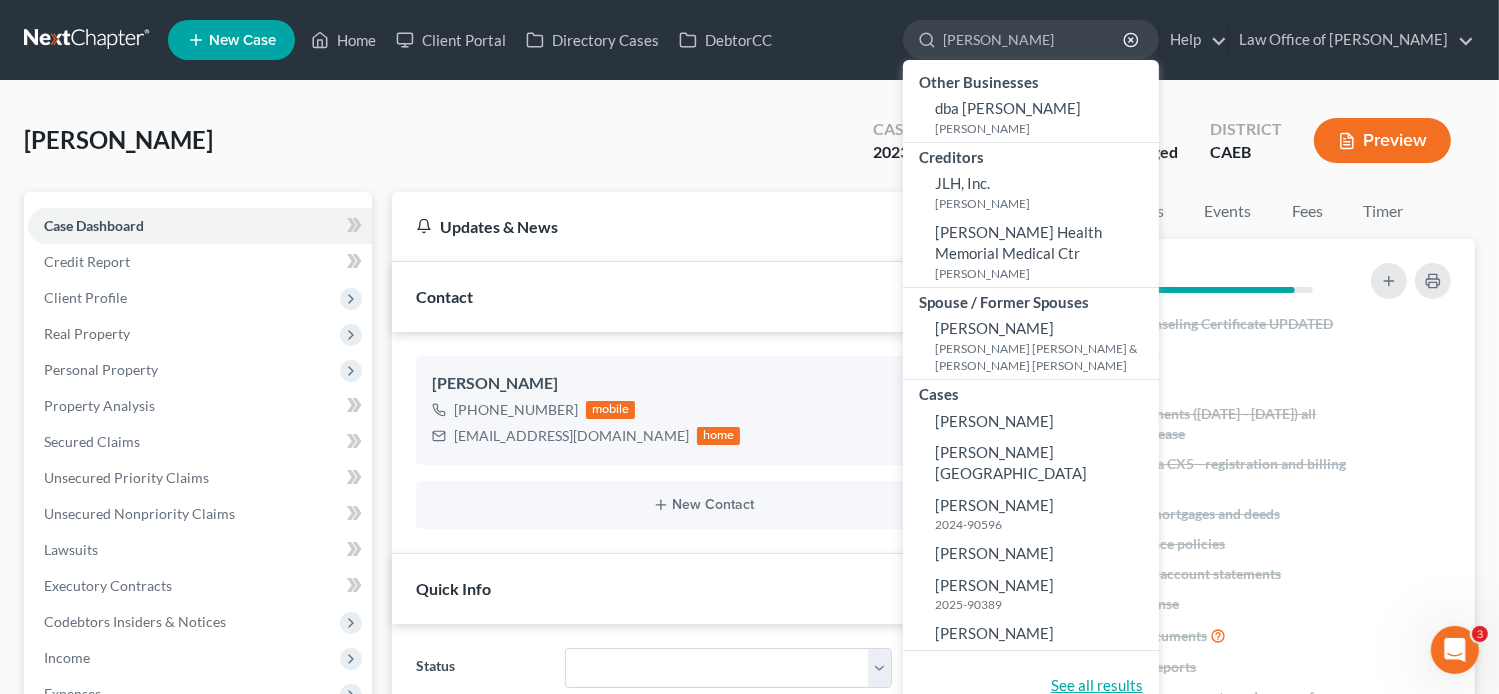 type on "[PERSON_NAME]" 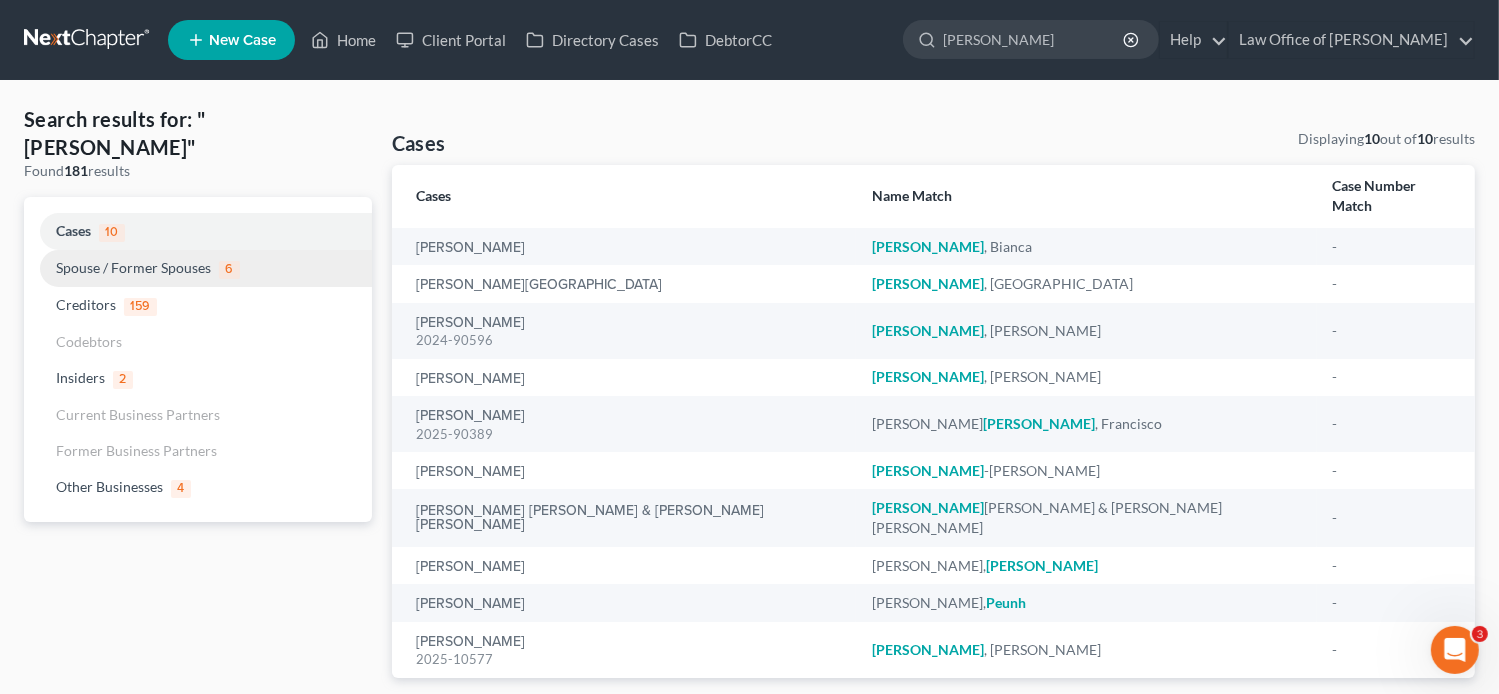 click on "Spouse / Former Spouses" at bounding box center (133, 267) 